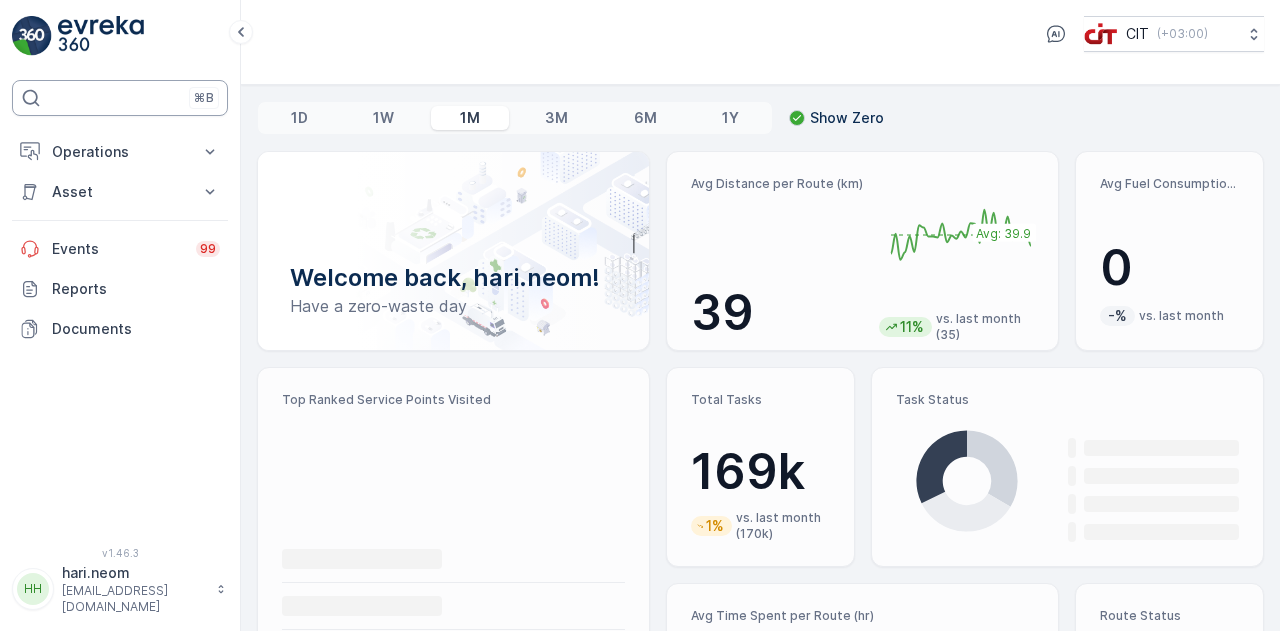 scroll, scrollTop: 0, scrollLeft: 0, axis: both 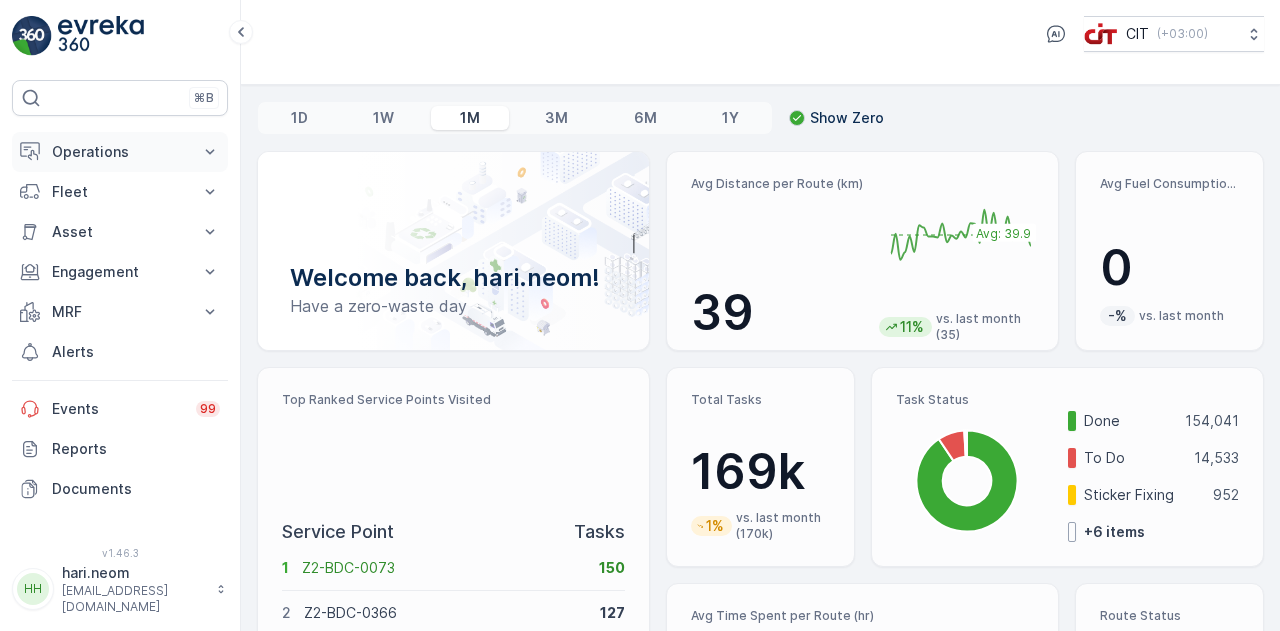 click on "Operations" at bounding box center (120, 152) 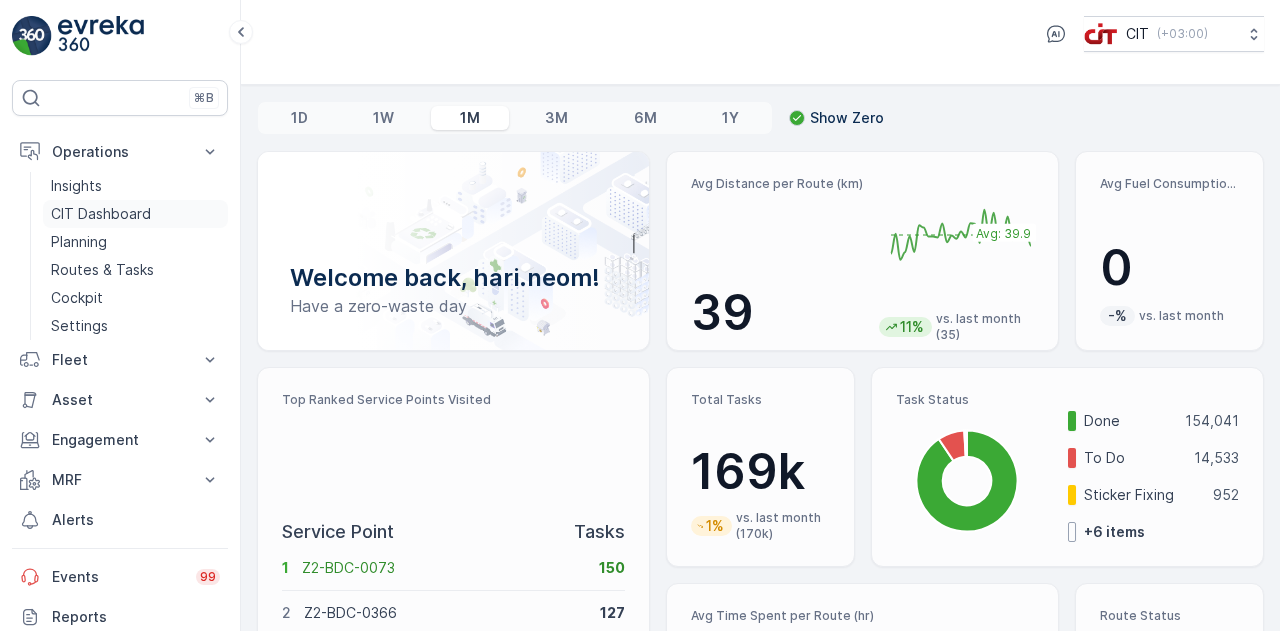click on "CIT Dashboard" at bounding box center [101, 214] 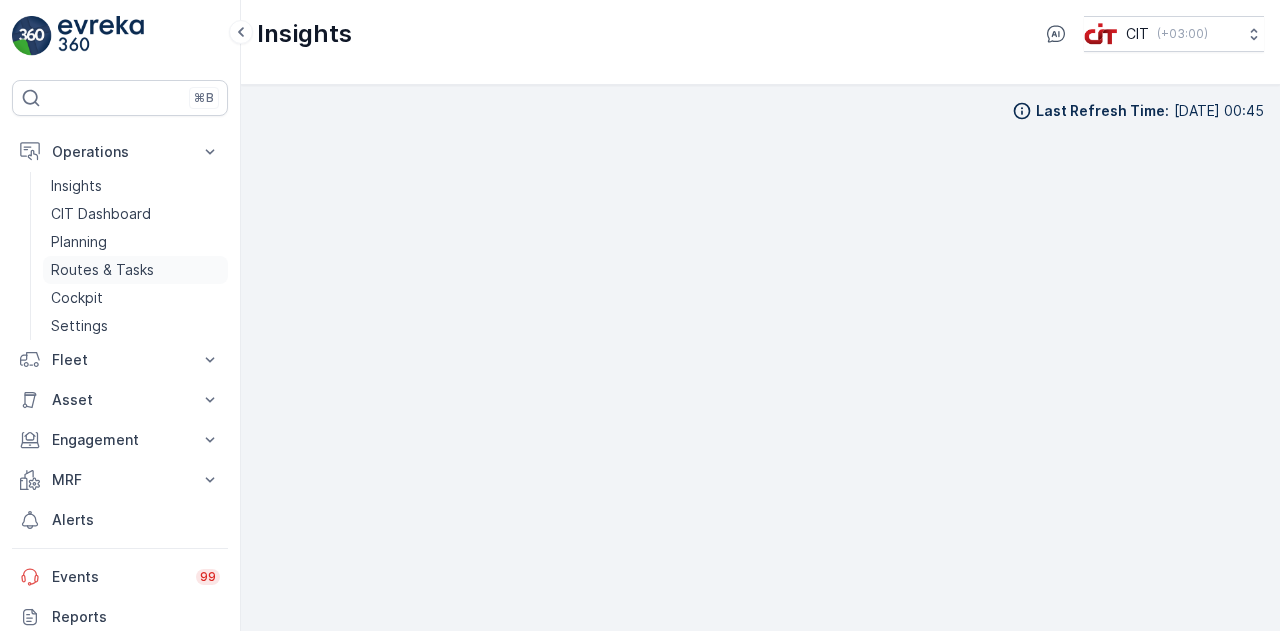 click on "Routes & Tasks" at bounding box center [102, 270] 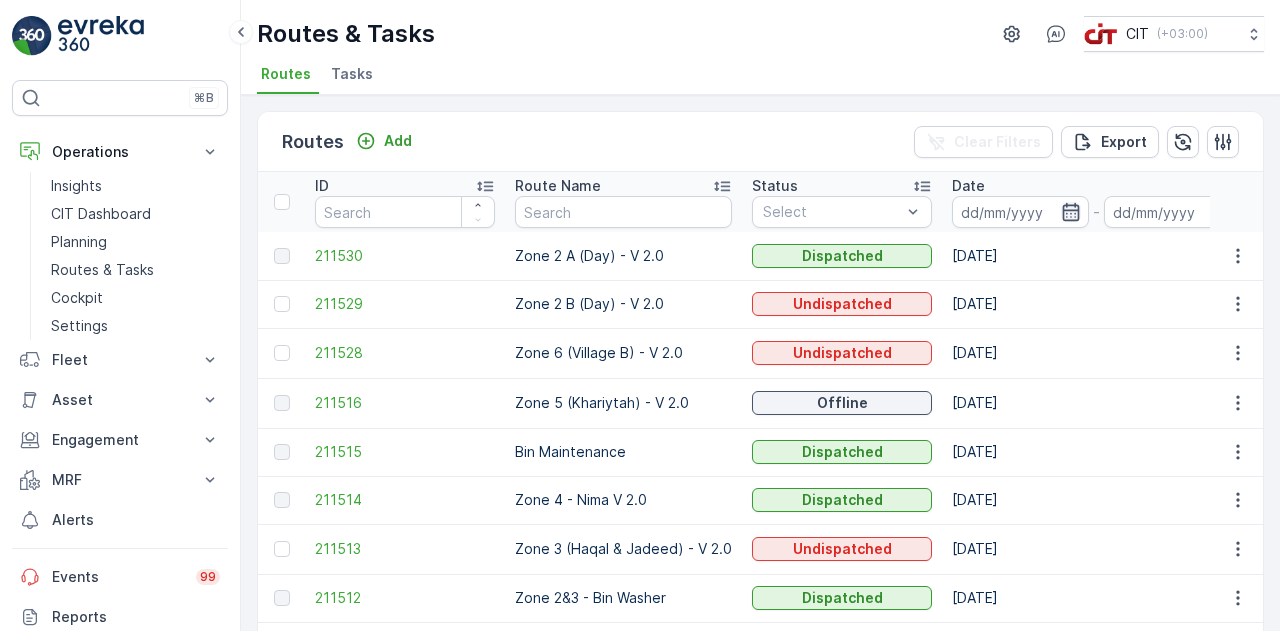 click 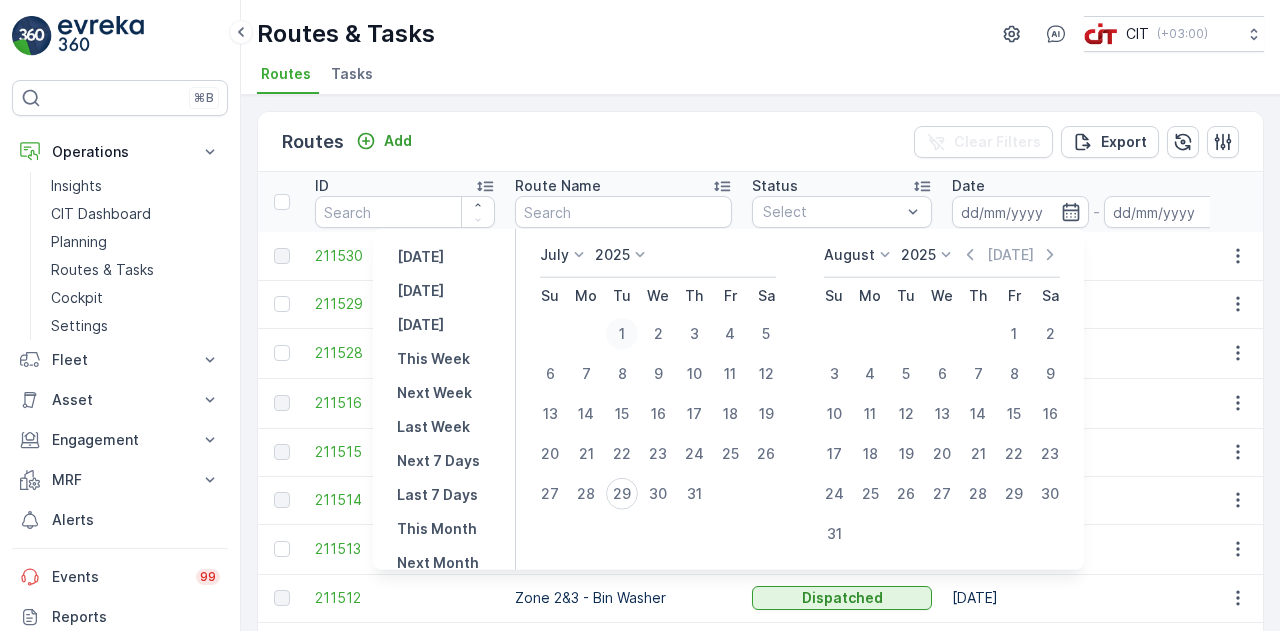 click on "1" at bounding box center (622, 334) 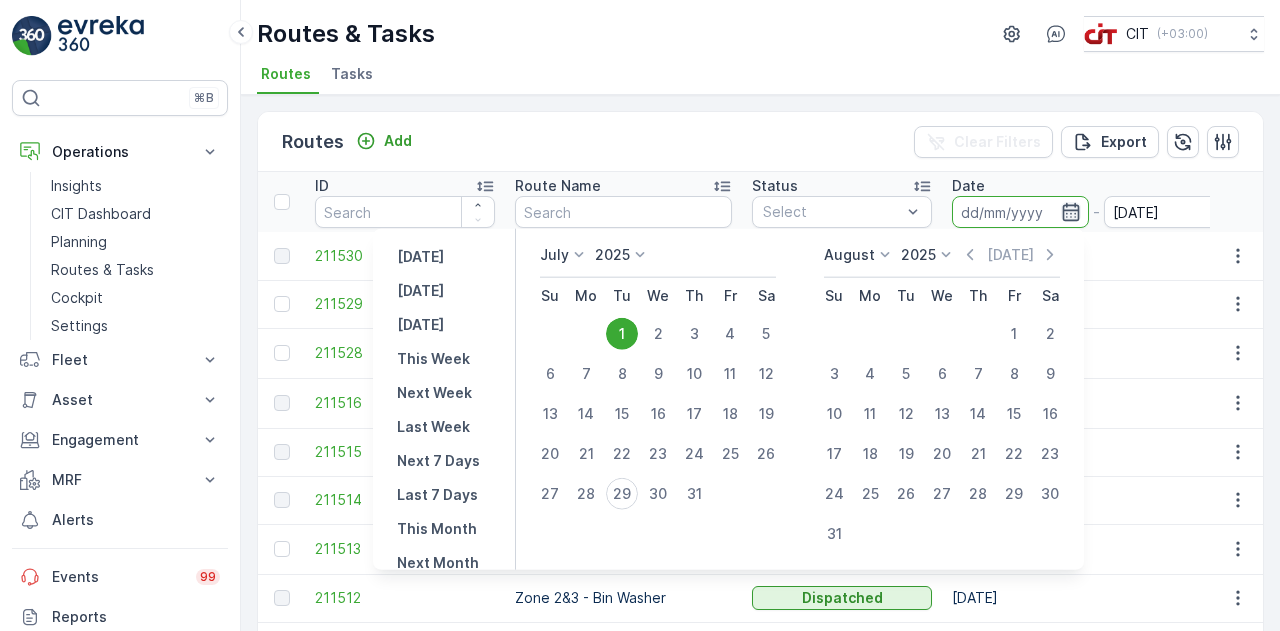 click 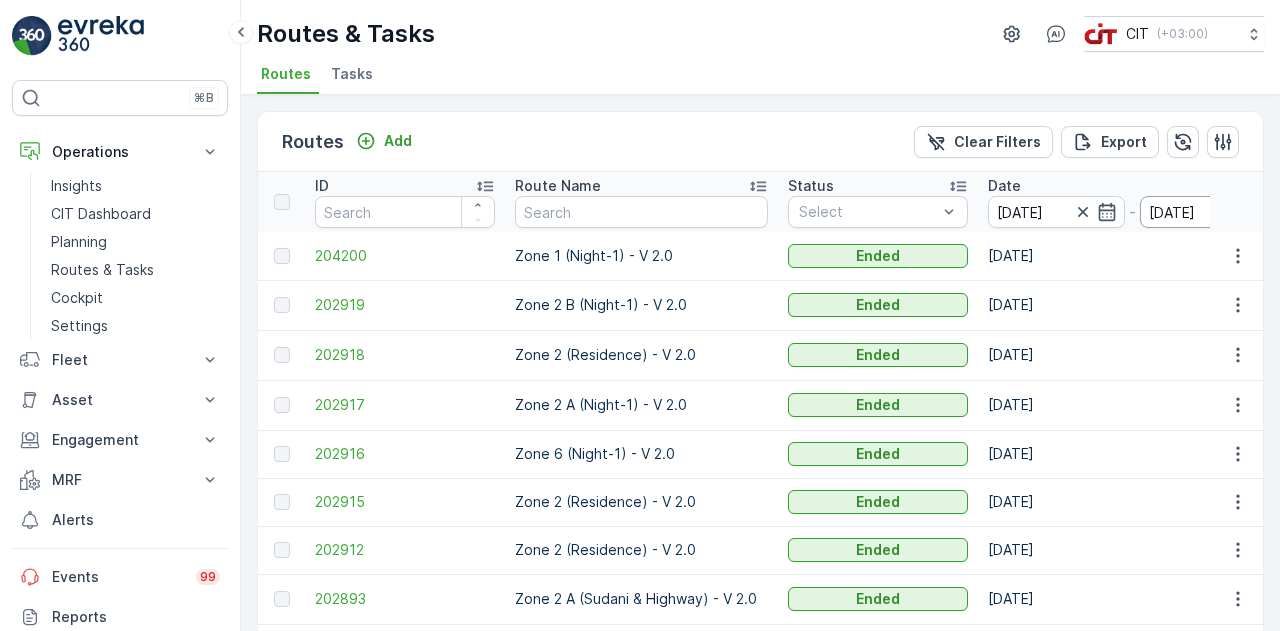 click on "01.07.2025" at bounding box center (1208, 212) 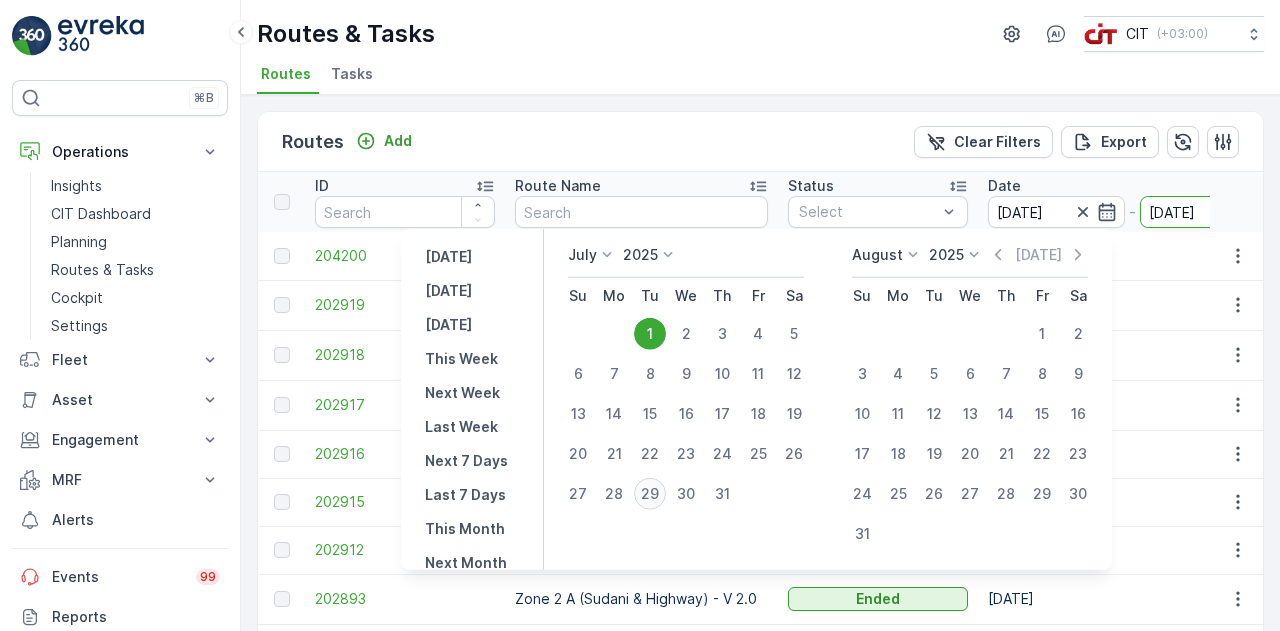 click on "29" at bounding box center (650, 494) 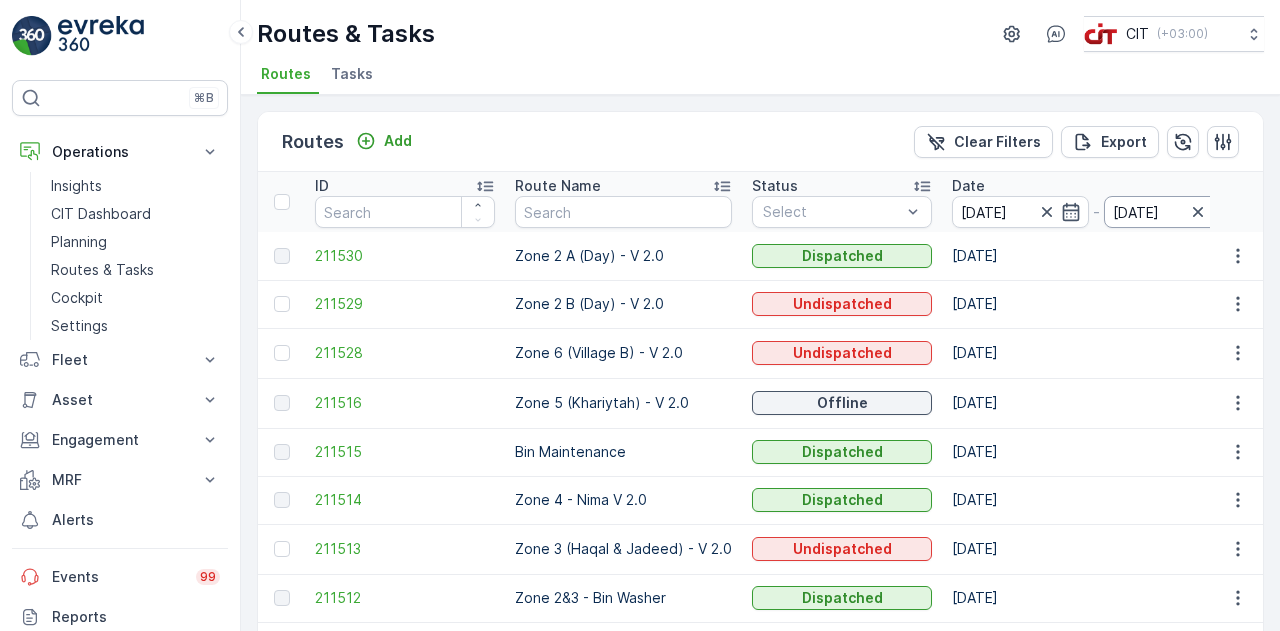 click on "29.07.2025" at bounding box center (1172, 212) 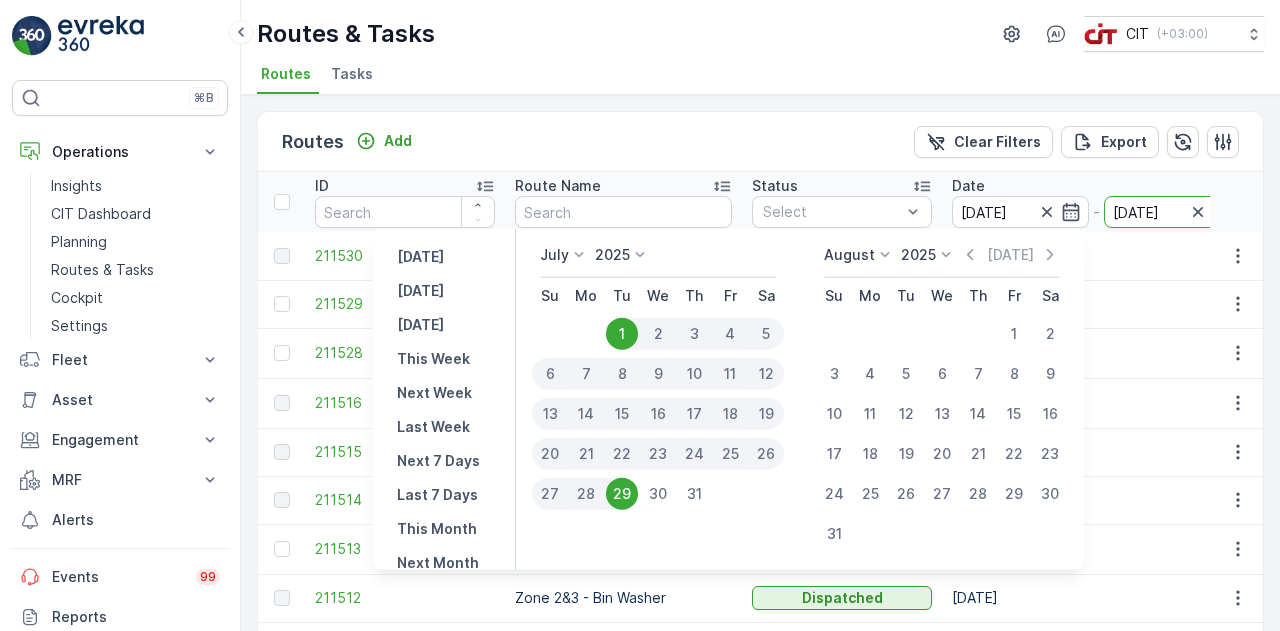 click on "28" at bounding box center (586, 494) 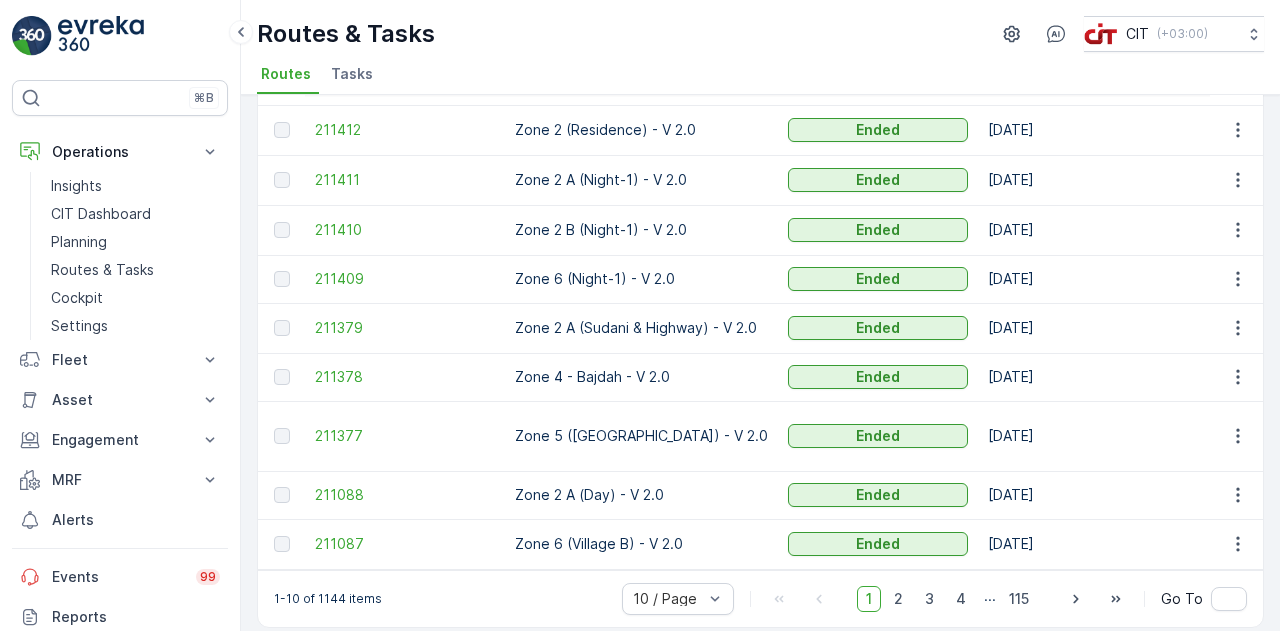 scroll, scrollTop: 0, scrollLeft: 0, axis: both 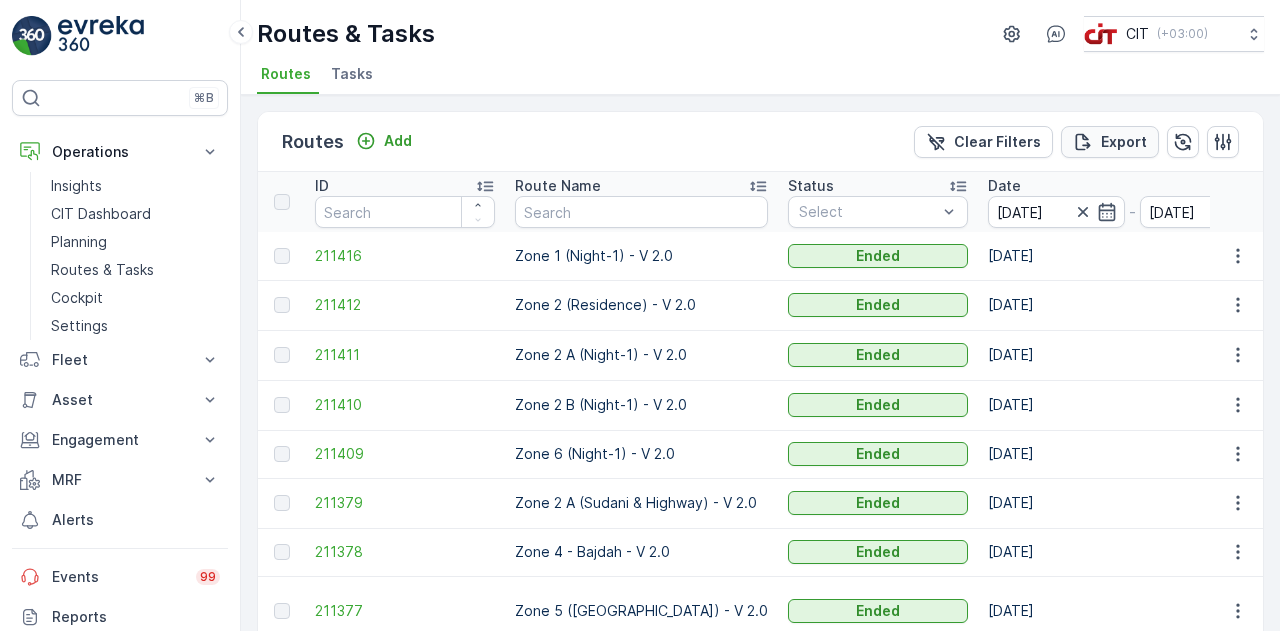 click 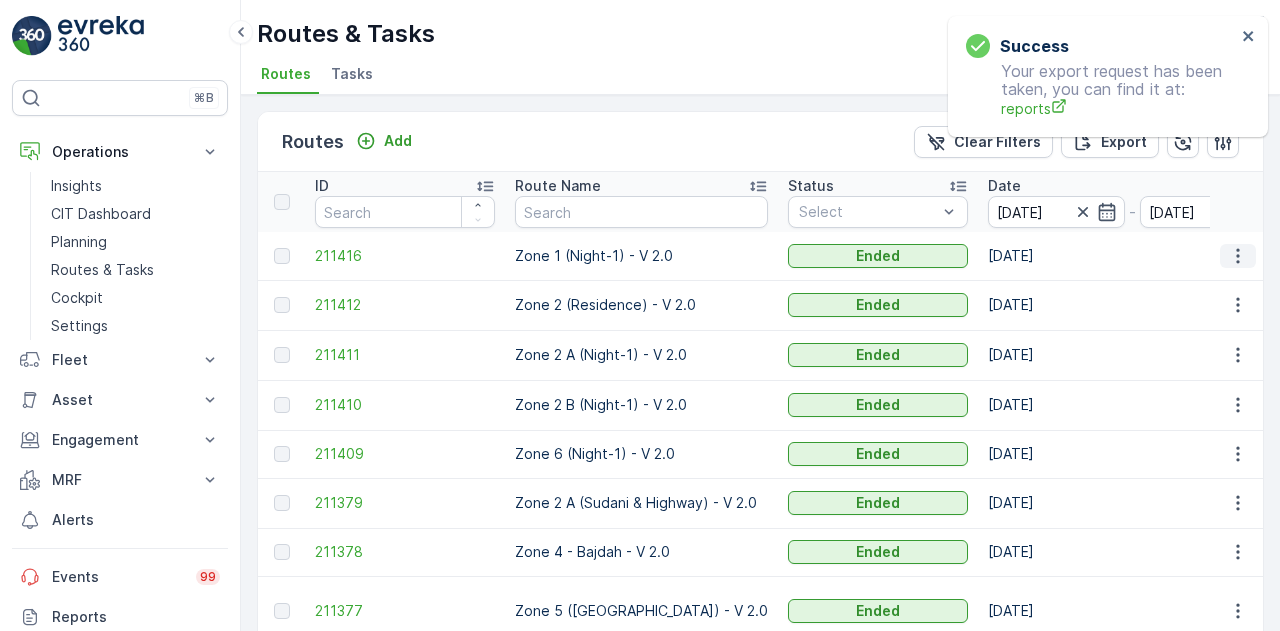 click 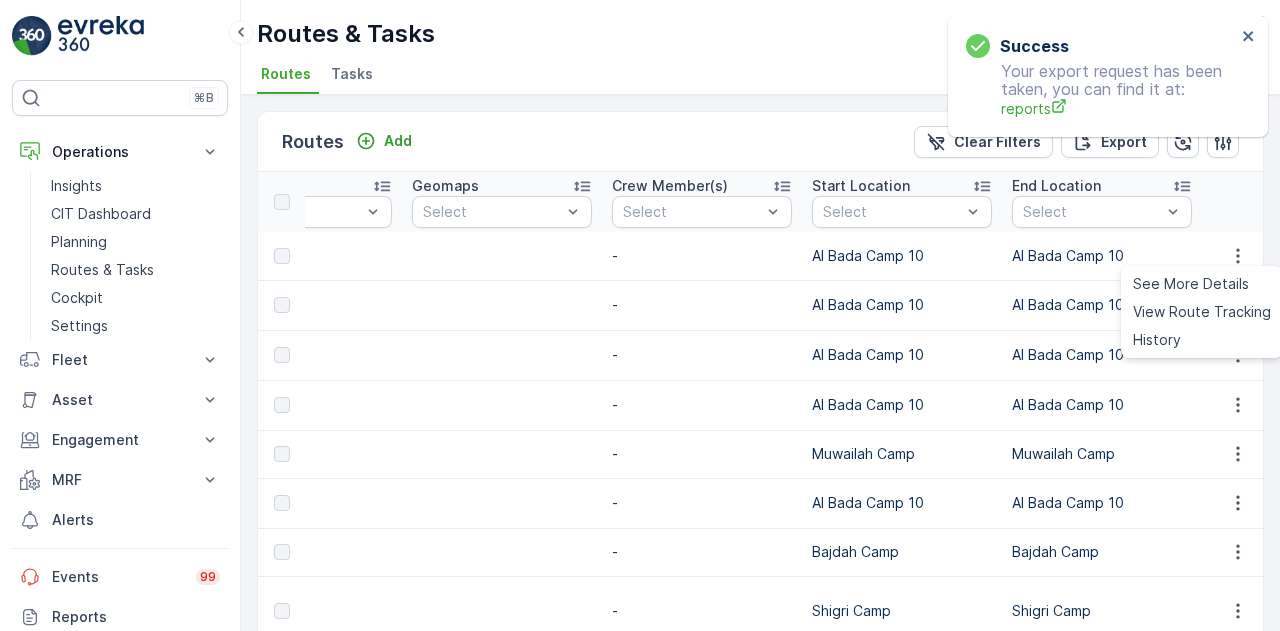 scroll, scrollTop: 0, scrollLeft: 2868, axis: horizontal 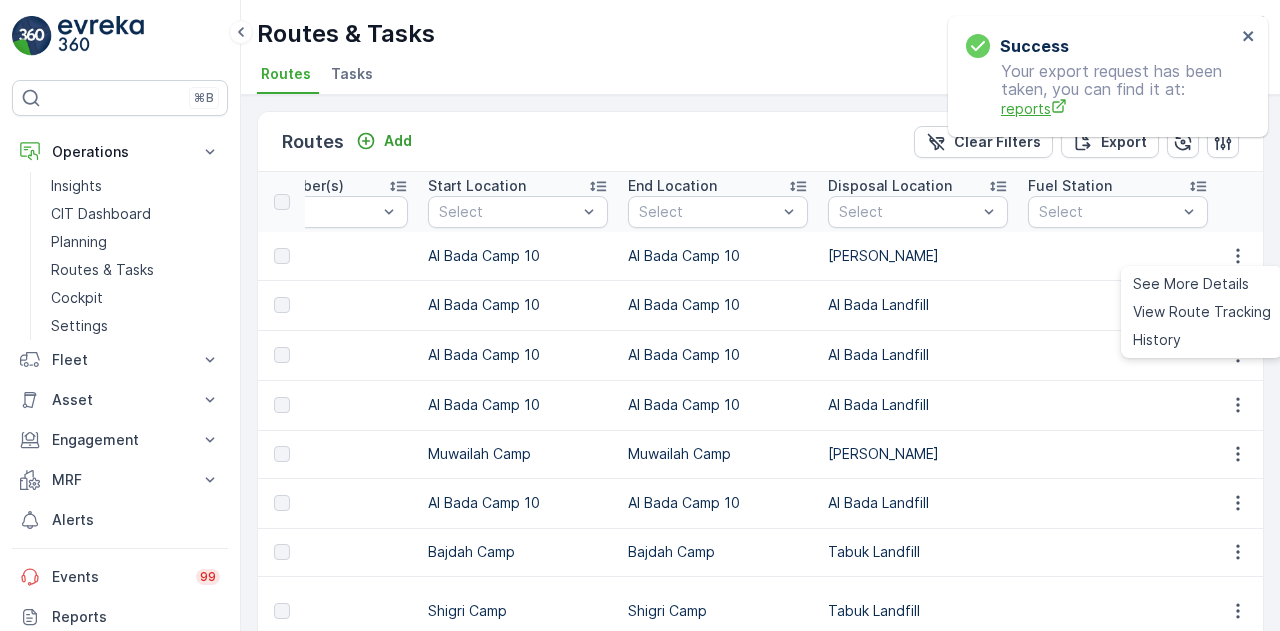 click on "reports" at bounding box center (1118, 108) 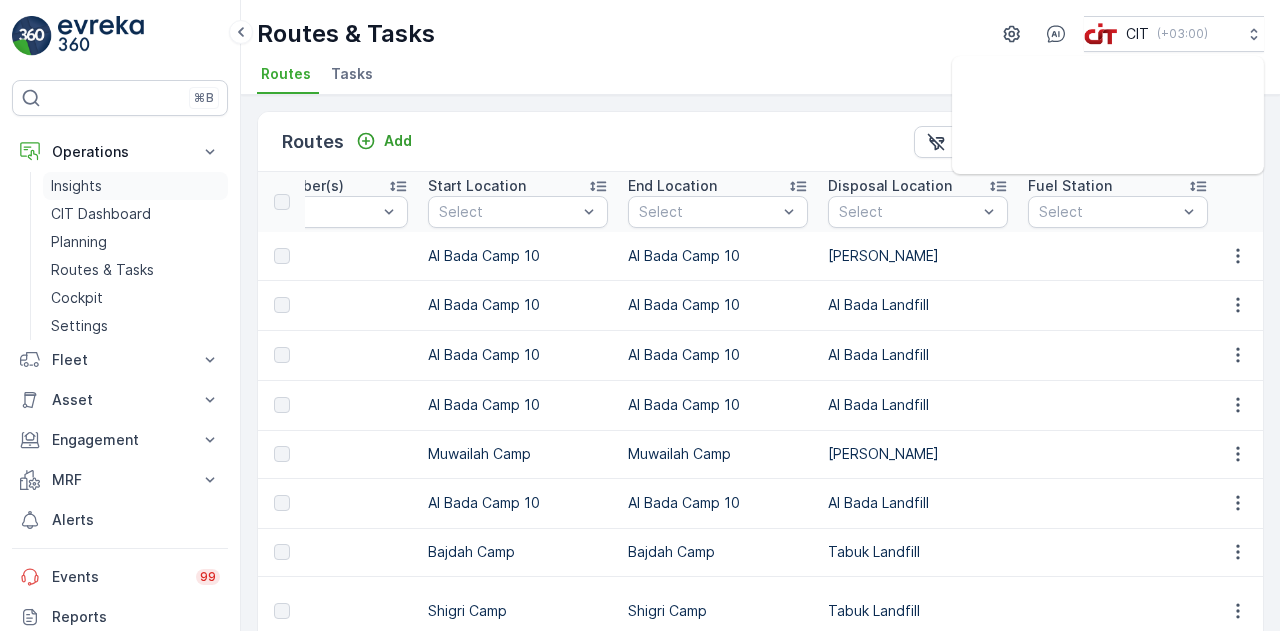 click on "Insights" at bounding box center [135, 186] 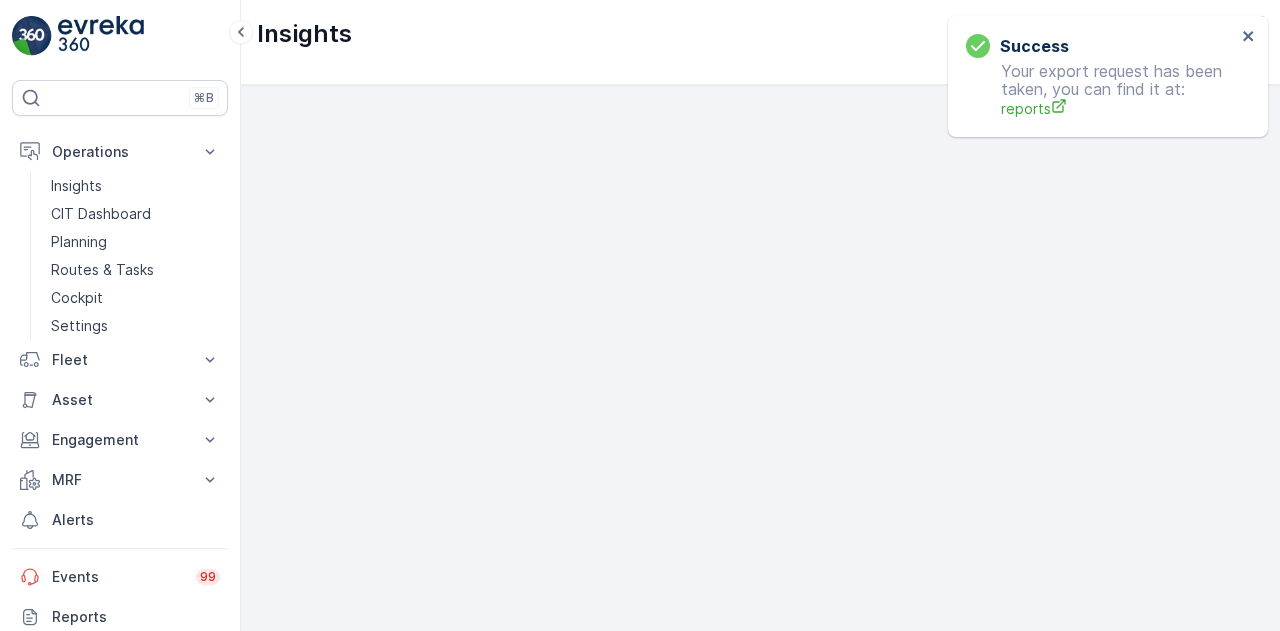 scroll, scrollTop: 14, scrollLeft: 0, axis: vertical 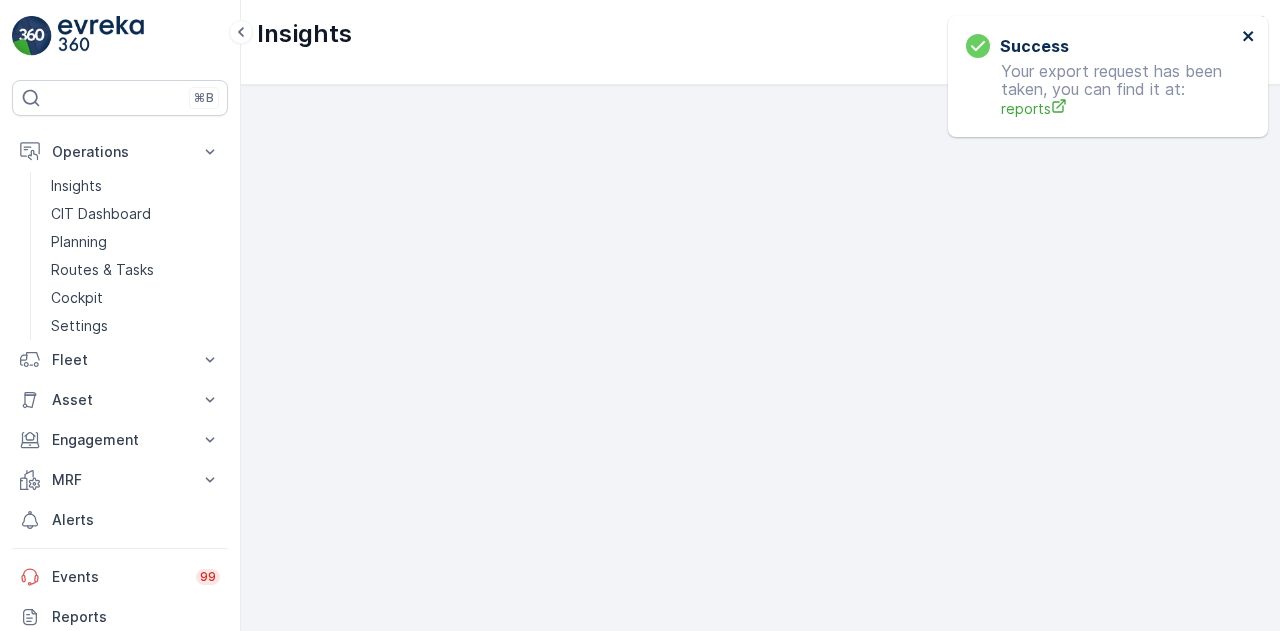 click 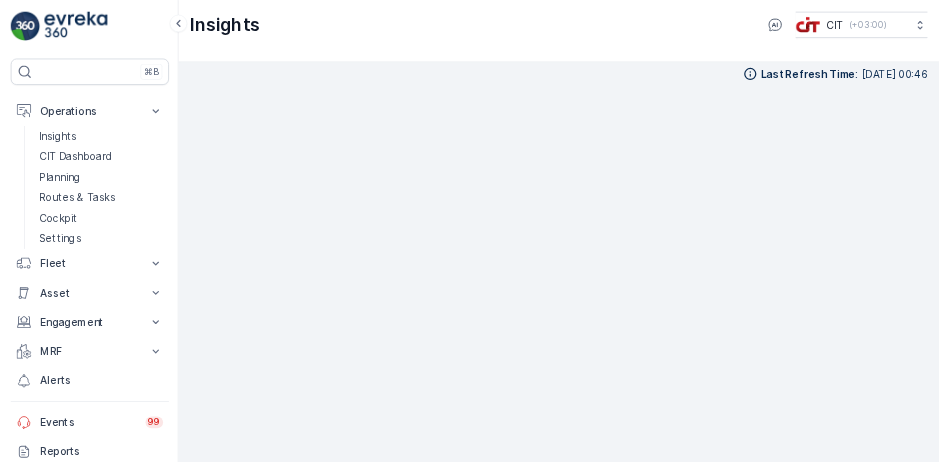 scroll, scrollTop: 17, scrollLeft: 0, axis: vertical 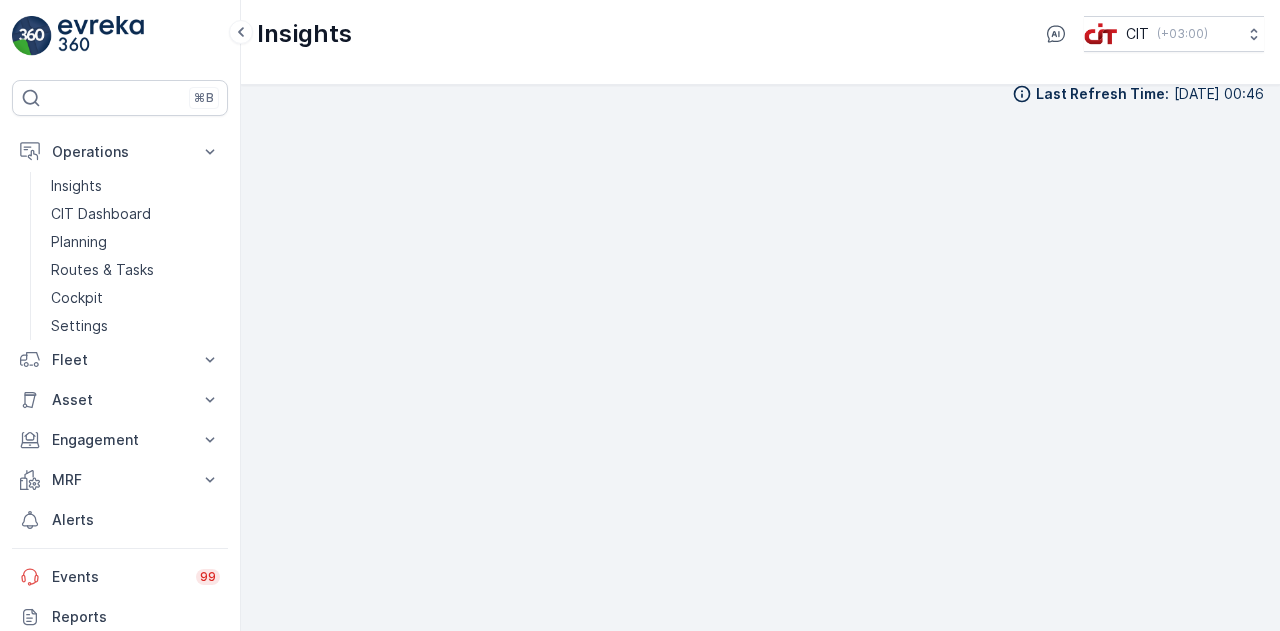 click on "Insights CIT ( +03:00 )" at bounding box center [760, 42] 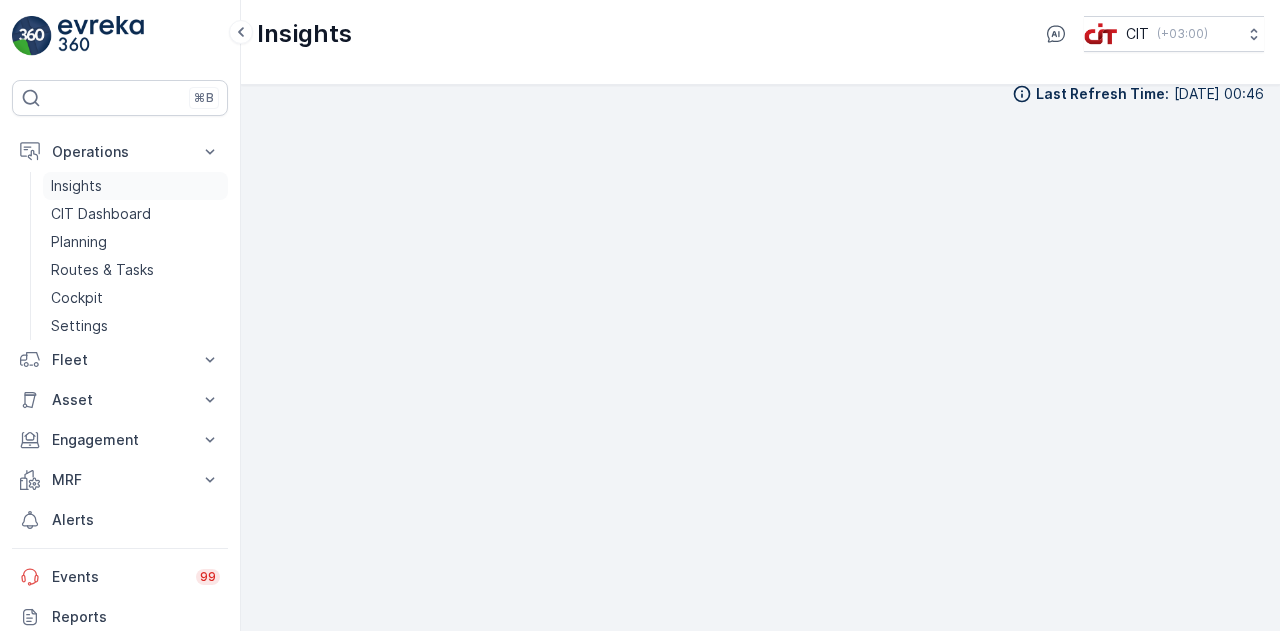 click on "Insights" at bounding box center (135, 186) 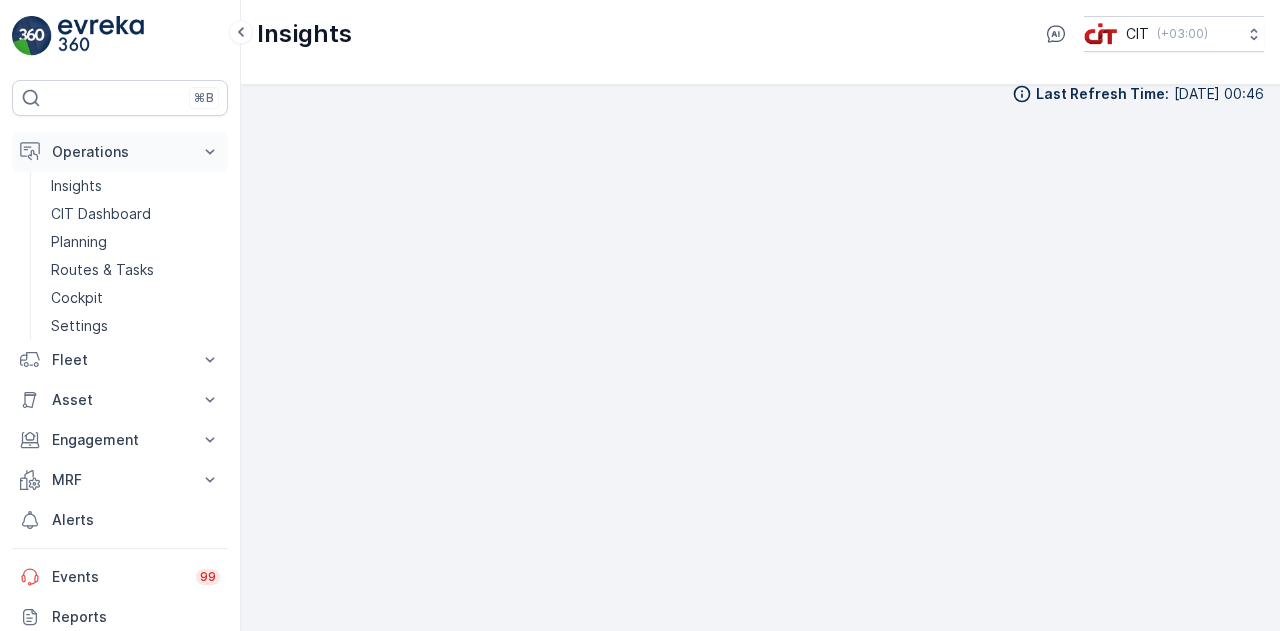 click on "Operations" at bounding box center (120, 152) 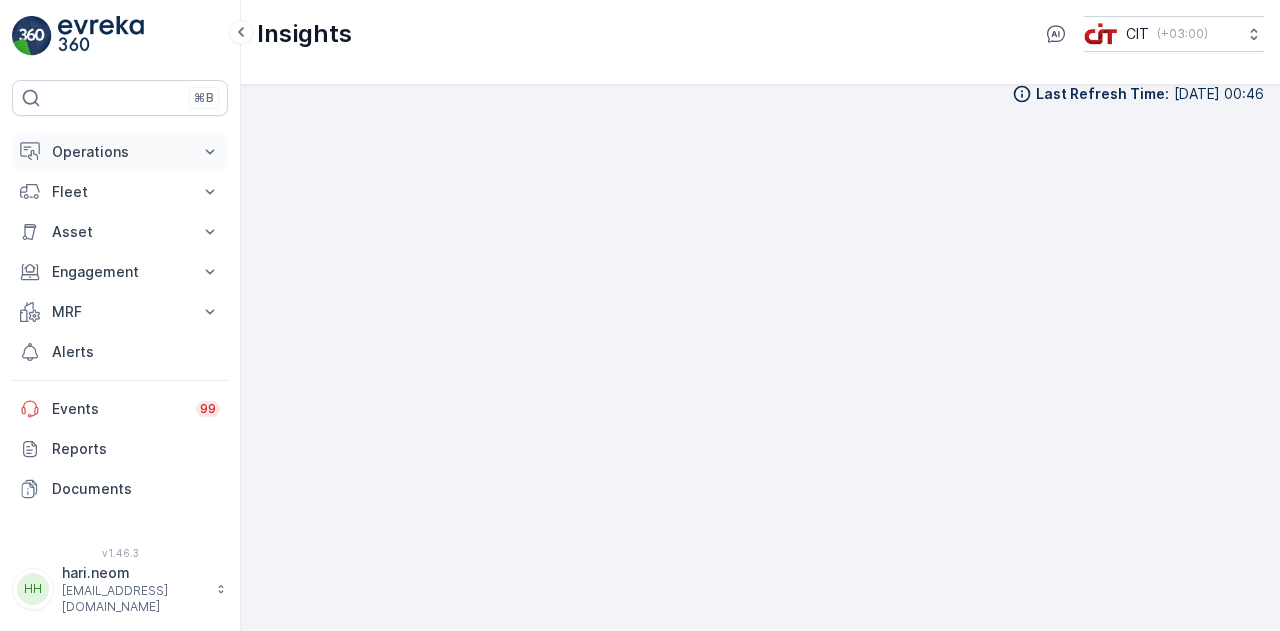 click on "Operations" at bounding box center (120, 152) 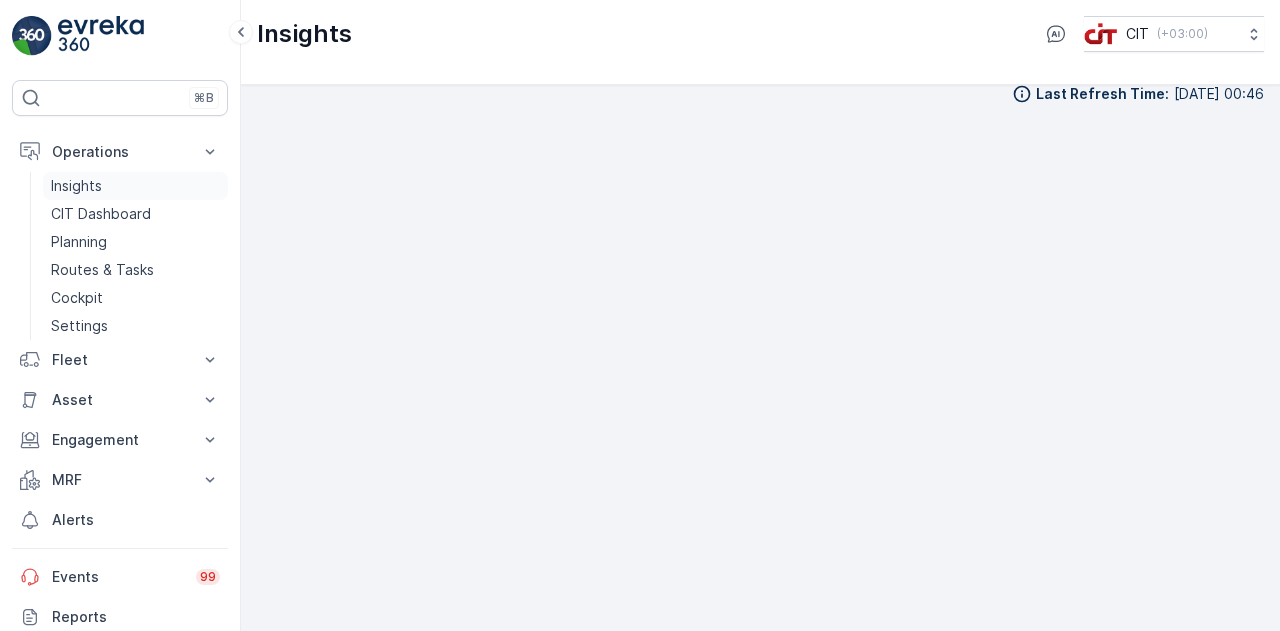 click on "Insights" at bounding box center [76, 186] 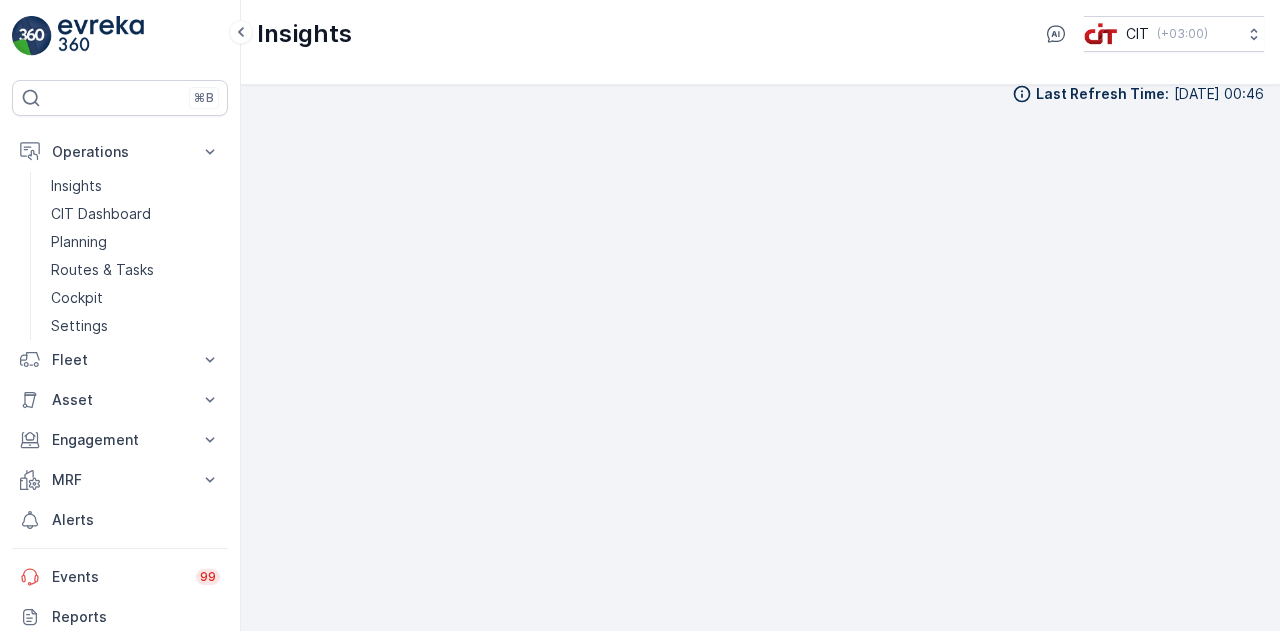 click on "Insights CIT ( +03:00 )" at bounding box center [760, 42] 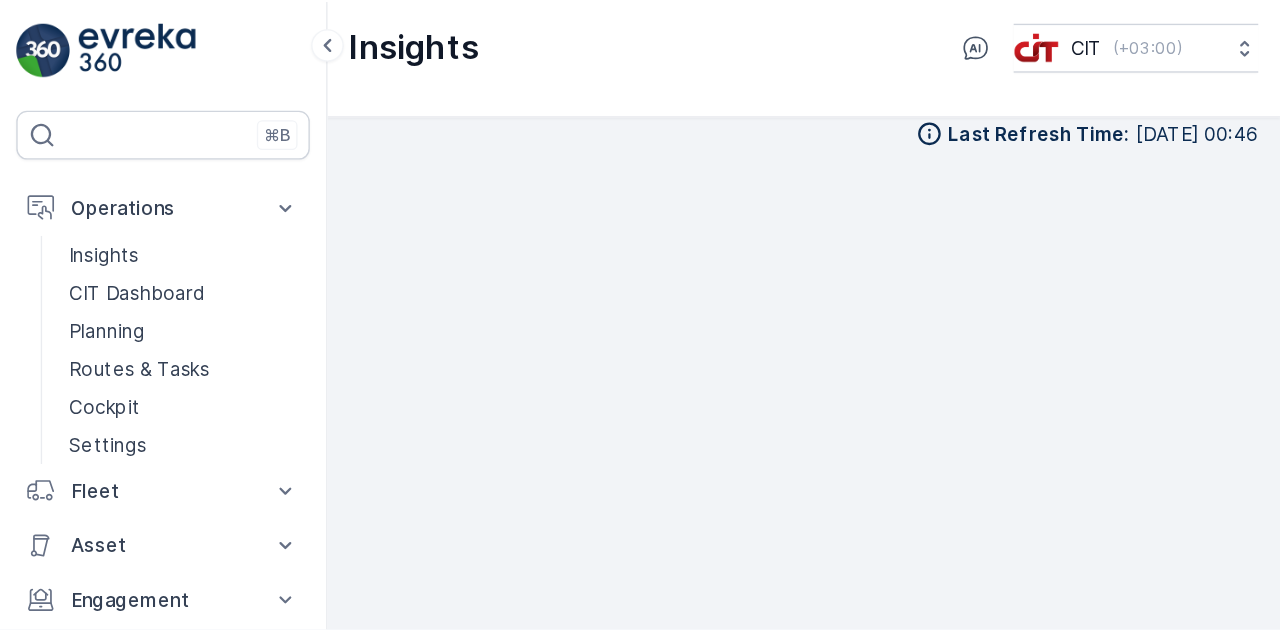 scroll, scrollTop: 17, scrollLeft: 0, axis: vertical 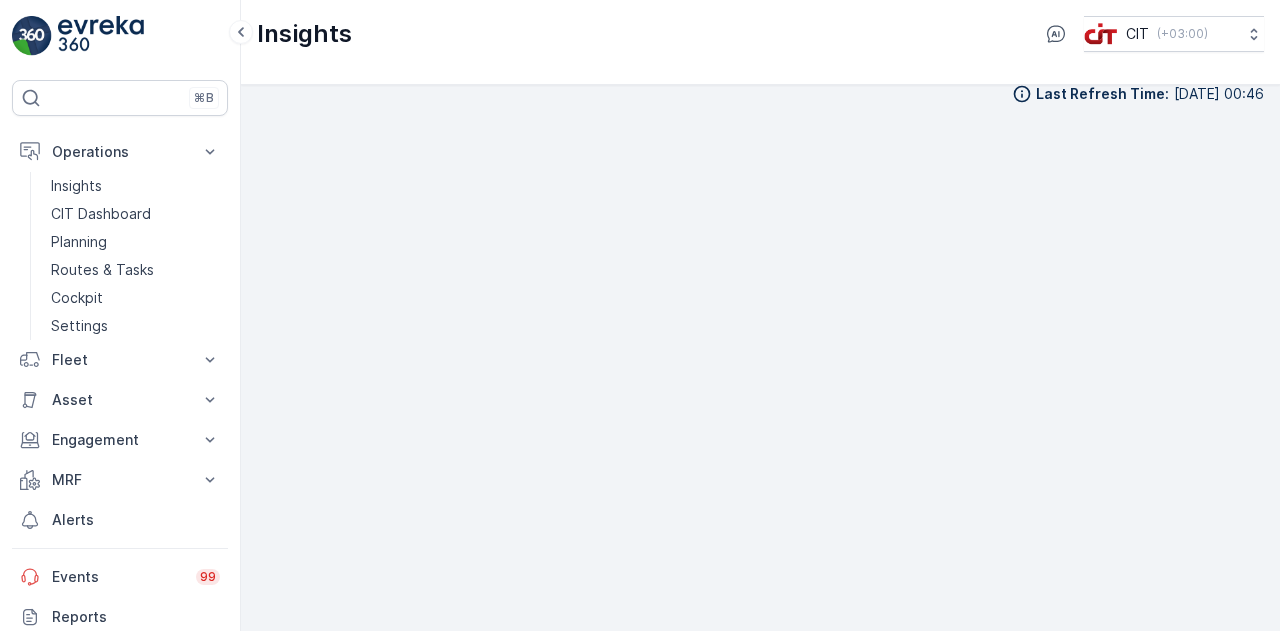 click at bounding box center (101, 36) 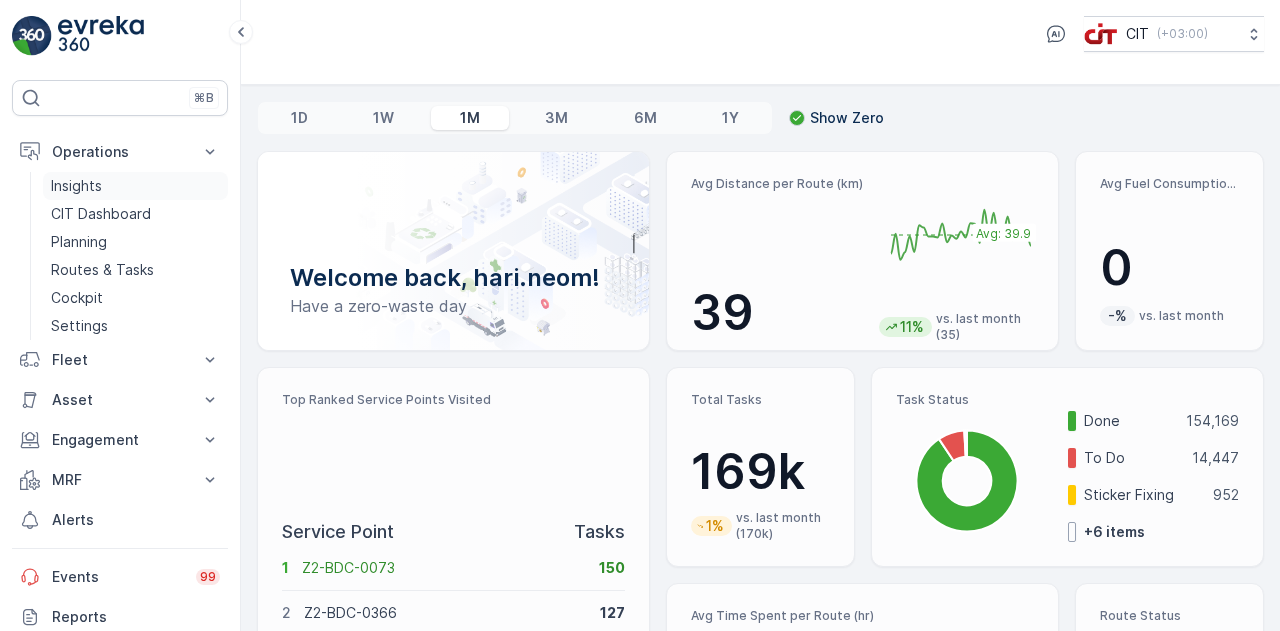 click on "Insights" at bounding box center (76, 186) 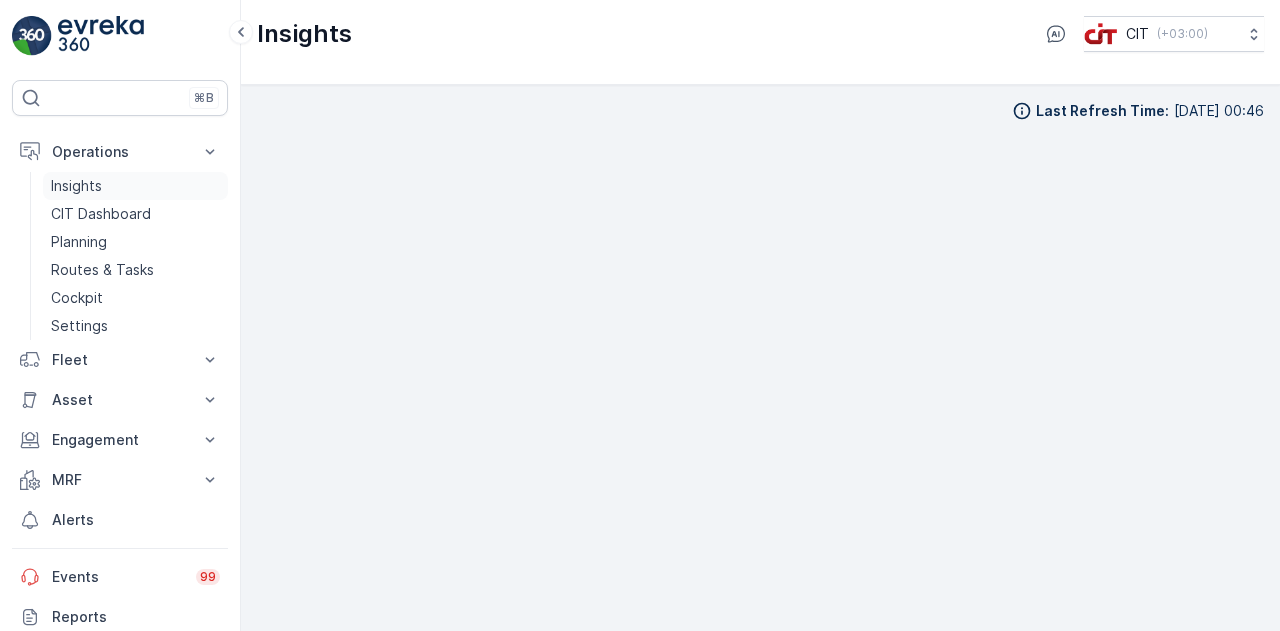 click on "Insights" at bounding box center [76, 186] 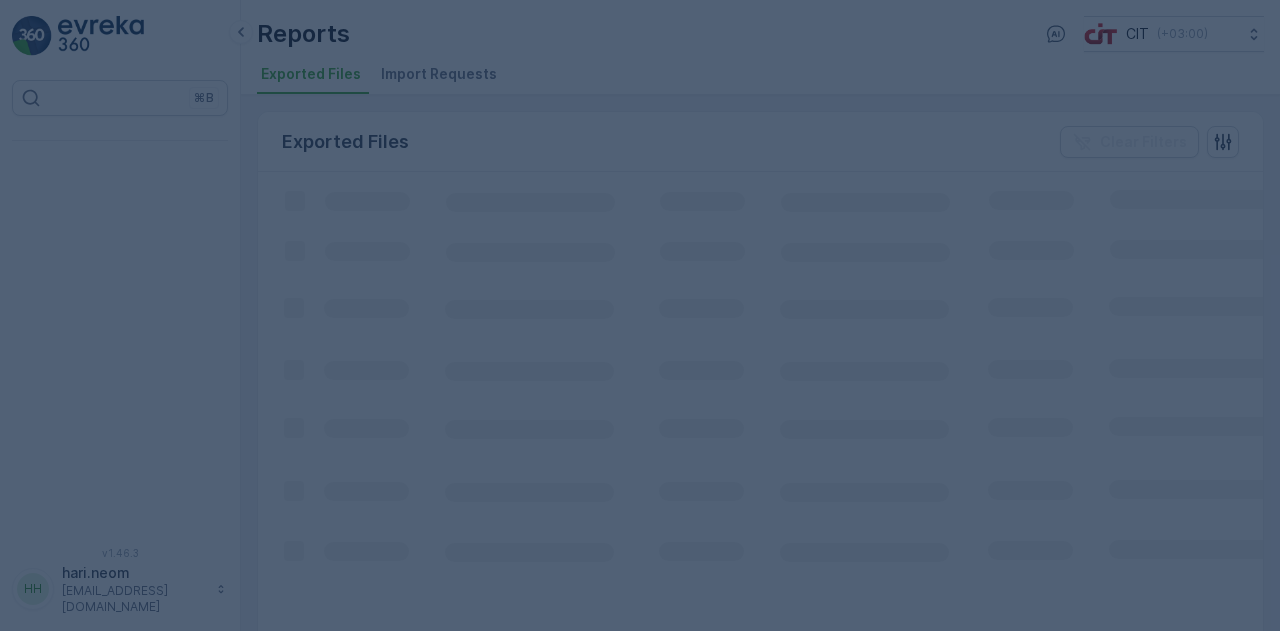 scroll, scrollTop: 0, scrollLeft: 0, axis: both 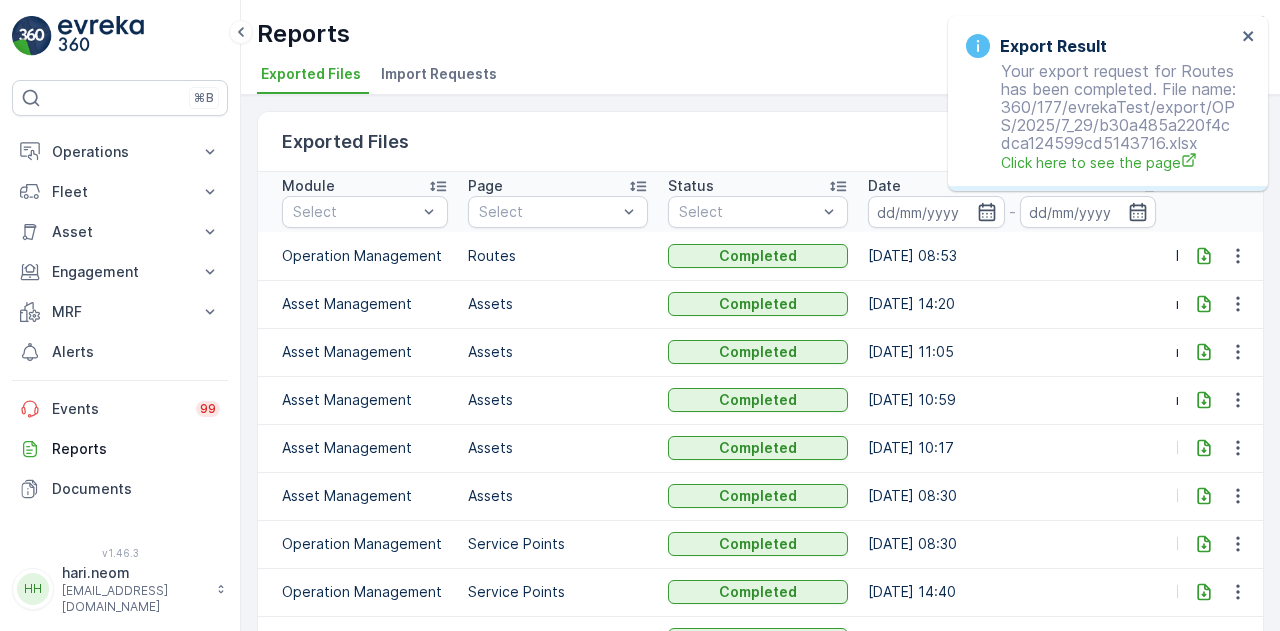 click 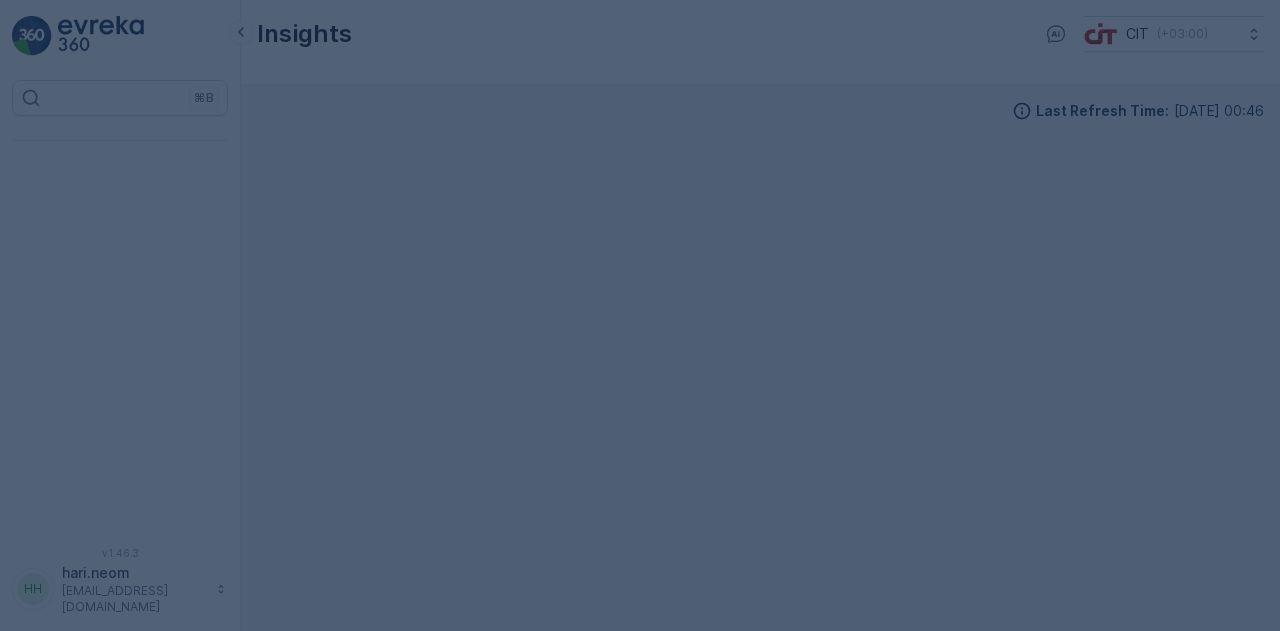 scroll, scrollTop: 0, scrollLeft: 0, axis: both 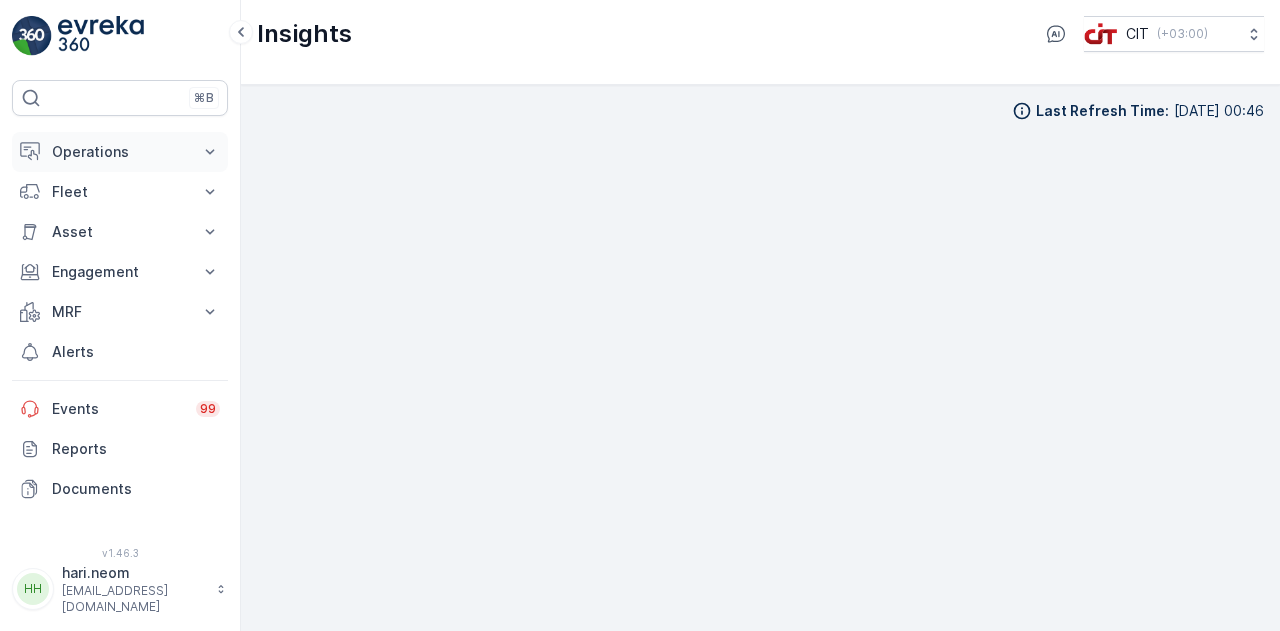 click 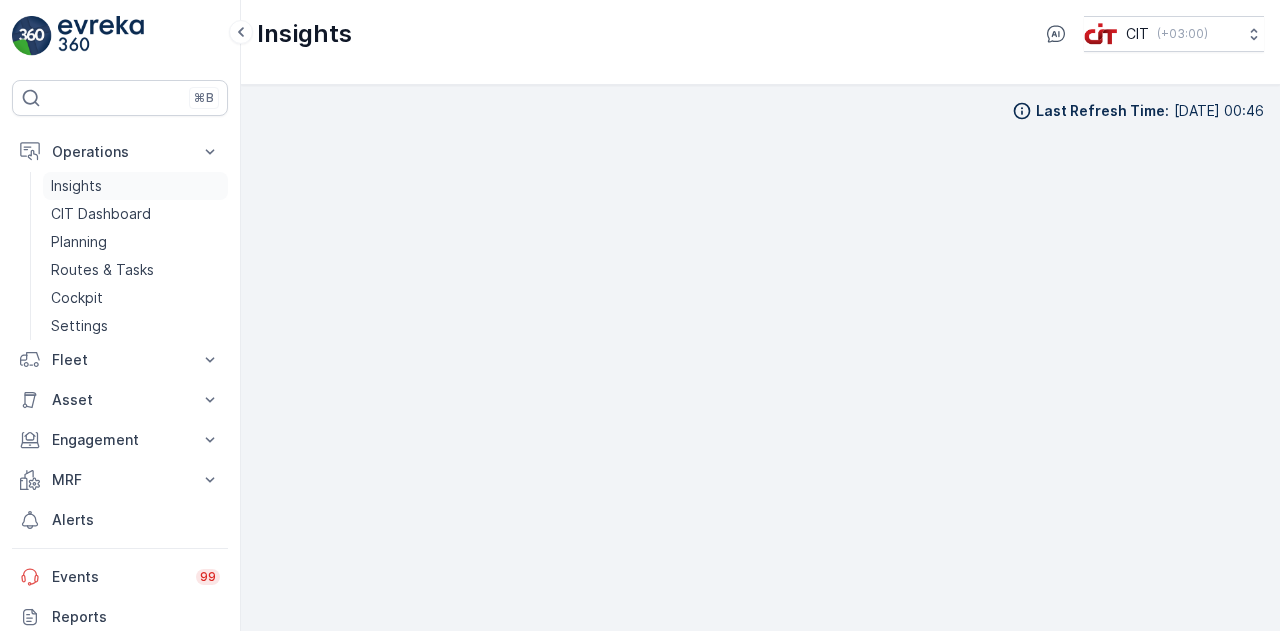 click on "Insights" at bounding box center [76, 186] 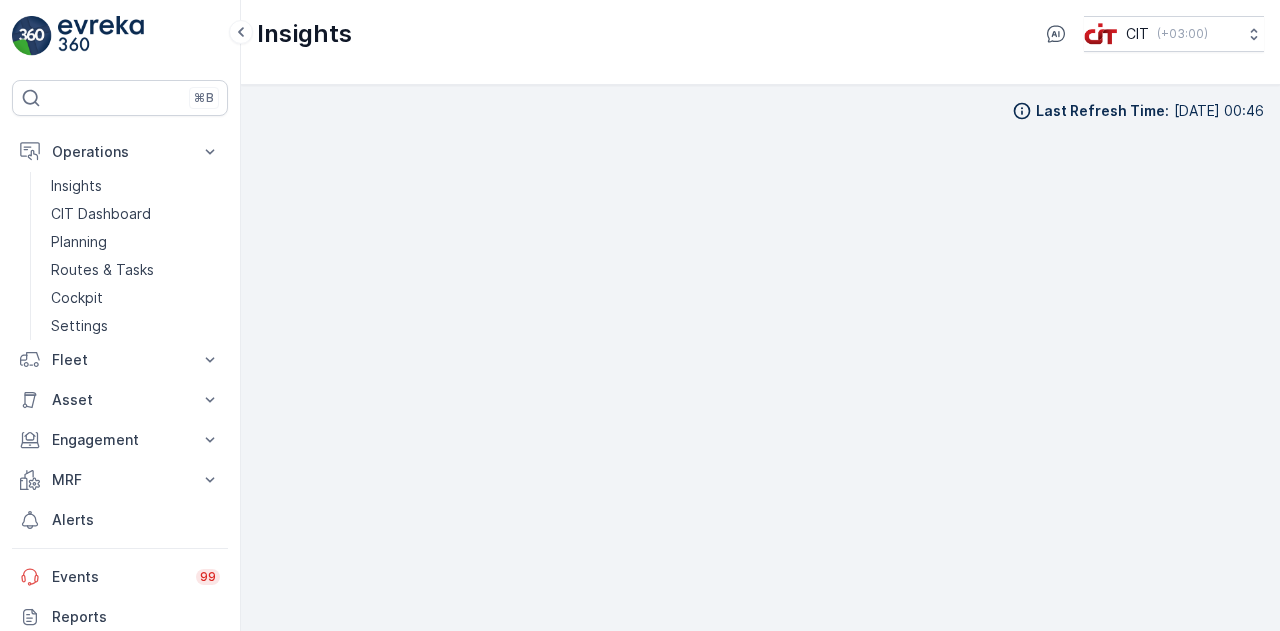 scroll, scrollTop: 14, scrollLeft: 0, axis: vertical 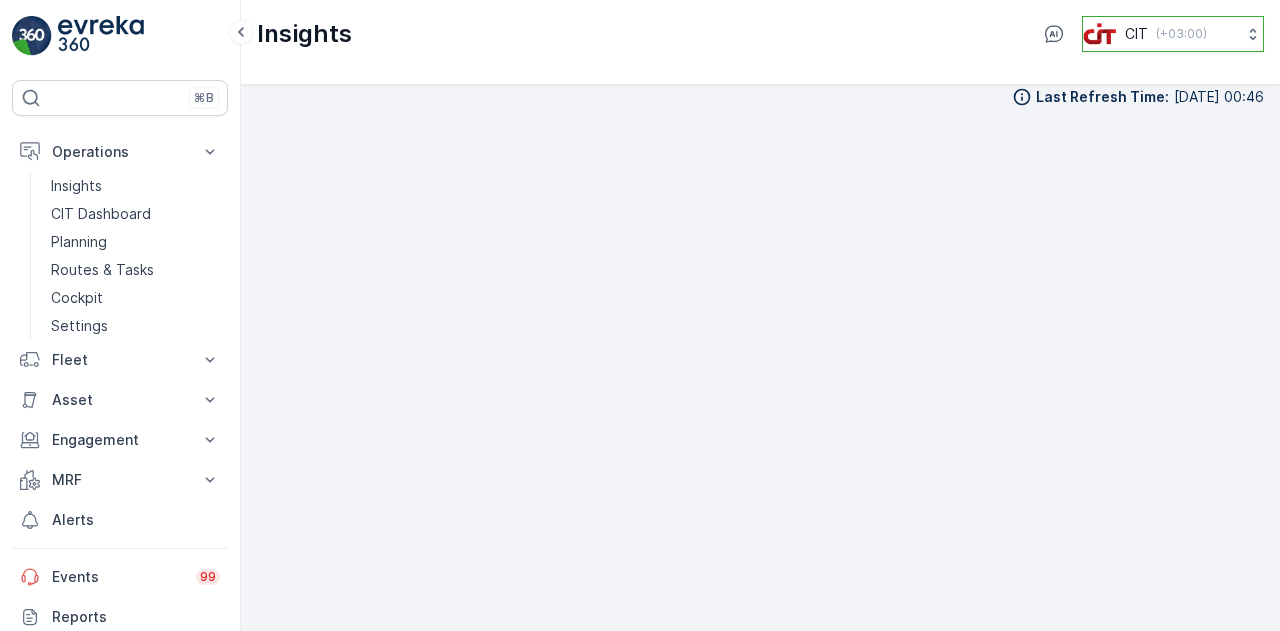 click on "( +03:00 )" at bounding box center (1181, 34) 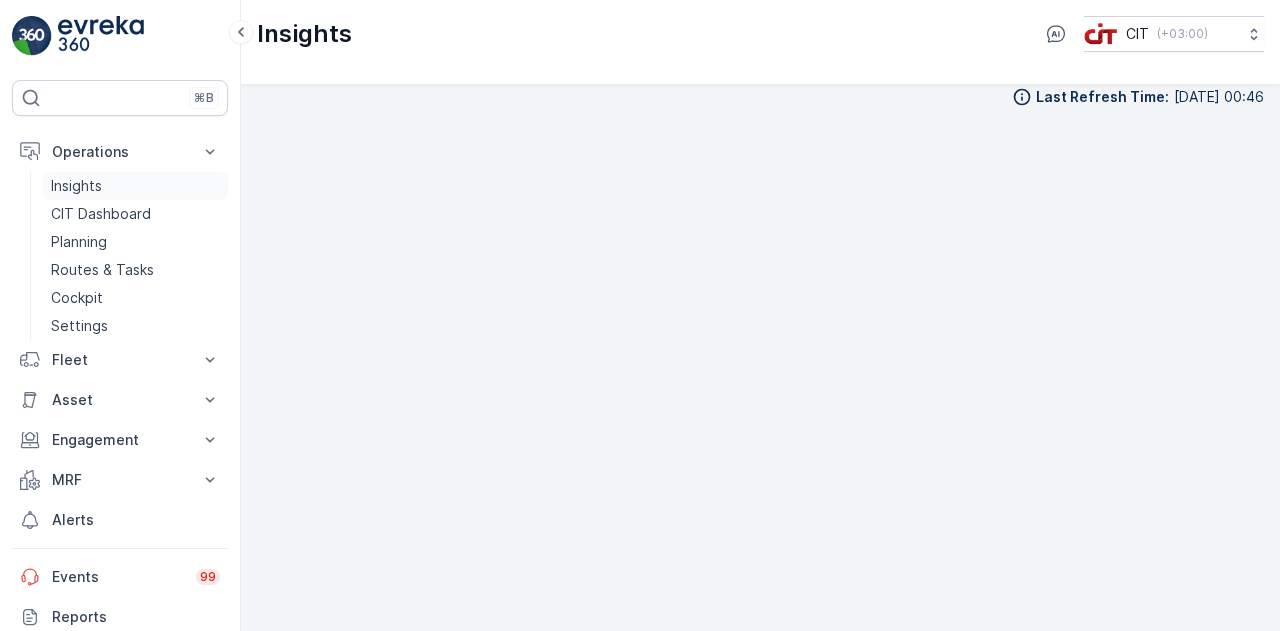 click on "Insights" at bounding box center (76, 186) 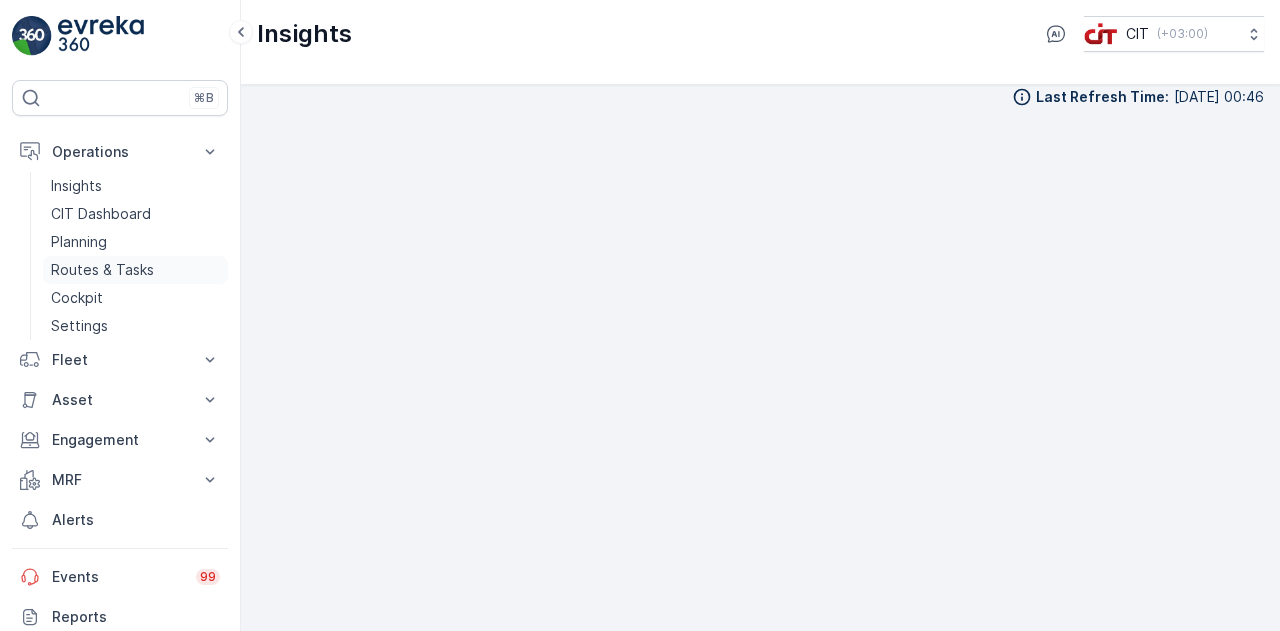 click on "Routes & Tasks" at bounding box center (102, 270) 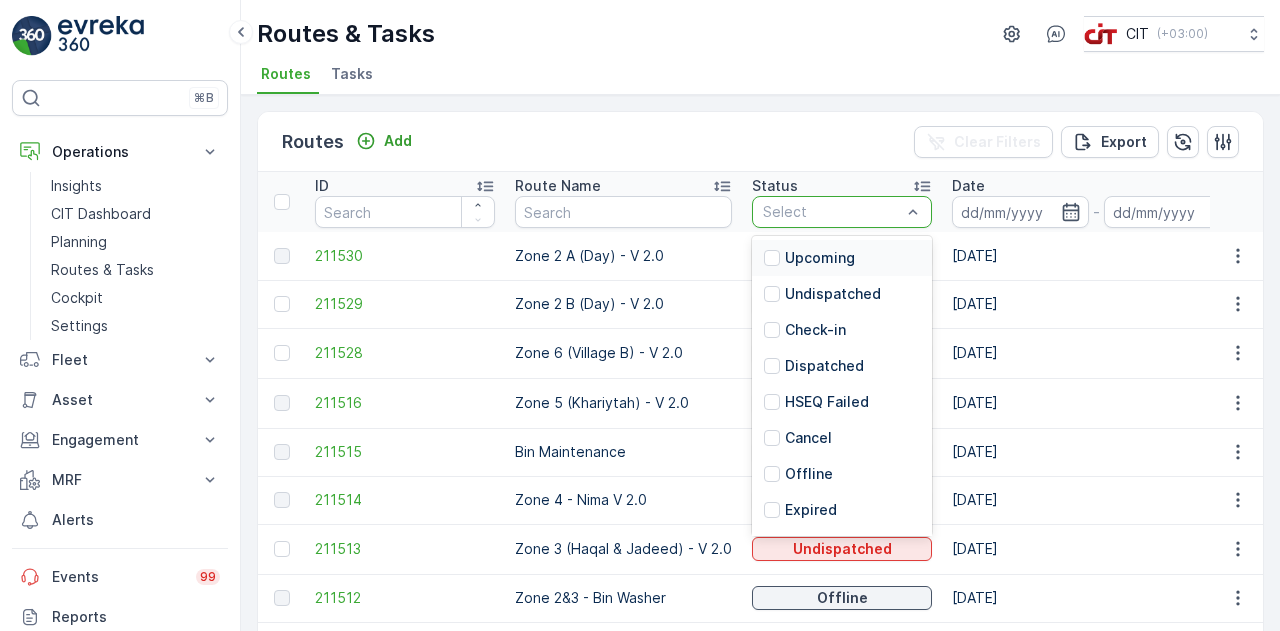 click on "Routes Add Clear Filters Export" at bounding box center [760, 142] 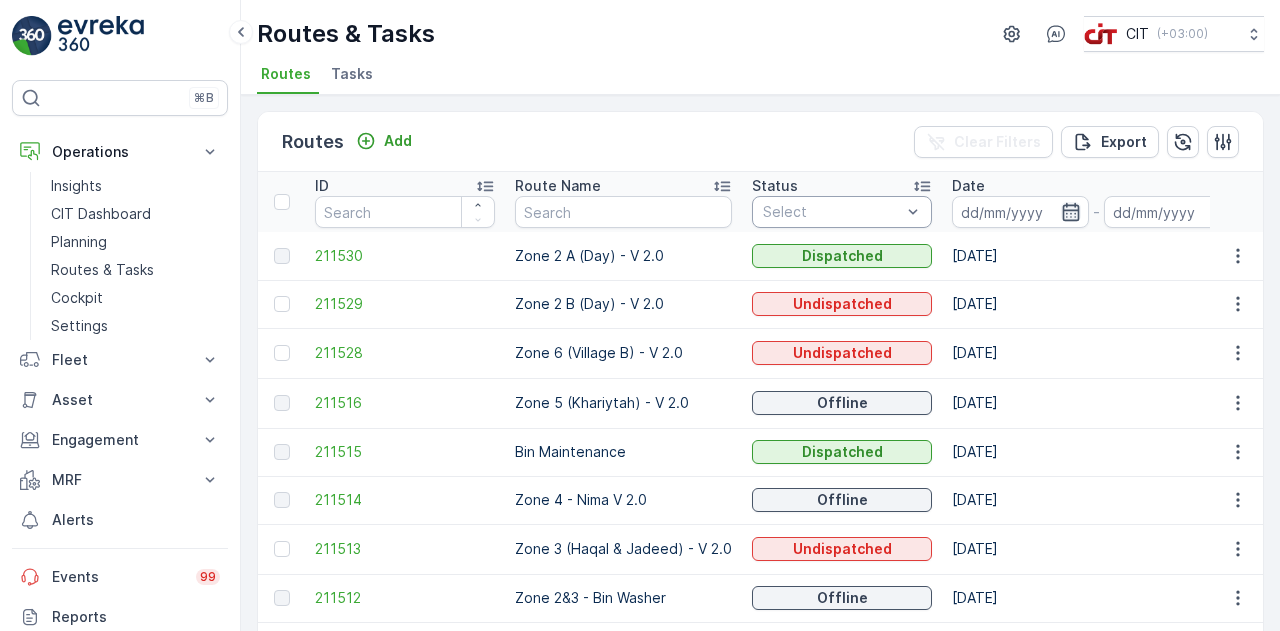 click 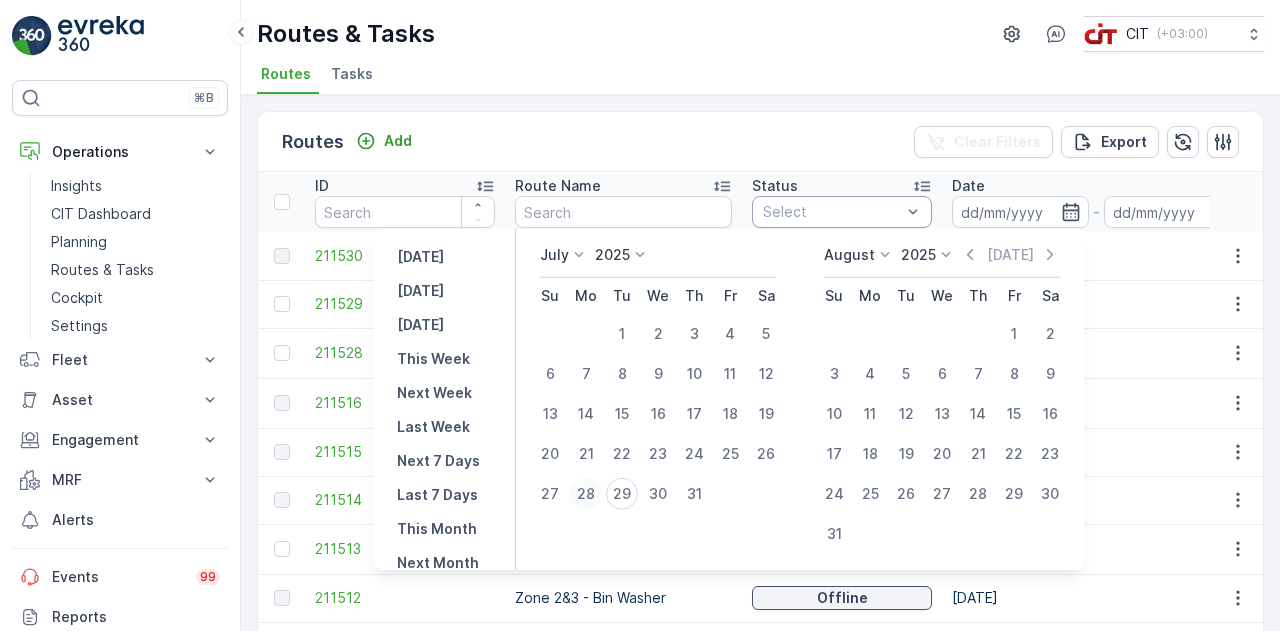 click on "28" at bounding box center (586, 494) 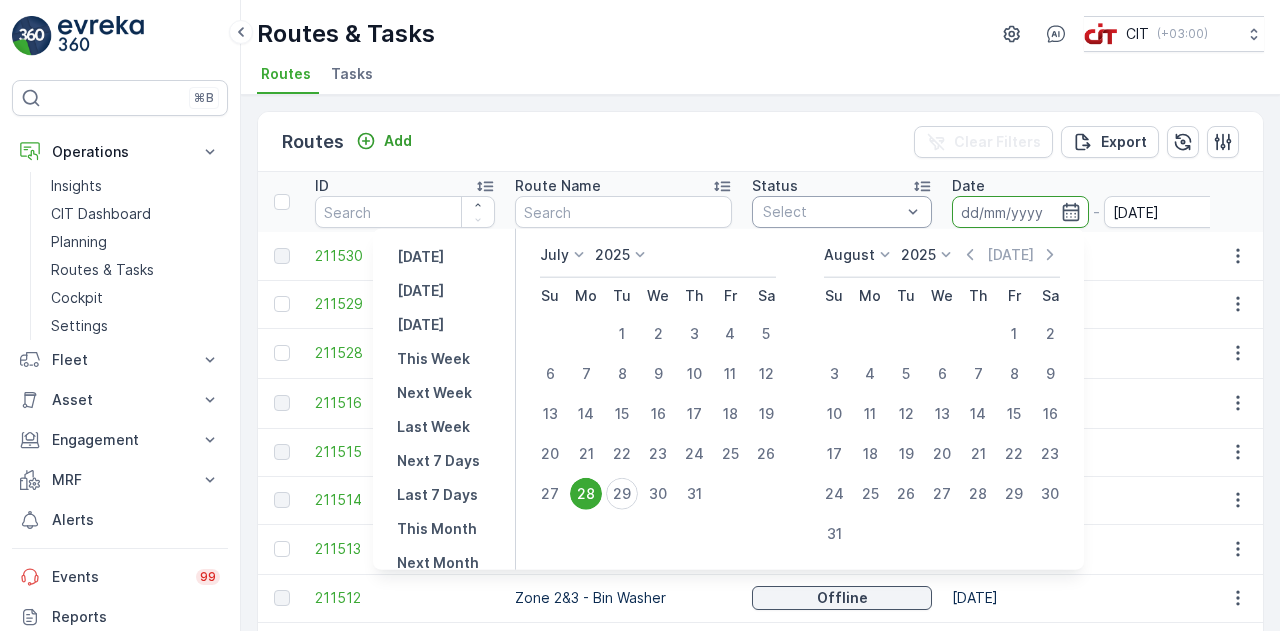 click at bounding box center (1020, 212) 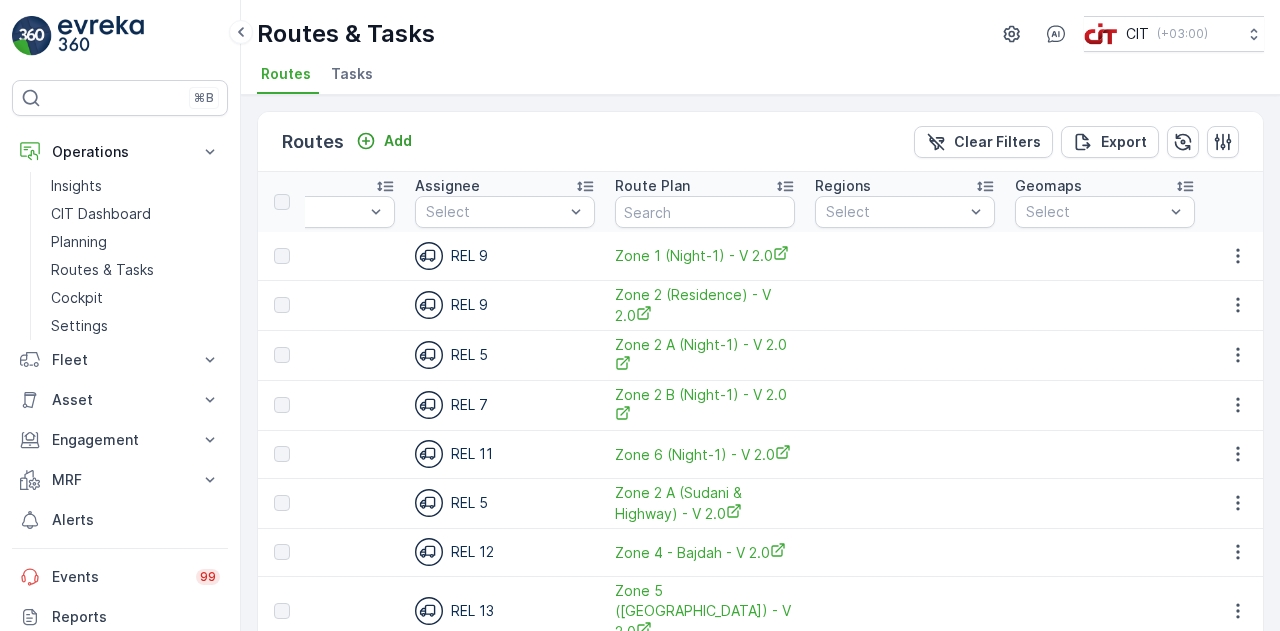 scroll, scrollTop: 0, scrollLeft: 1884, axis: horizontal 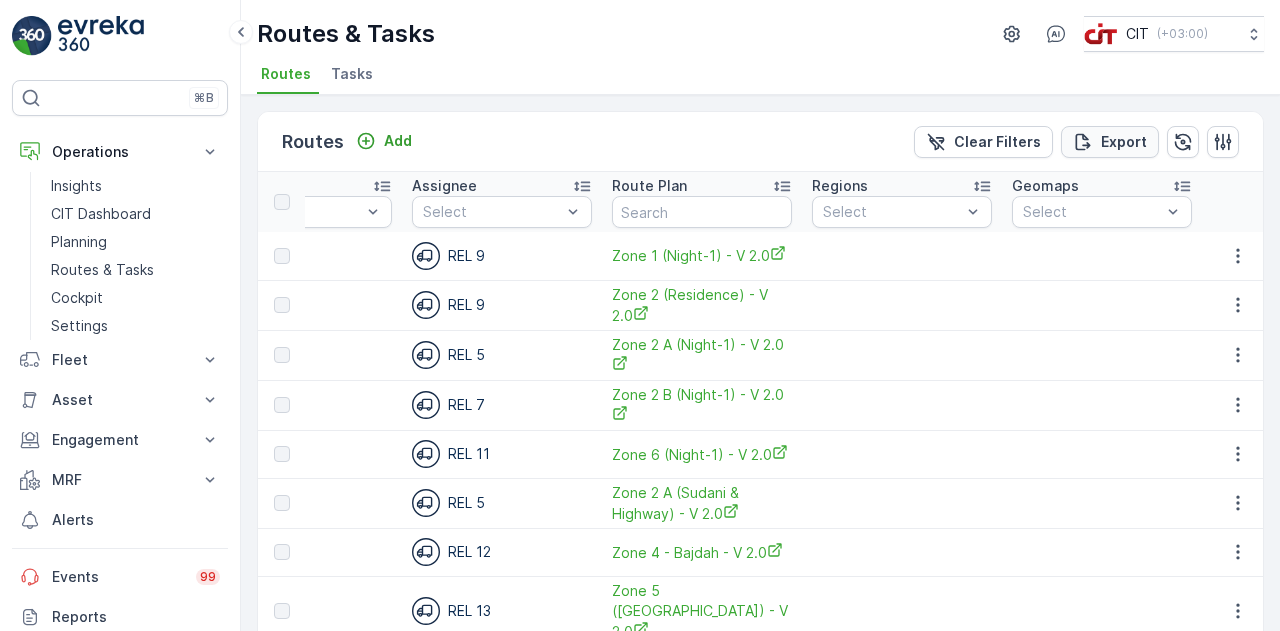 click on "Export" at bounding box center (1124, 142) 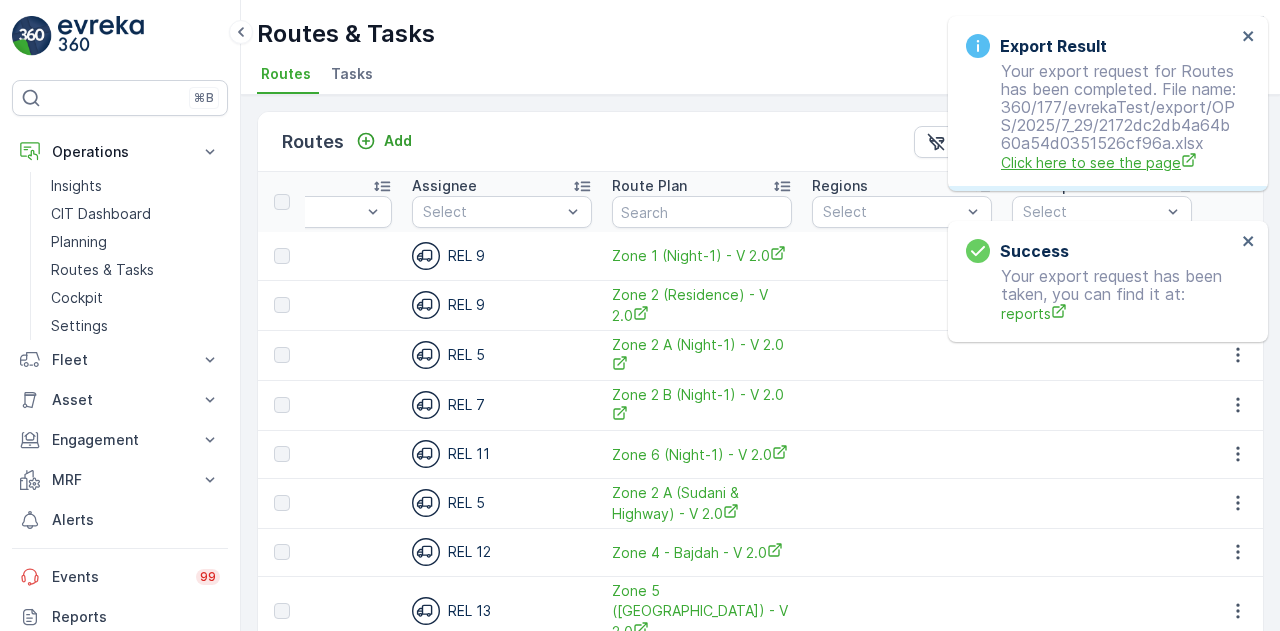 click on "Click here to see the page" at bounding box center [1118, 162] 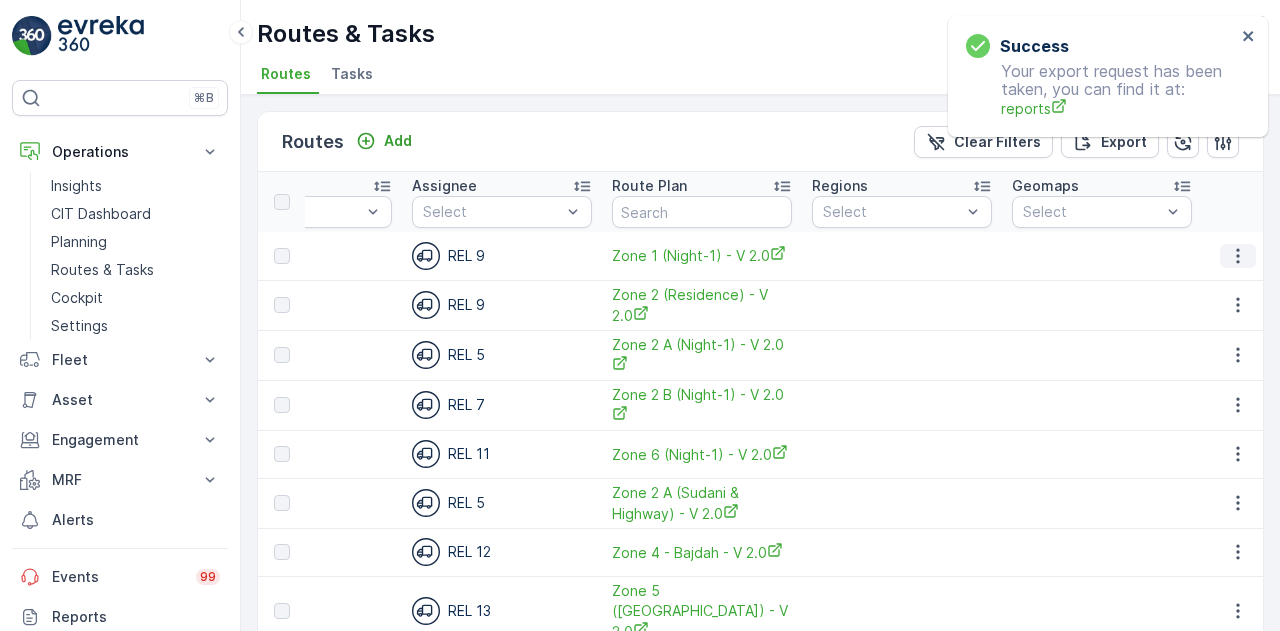 click 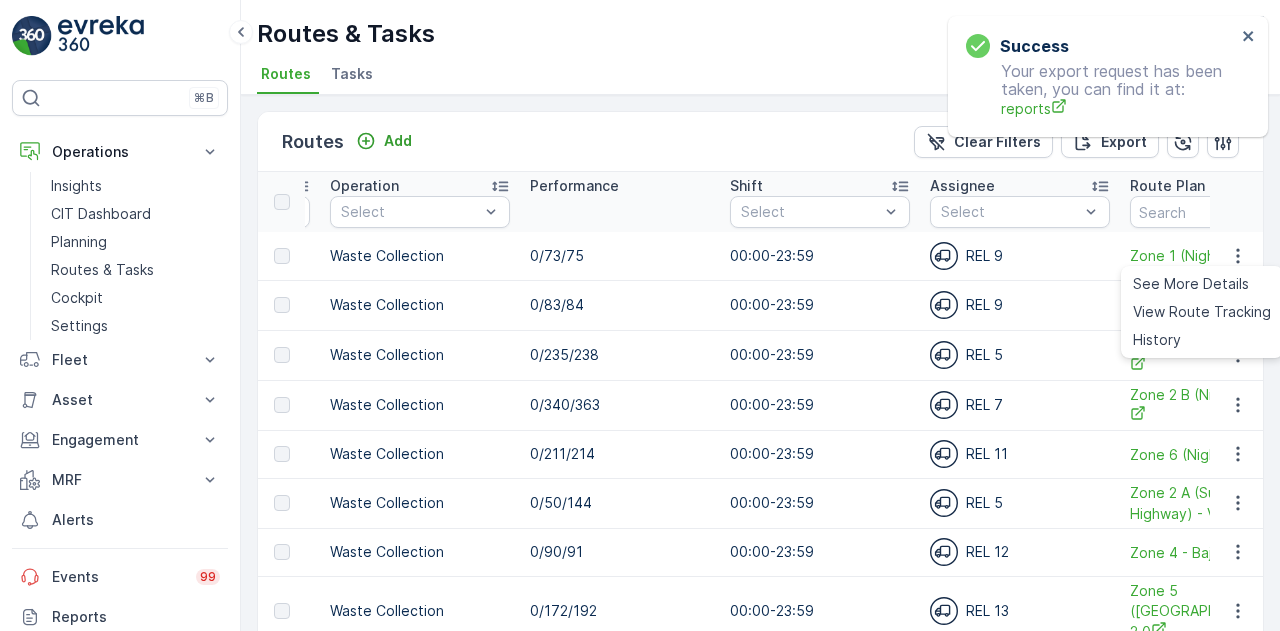scroll, scrollTop: 0, scrollLeft: 1349, axis: horizontal 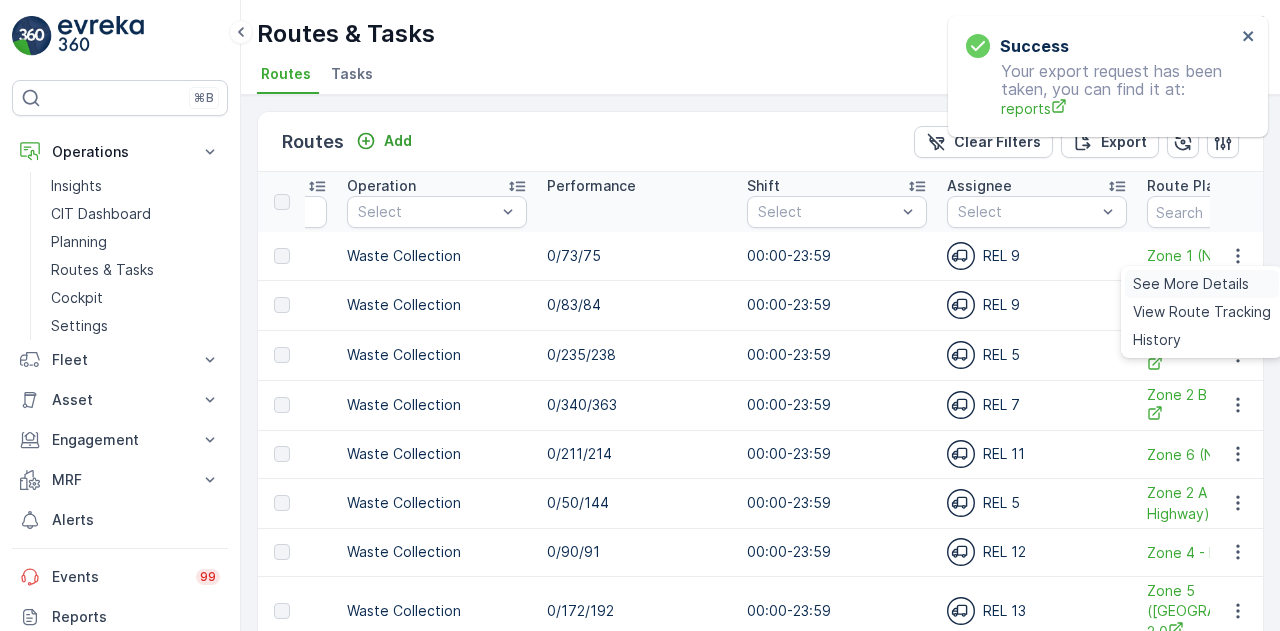 click on "See More Details" at bounding box center [1191, 284] 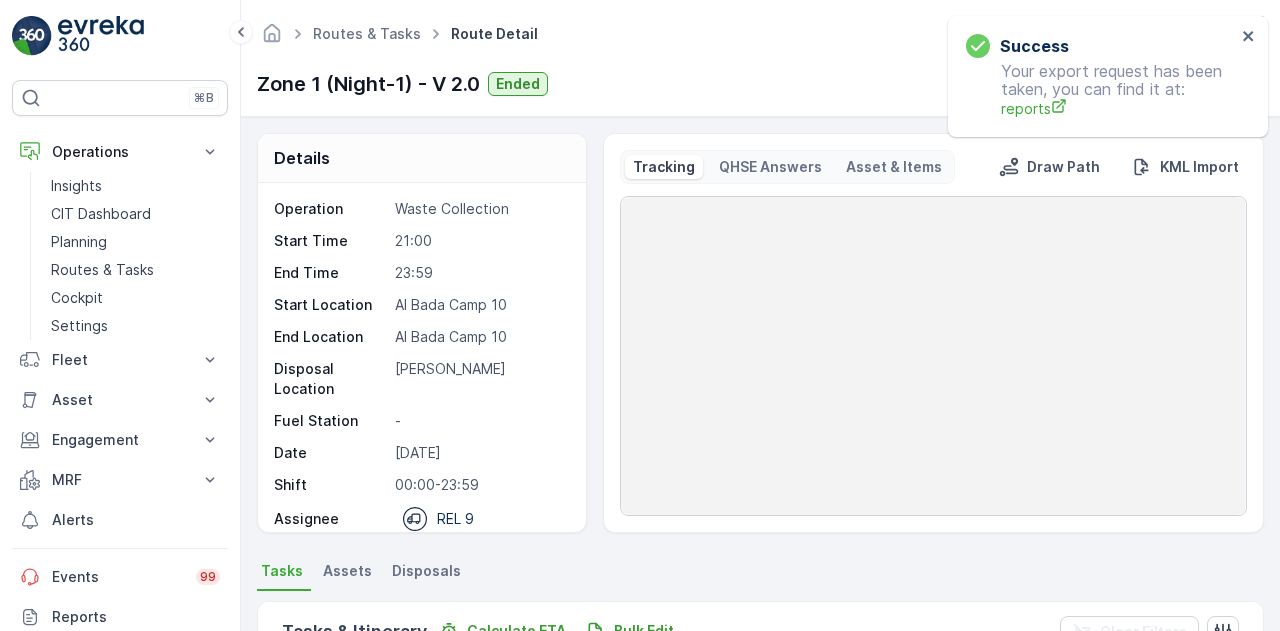 scroll, scrollTop: 82, scrollLeft: 0, axis: vertical 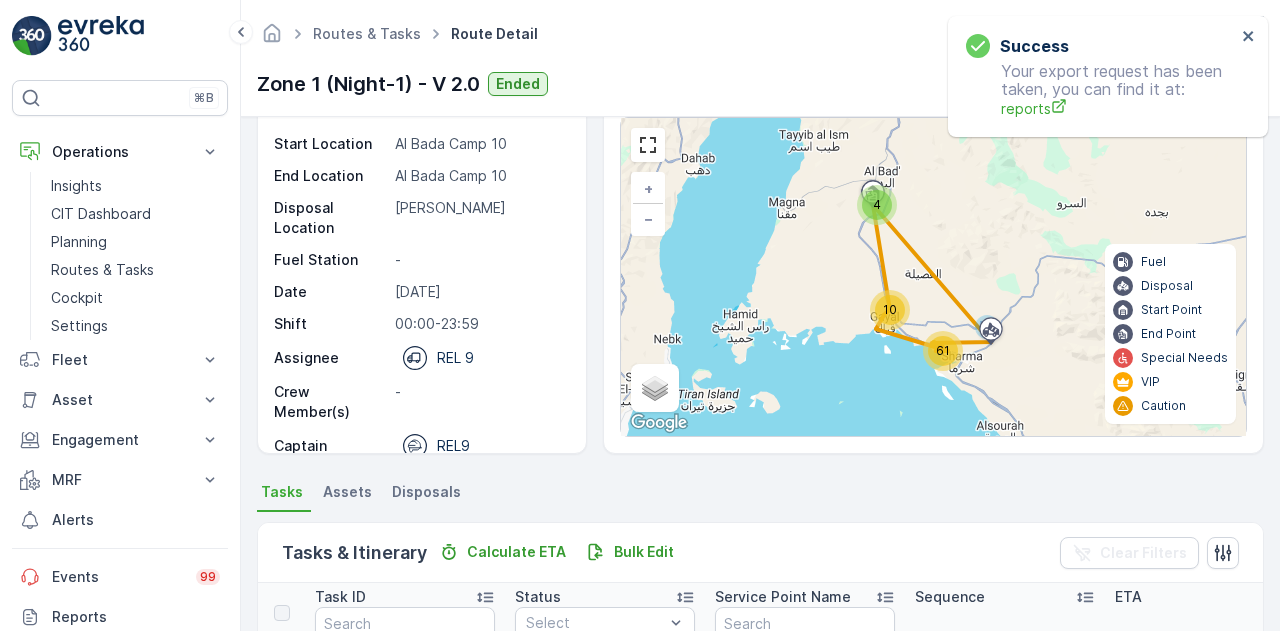 click on "Assets" at bounding box center (347, 492) 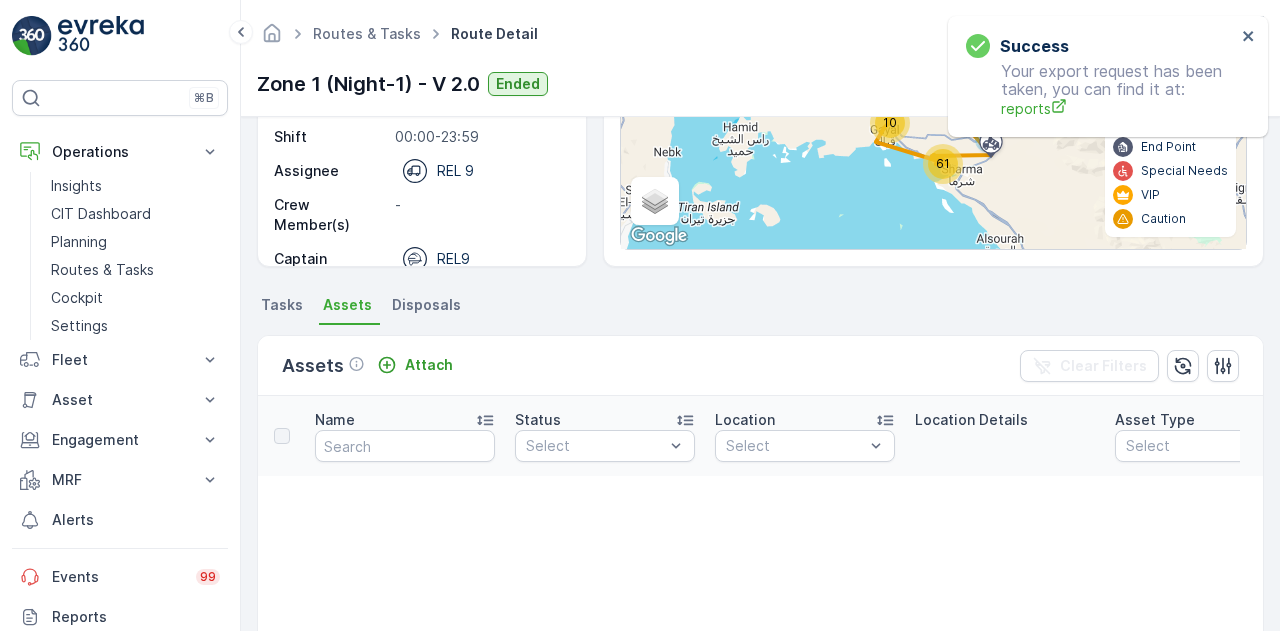 scroll, scrollTop: 267, scrollLeft: 0, axis: vertical 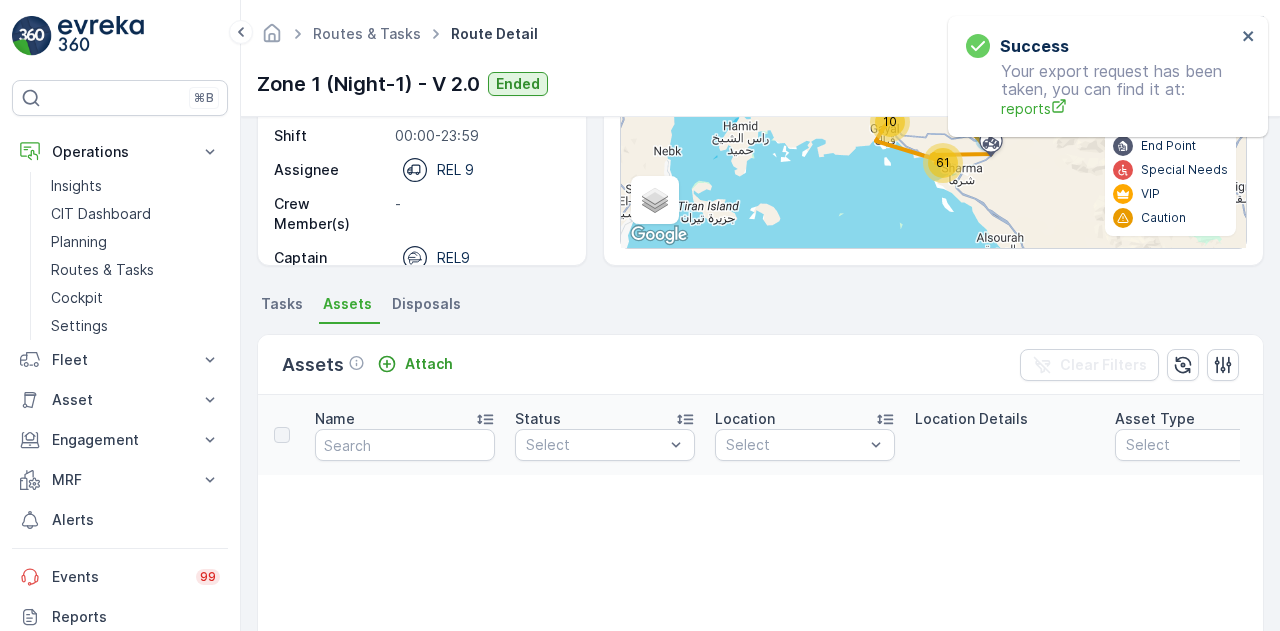 click on "Tasks" at bounding box center [282, 304] 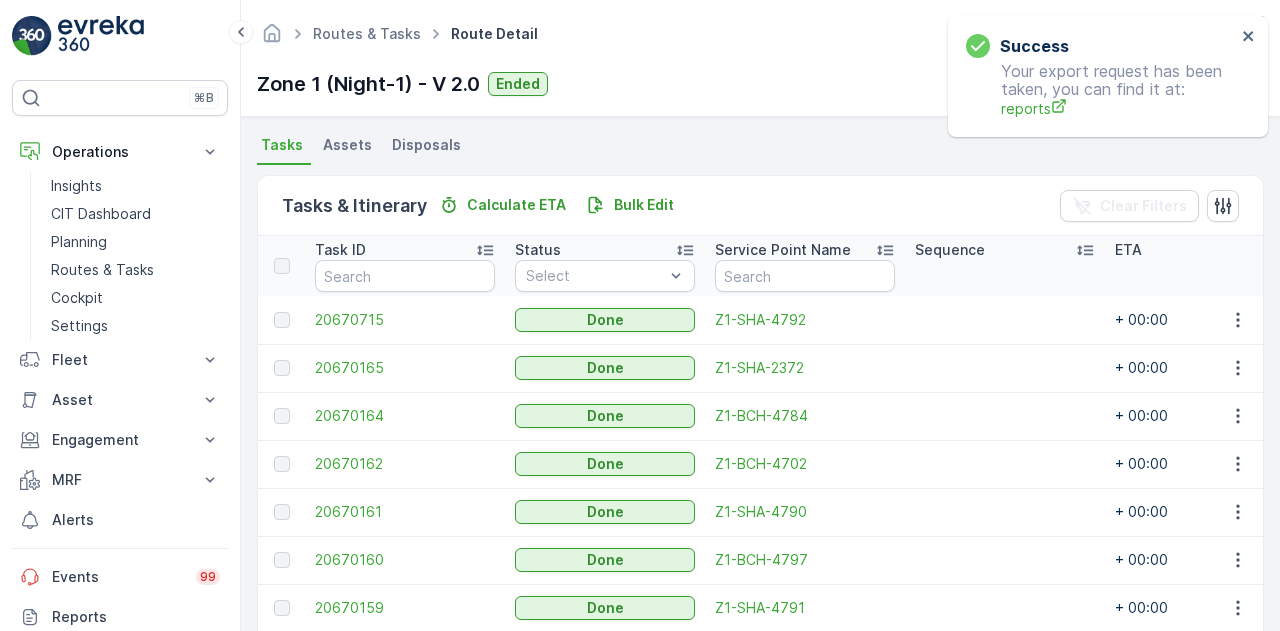 scroll, scrollTop: 427, scrollLeft: 0, axis: vertical 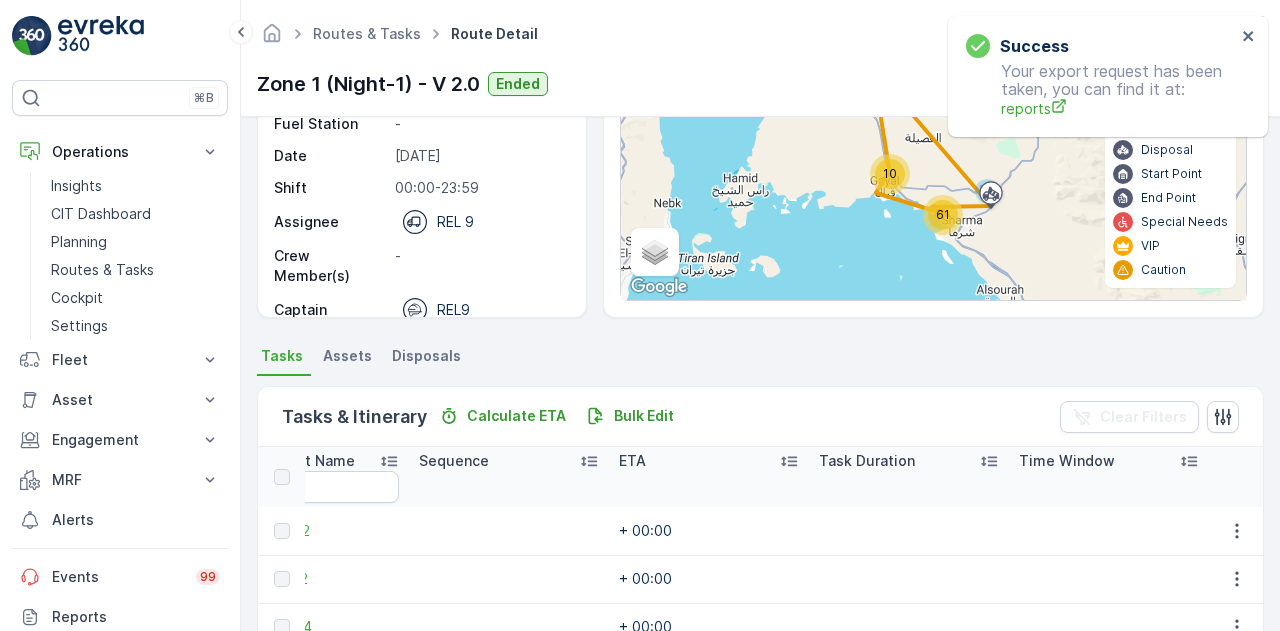 click 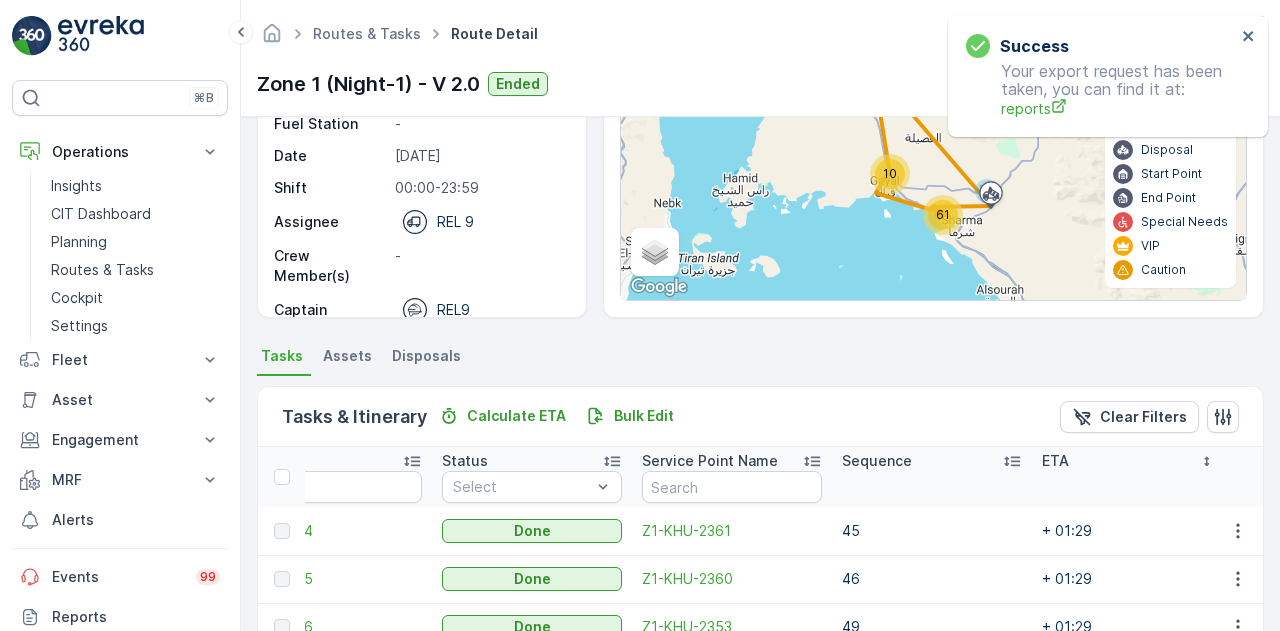 scroll, scrollTop: 0, scrollLeft: 0, axis: both 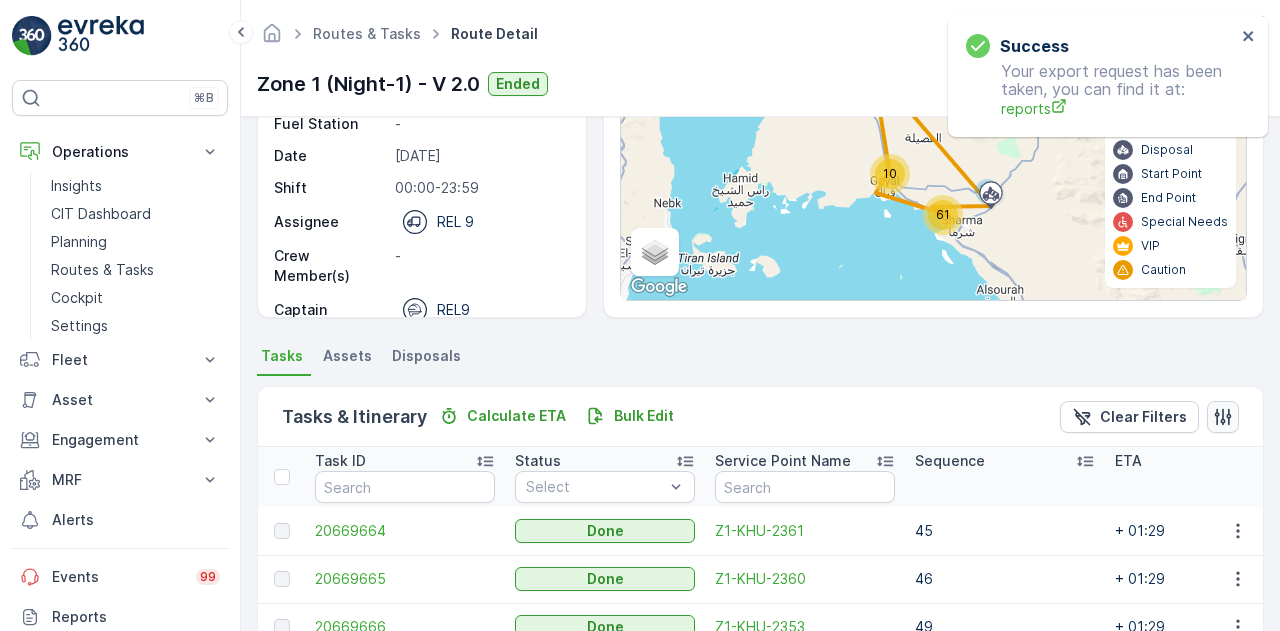 click 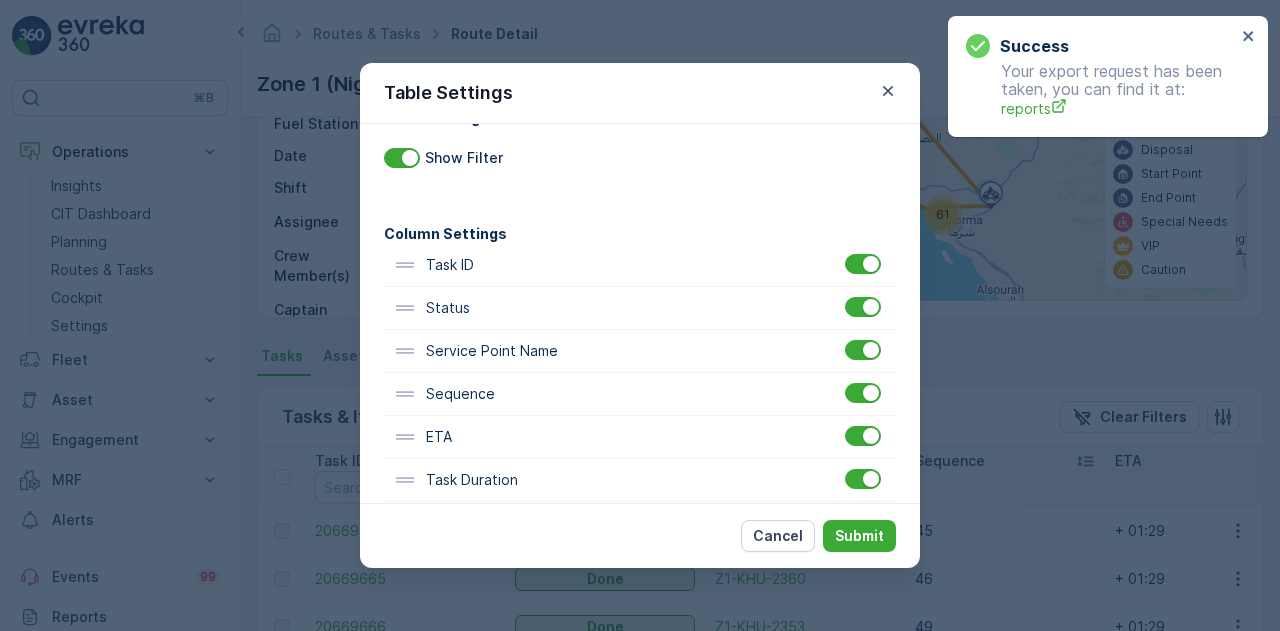 scroll, scrollTop: 104, scrollLeft: 0, axis: vertical 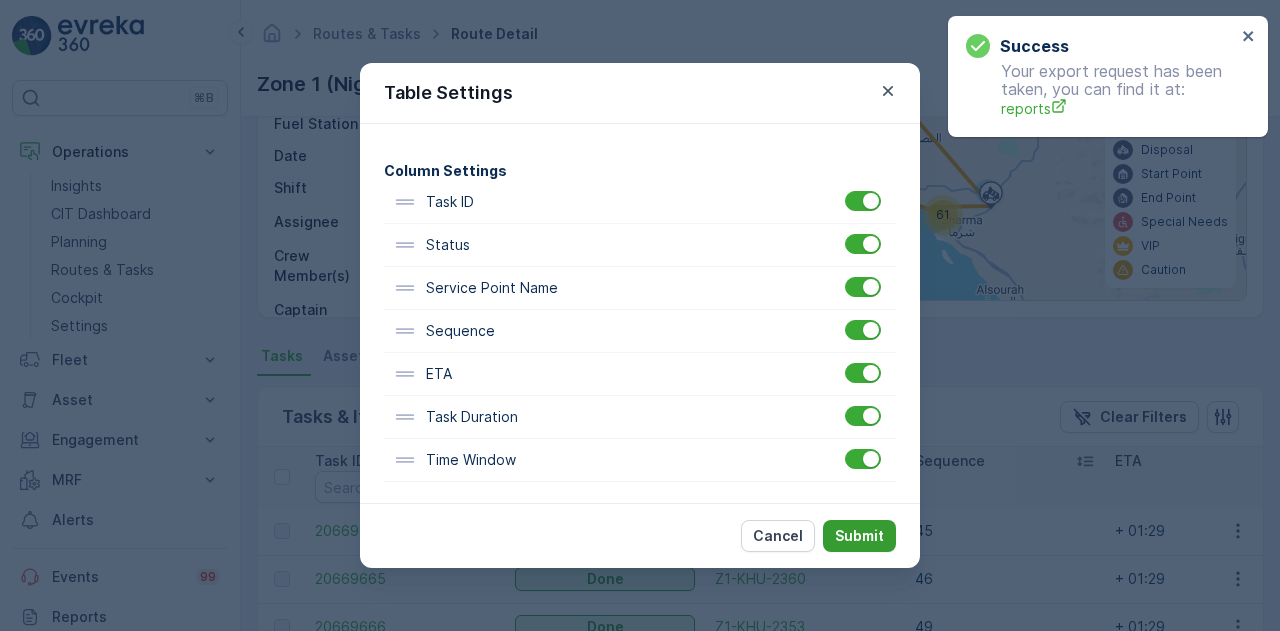 click on "Submit" at bounding box center [859, 536] 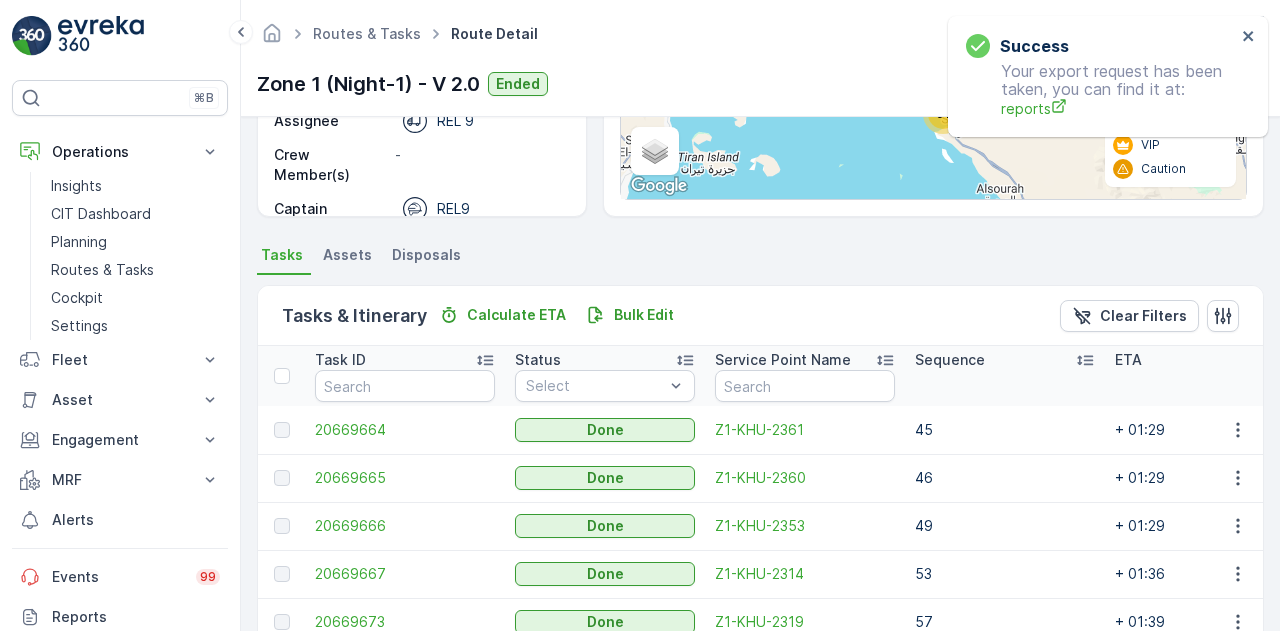 scroll, scrollTop: 317, scrollLeft: 0, axis: vertical 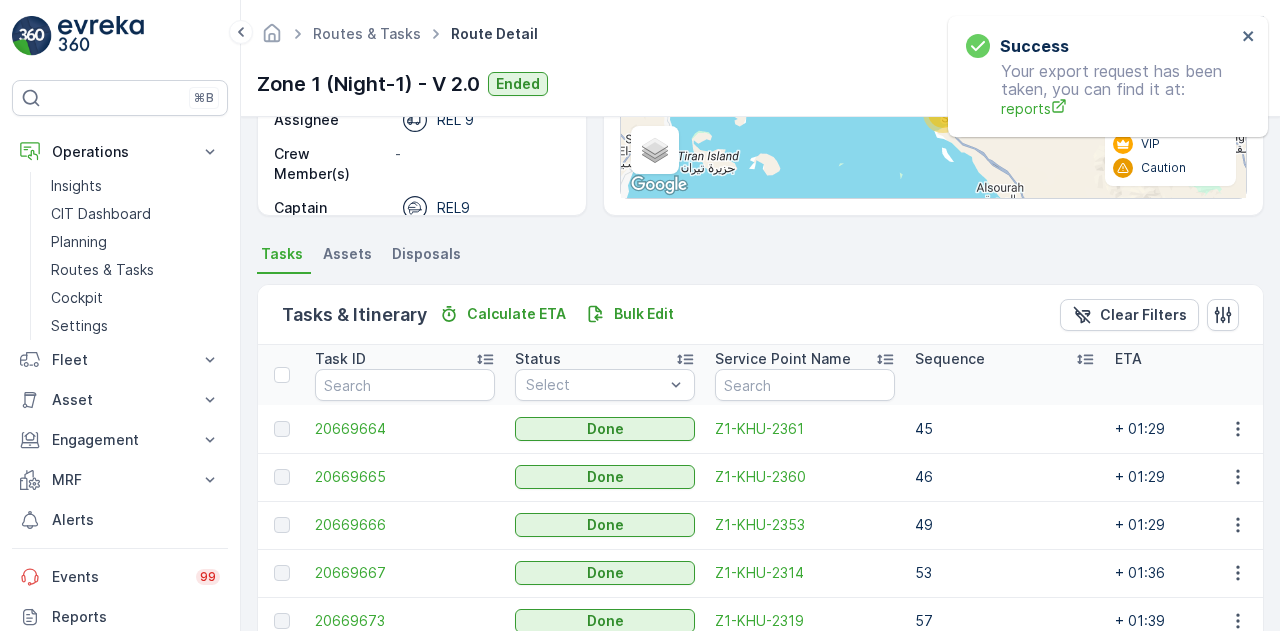 click on "Assets" at bounding box center [347, 254] 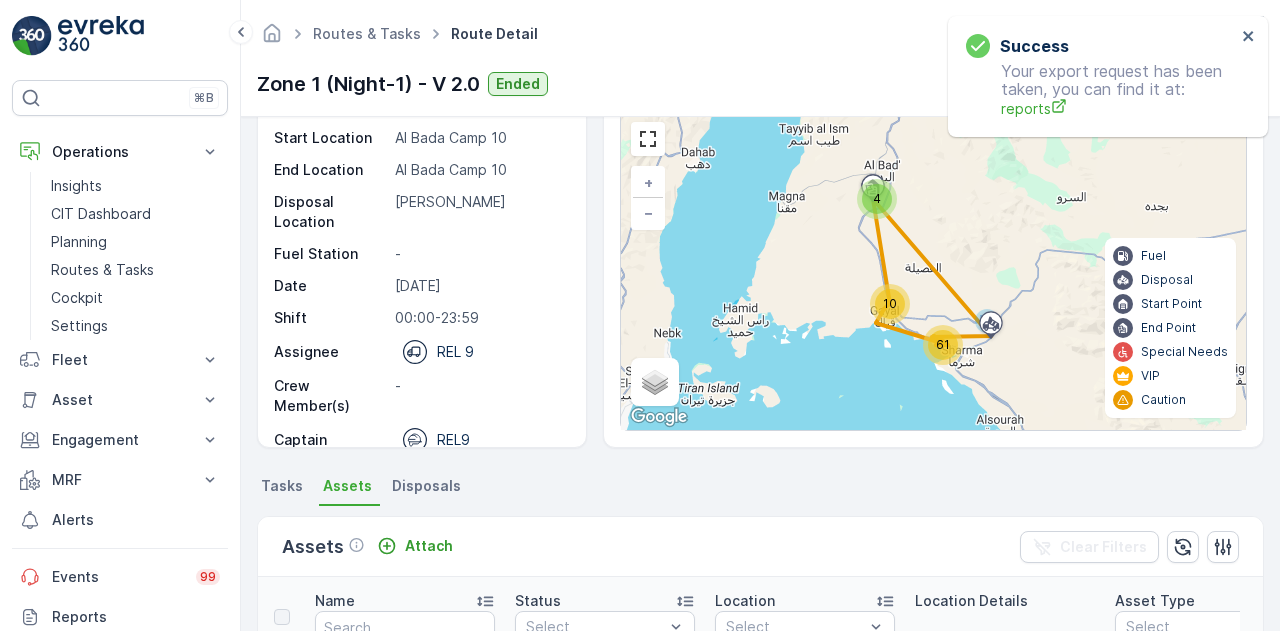 scroll, scrollTop: 84, scrollLeft: 0, axis: vertical 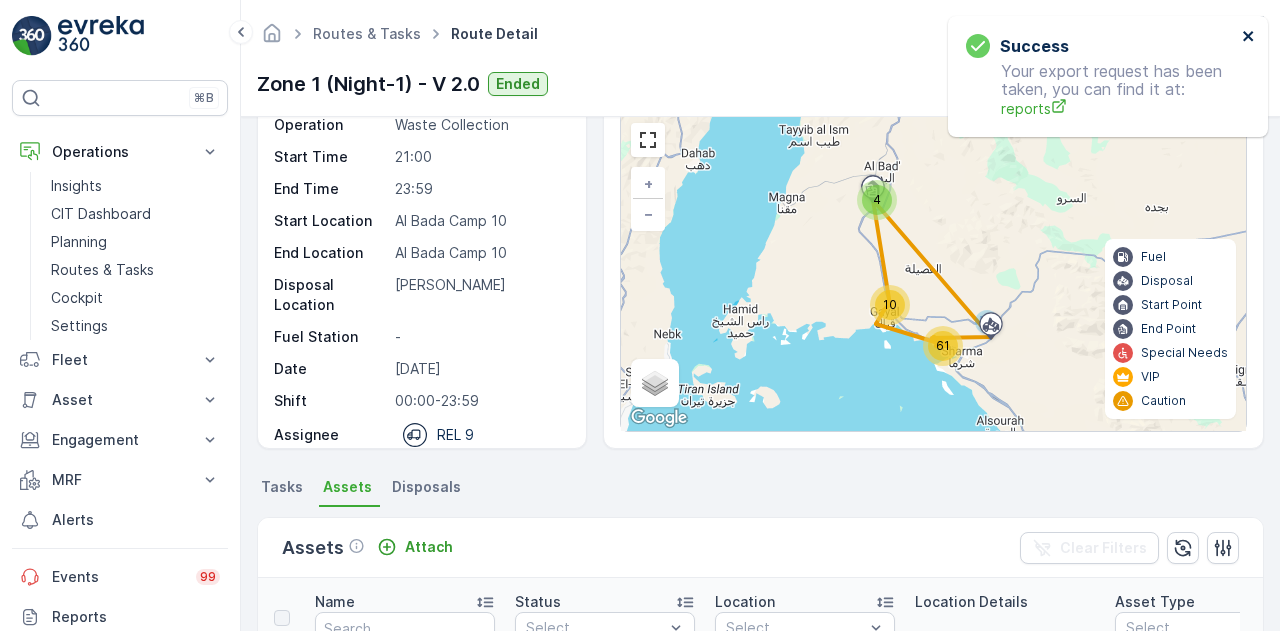 click 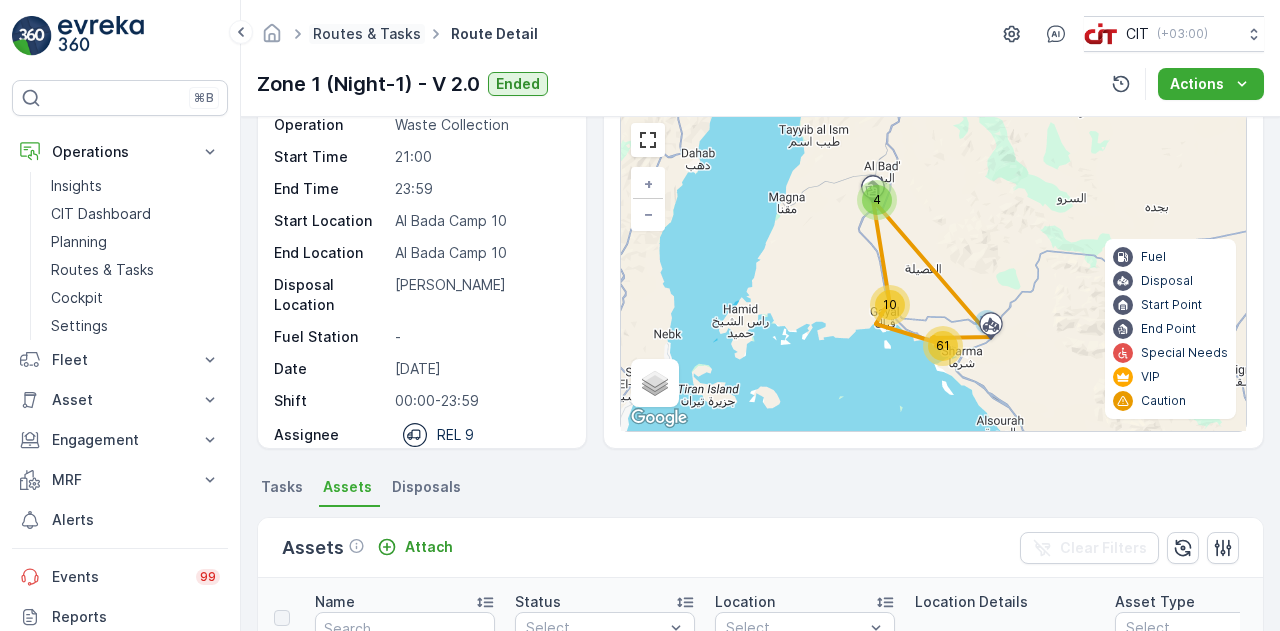 click on "Routes & Tasks" at bounding box center [367, 33] 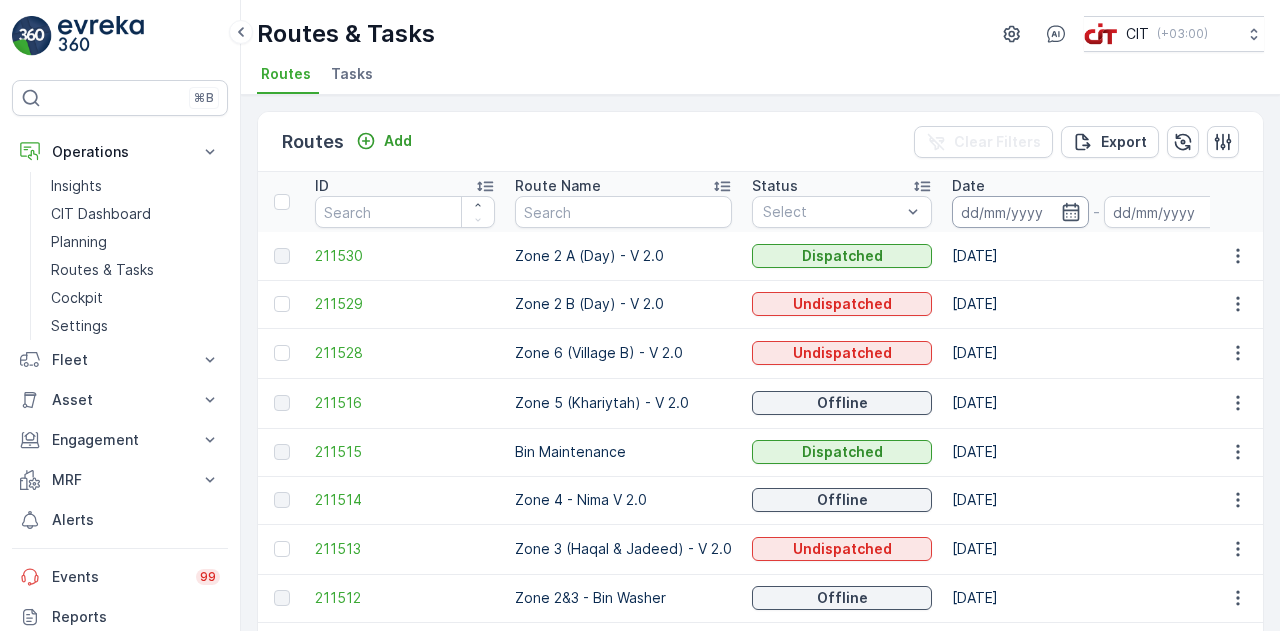 click at bounding box center [1020, 212] 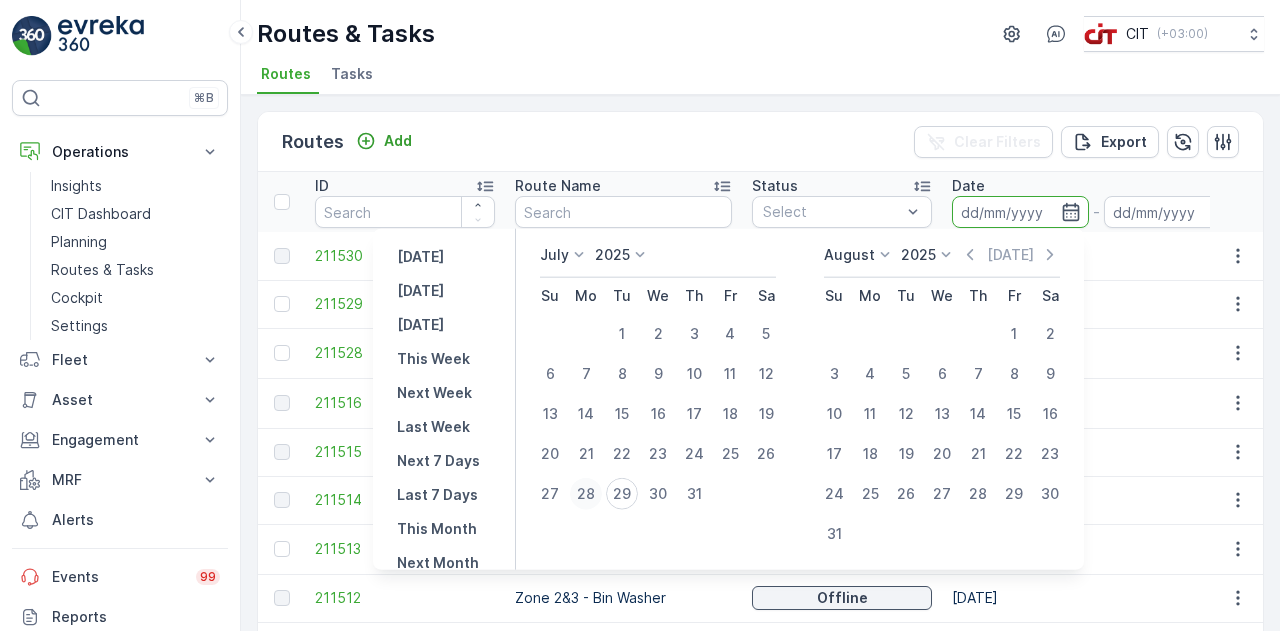click on "28" at bounding box center (586, 494) 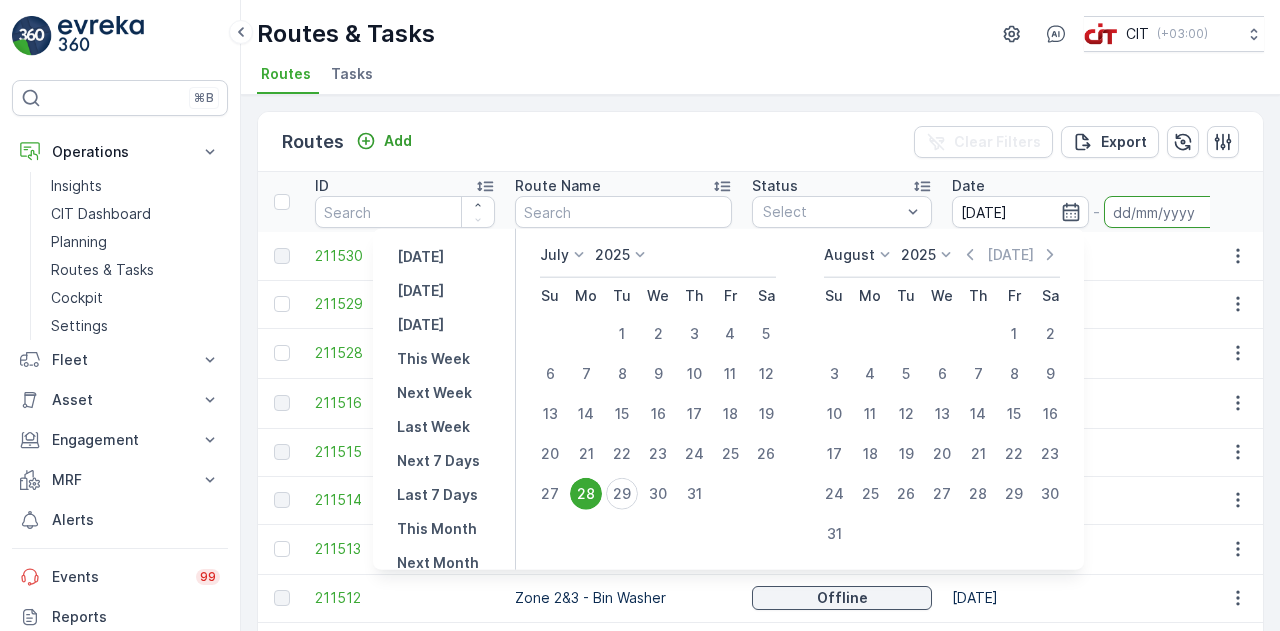 type on "28.07.2025" 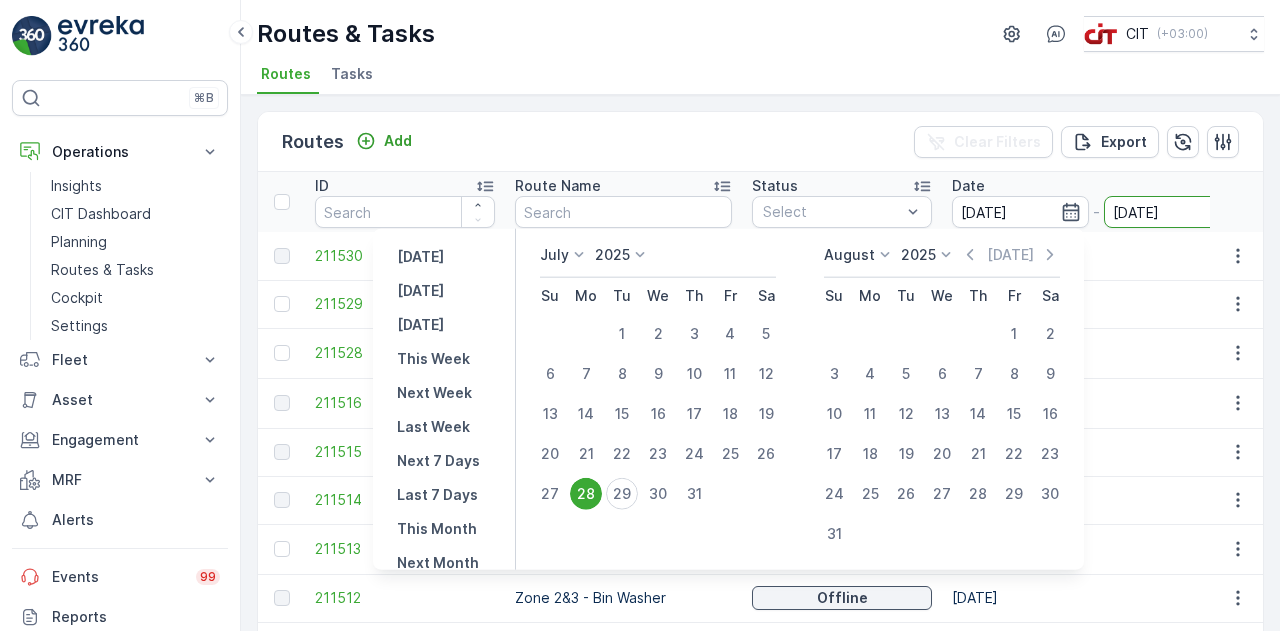 click on "28.07.2025" at bounding box center [1172, 212] 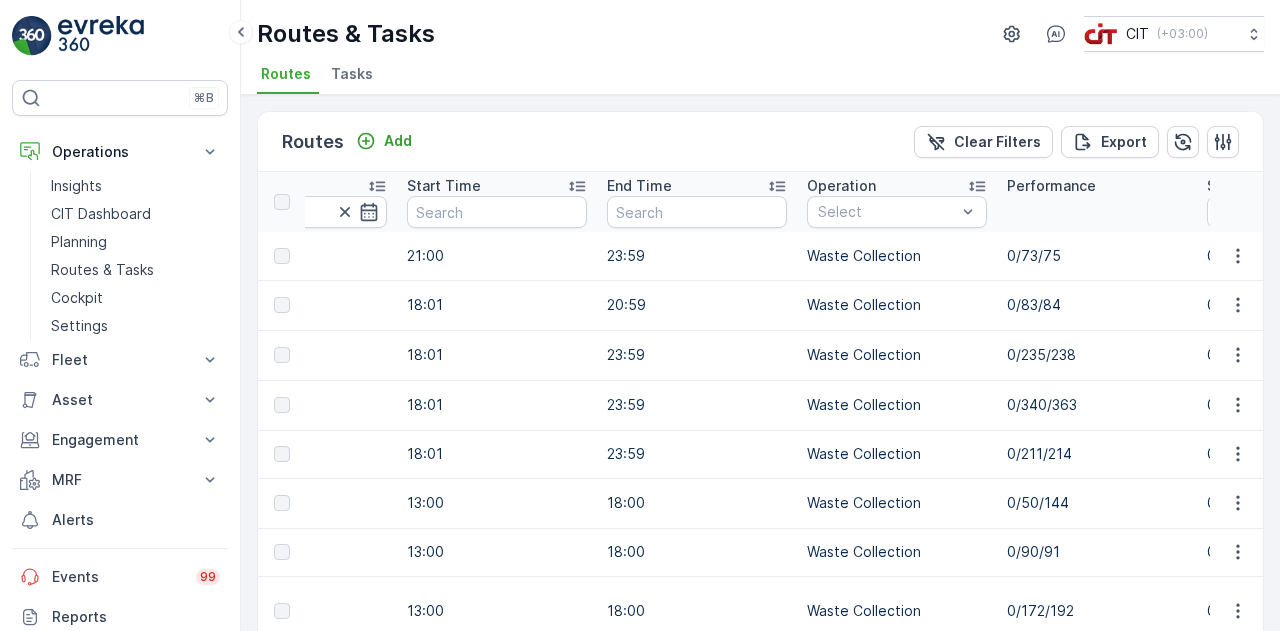 scroll, scrollTop: 0, scrollLeft: 1028, axis: horizontal 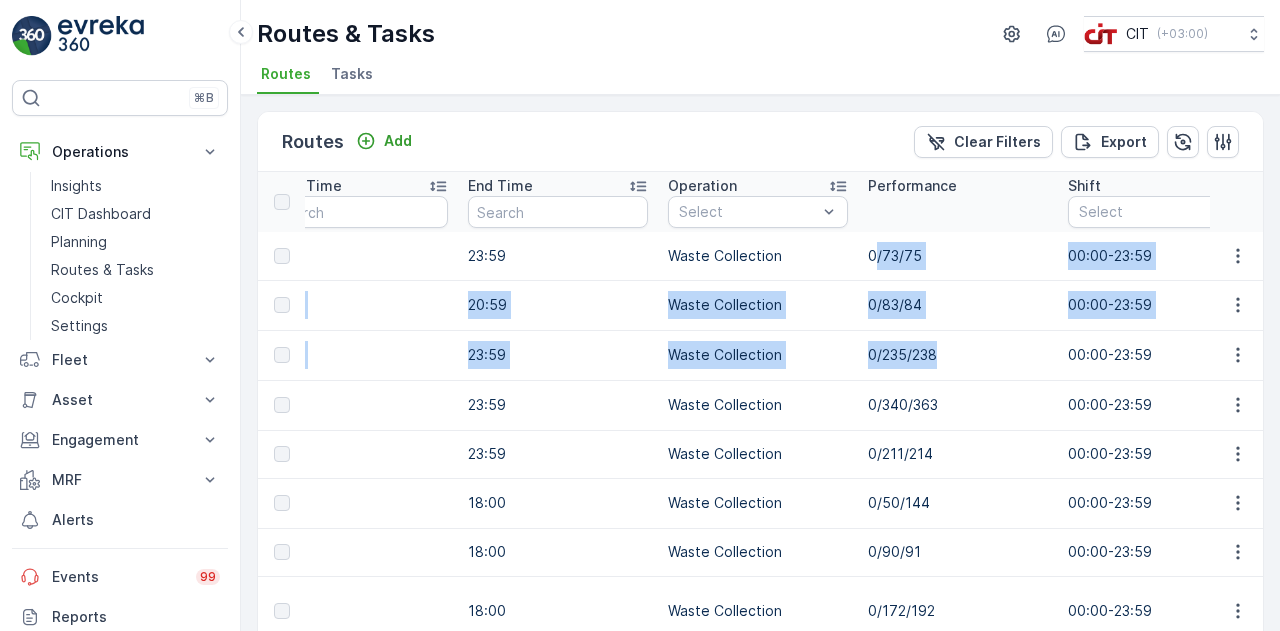 drag, startPoint x: 864, startPoint y: 253, endPoint x: 929, endPoint y: 354, distance: 120.108284 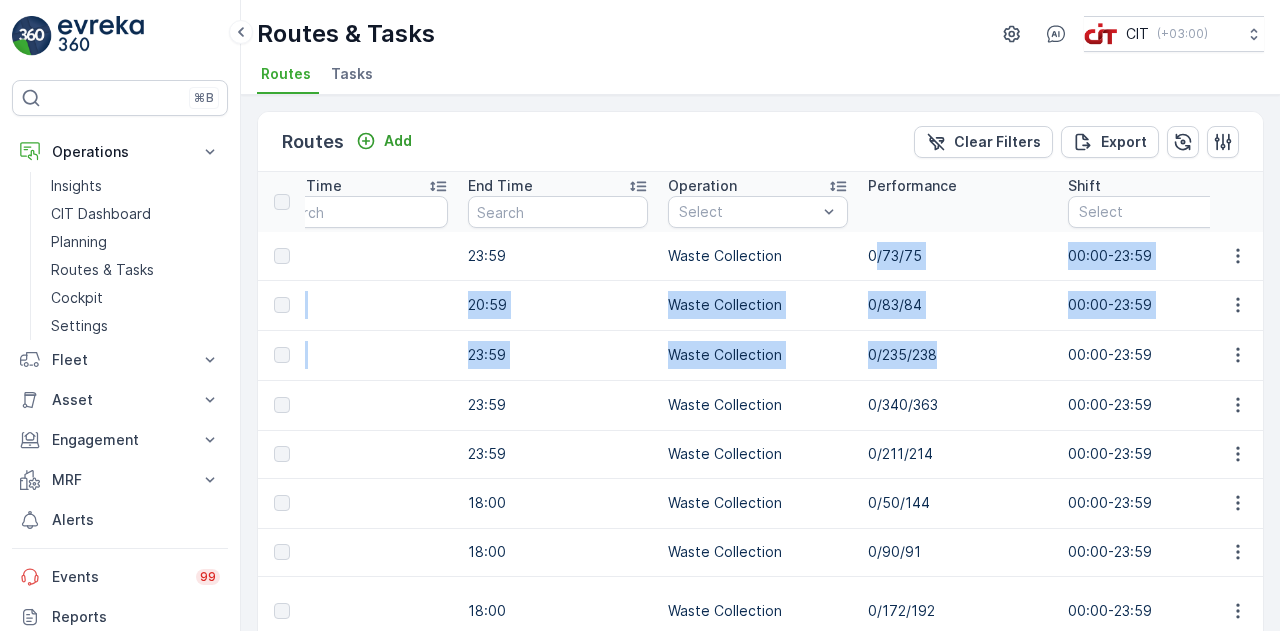 click on "211416 Zone 1 (Night-1) - V 2.0 Ended 28.07.2025 21:00 23:59 Waste Collection 0/73/75 00:00-23:59 REL 9 Zone 1 (Night-1) - V 2.0 - Al Bada Camp 10 Al Bada Camp 10 Sharma Landfill 211412 Zone 2 (Residence) - V 2.0 Ended 28.07.2025 18:01 20:59 Waste Collection 0/83/84 00:00-23:59 REL 9 Zone 2 (Residence) - V 2.0 - Al Bada Camp 10 Al Bada Camp 10 Al Bada Landfill 211411 Zone 2 A (Night-1) - V 2.0 Ended 28.07.2025 18:01 23:59 Waste Collection 0/235/238 00:00-23:59 REL 5 Zone 2 A (Night-1) - V 2.0 - Al Bada Camp 10 Al Bada Camp 10 Al Bada Landfill 211410 Zone 2 B (Night-1) - V 2.0 Ended 28.07.2025 18:01 23:59 Waste Collection 0/340/363 00:00-23:59 REL 7 Zone 2 B (Night-1) - V 2.0 - Al Bada Camp 10 Al Bada Camp 10 Al Bada Landfill 211409 Zone 6 (Night-1) - V 2.0 Ended 28.07.2025 18:01 23:59 Waste Collection 0/211/214 00:00-23:59 REL 11 Zone 6 (Night-1) - V 2.0 - Muwailah Camp Muwailah Camp Sharma Landfill 211379 Zone 2 A (Sudani & Highway) - V 2.0 Ended 28.07.2025 13:00 18:00 Waste Collection 0/50/144 00:00-23:59 -" at bounding box center (1171, 488) 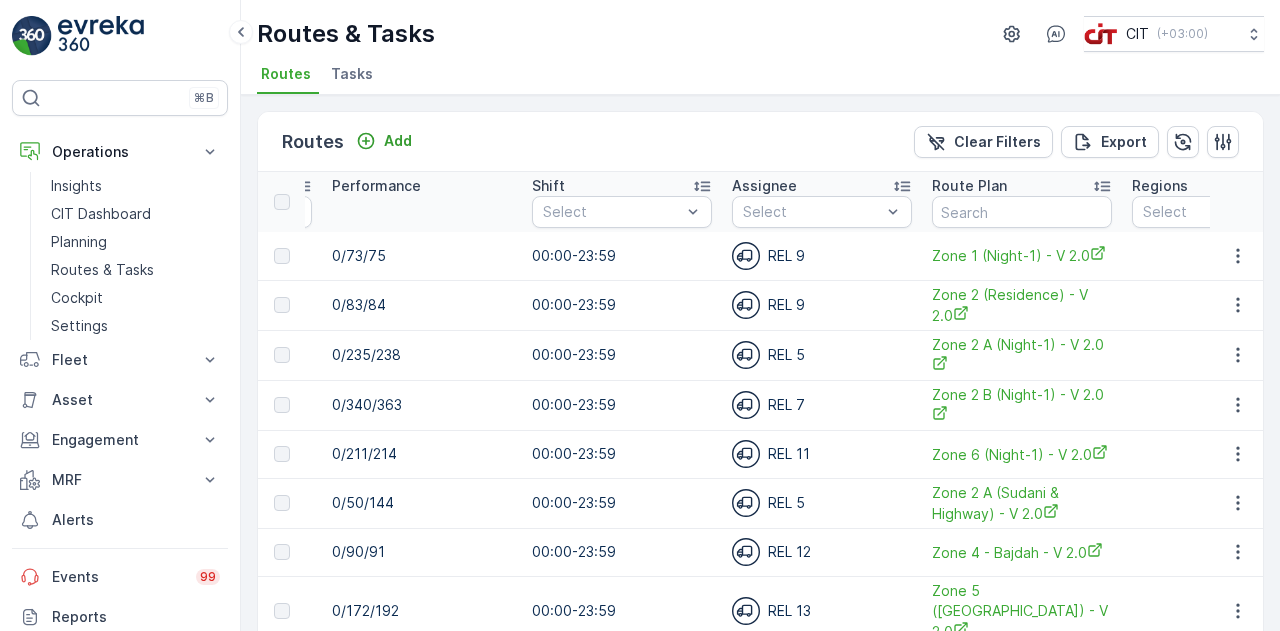 scroll, scrollTop: 0, scrollLeft: 1626, axis: horizontal 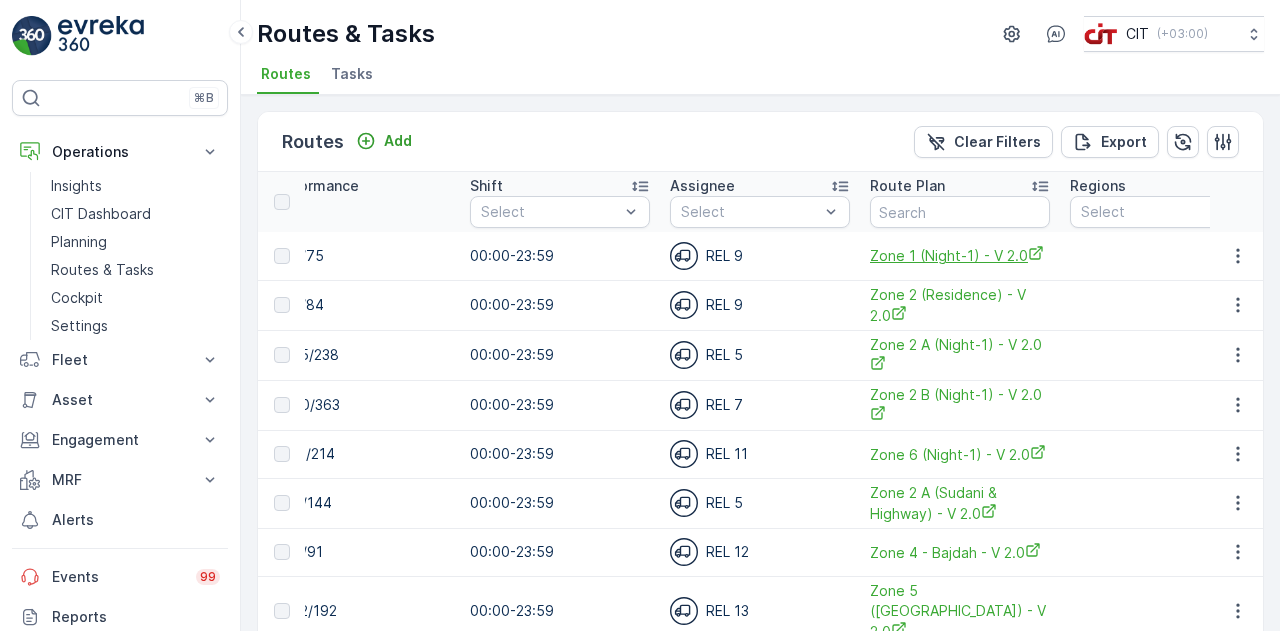 click on "Zone 1 (Night-1) - V 2.0" at bounding box center (960, 255) 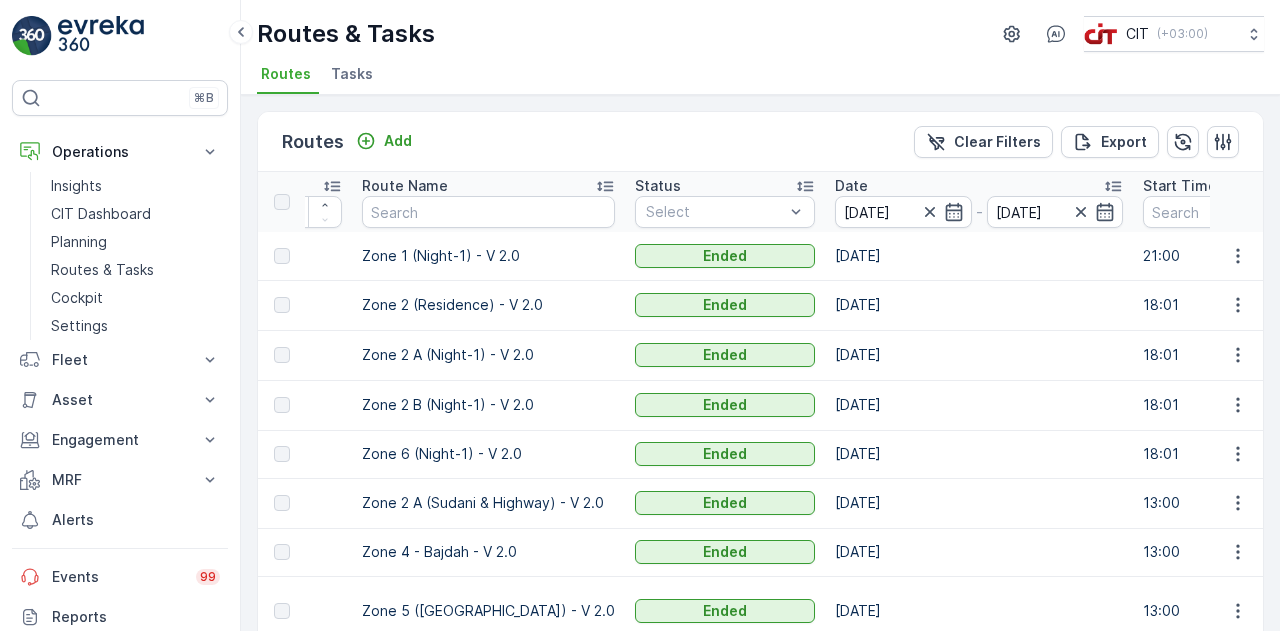scroll, scrollTop: 0, scrollLeft: 0, axis: both 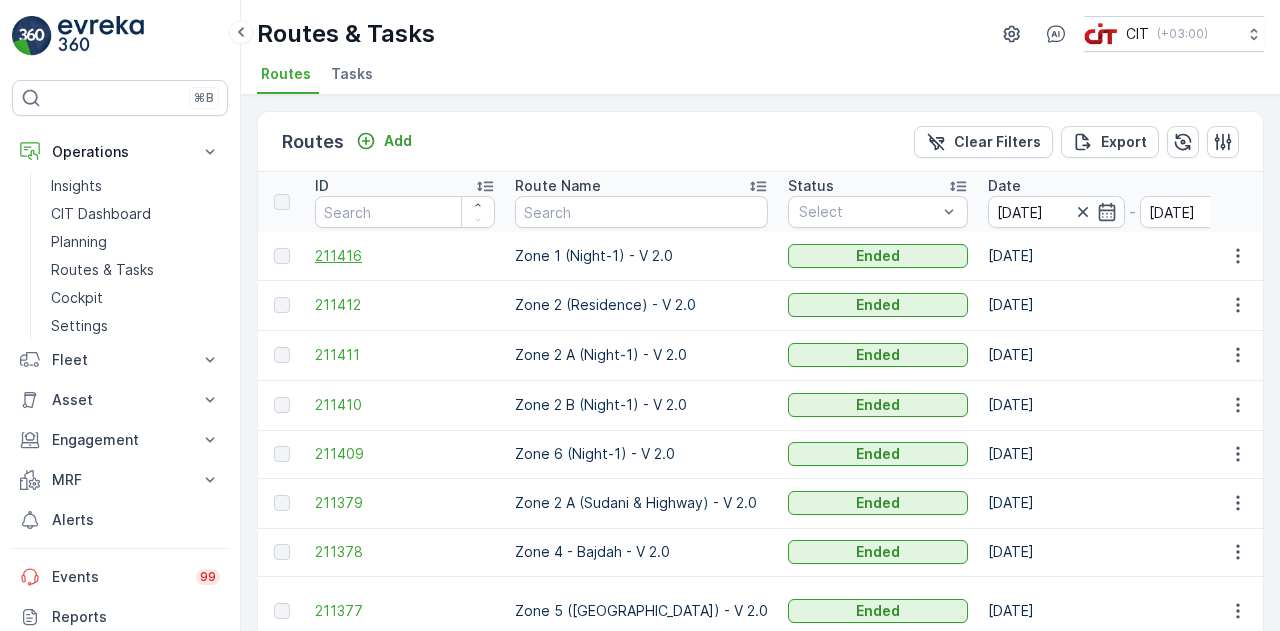 click on "211416" at bounding box center (405, 256) 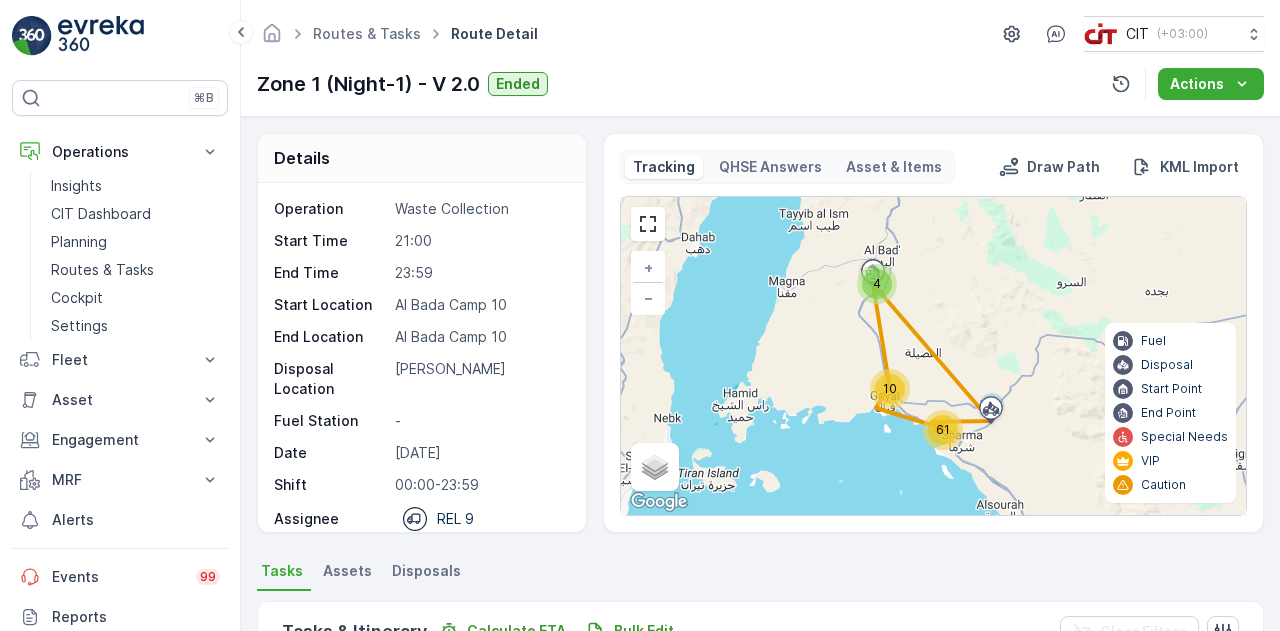 click on "Asset & Items" at bounding box center (894, 167) 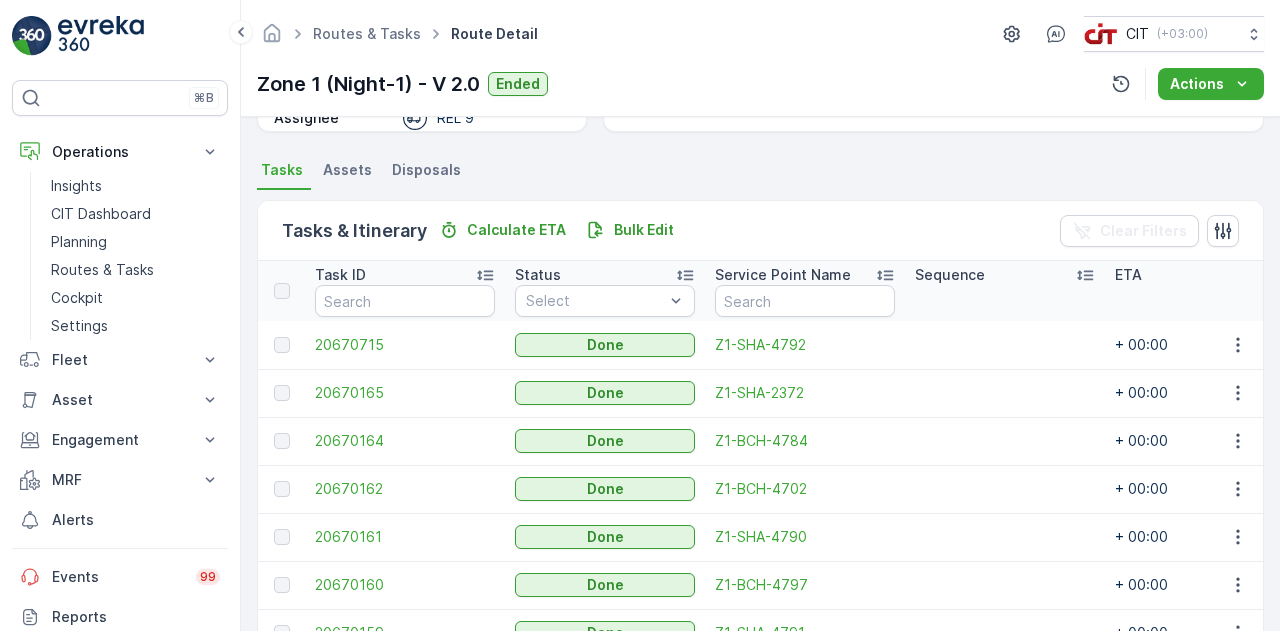 scroll, scrollTop: 402, scrollLeft: 0, axis: vertical 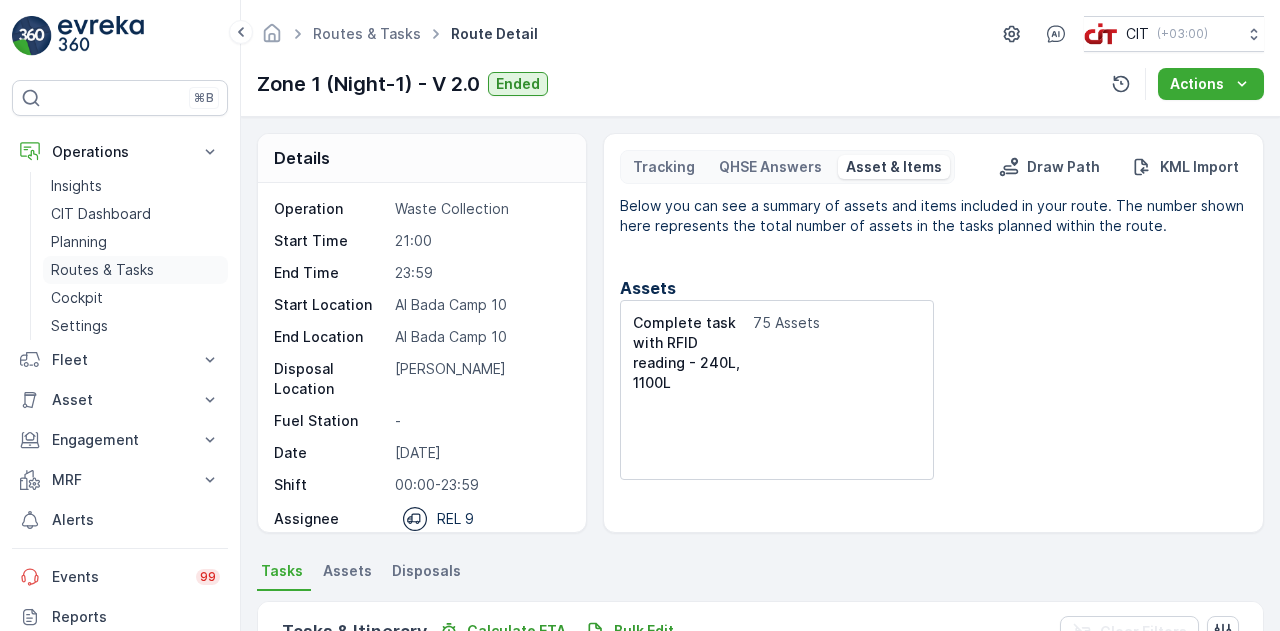 click on "Routes & Tasks" at bounding box center (102, 270) 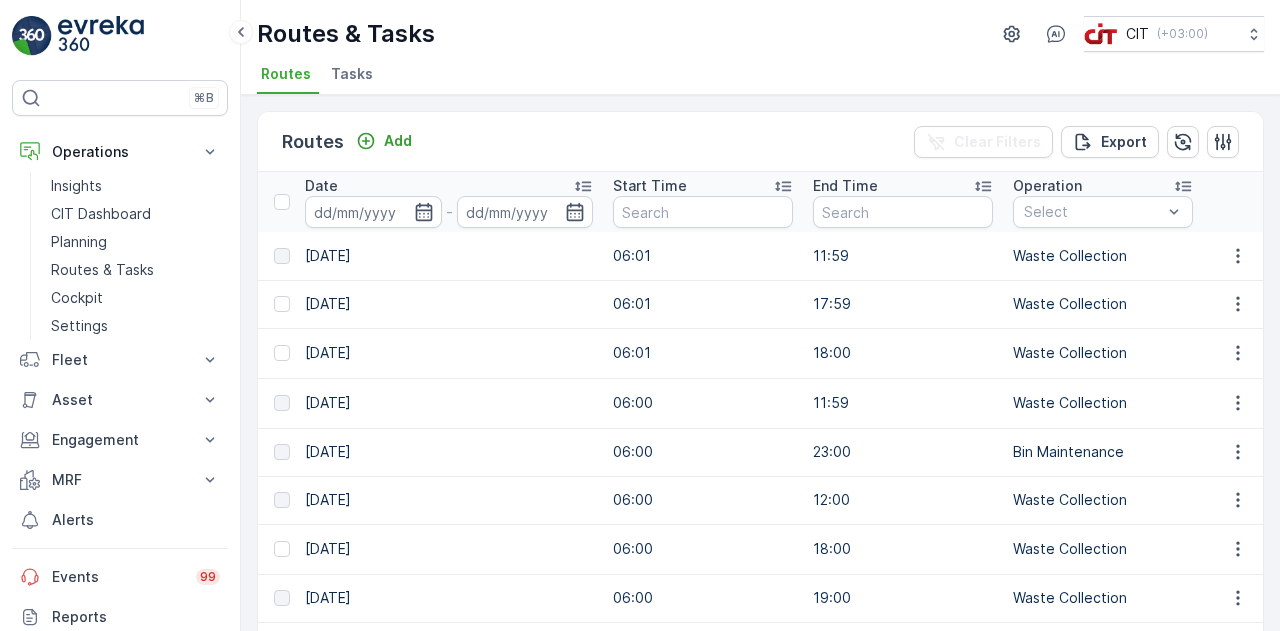 scroll, scrollTop: 0, scrollLeft: 648, axis: horizontal 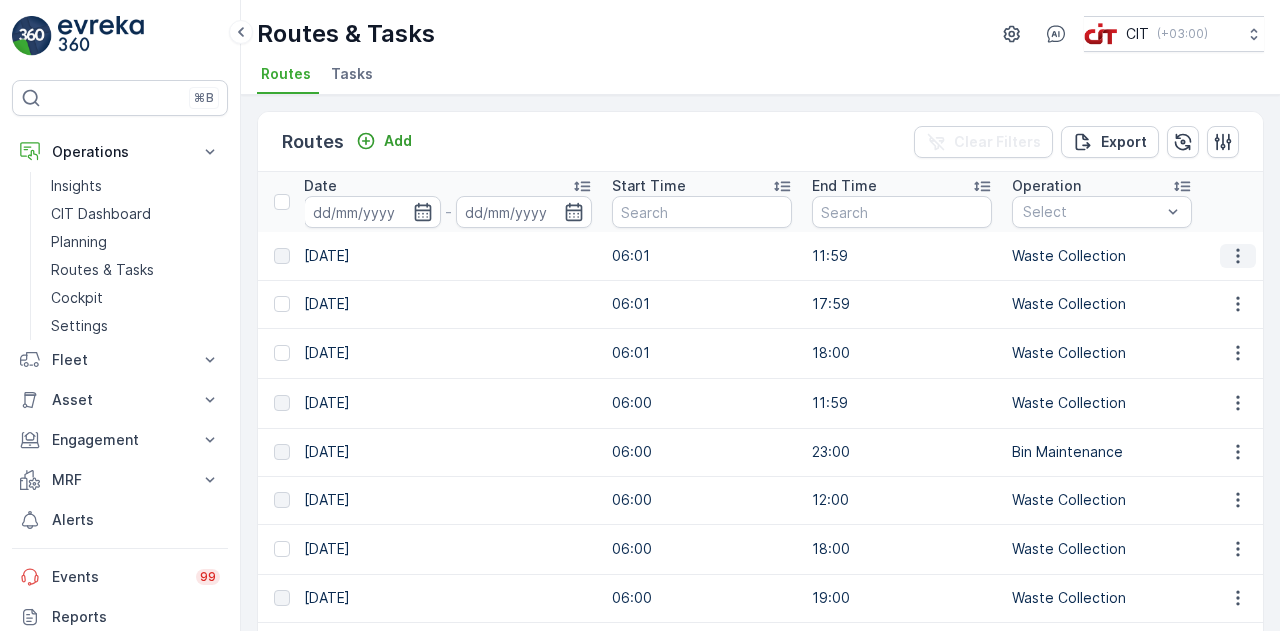 click 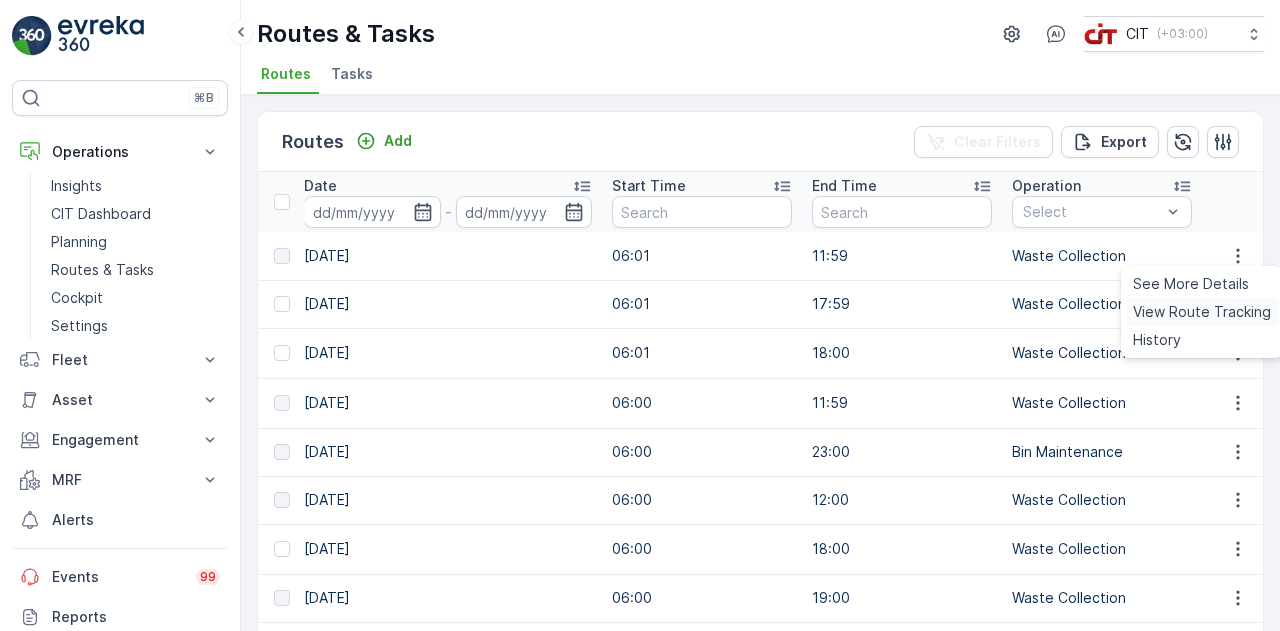 click on "View Route Tracking" at bounding box center [1202, 312] 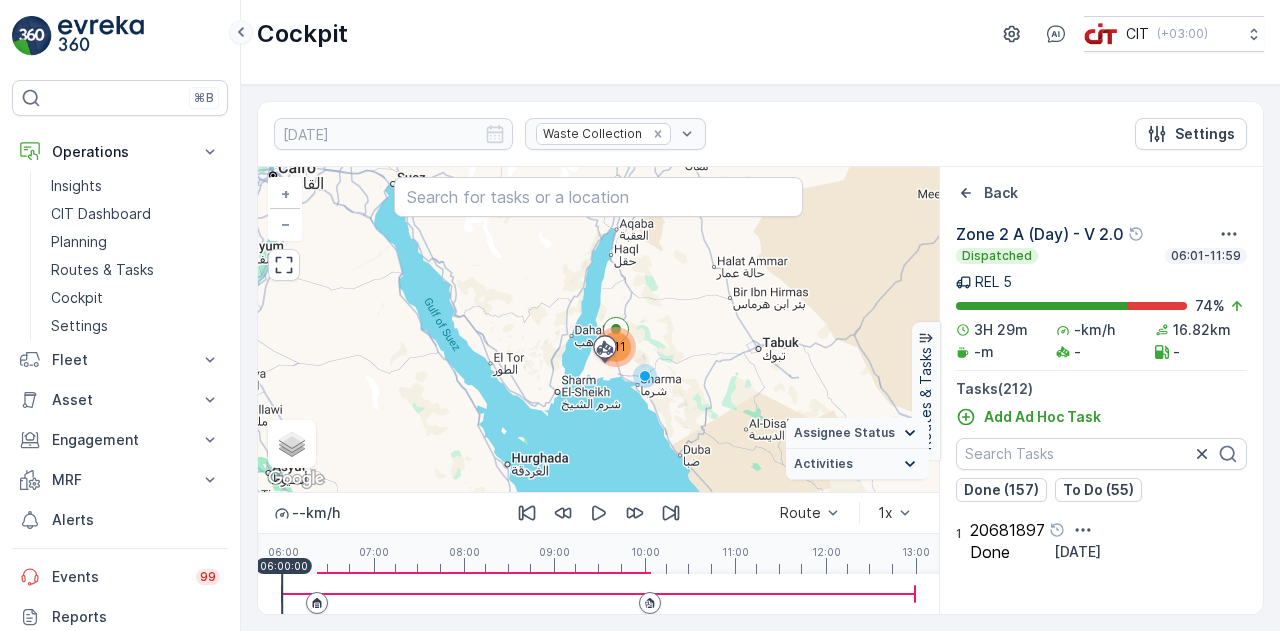 click 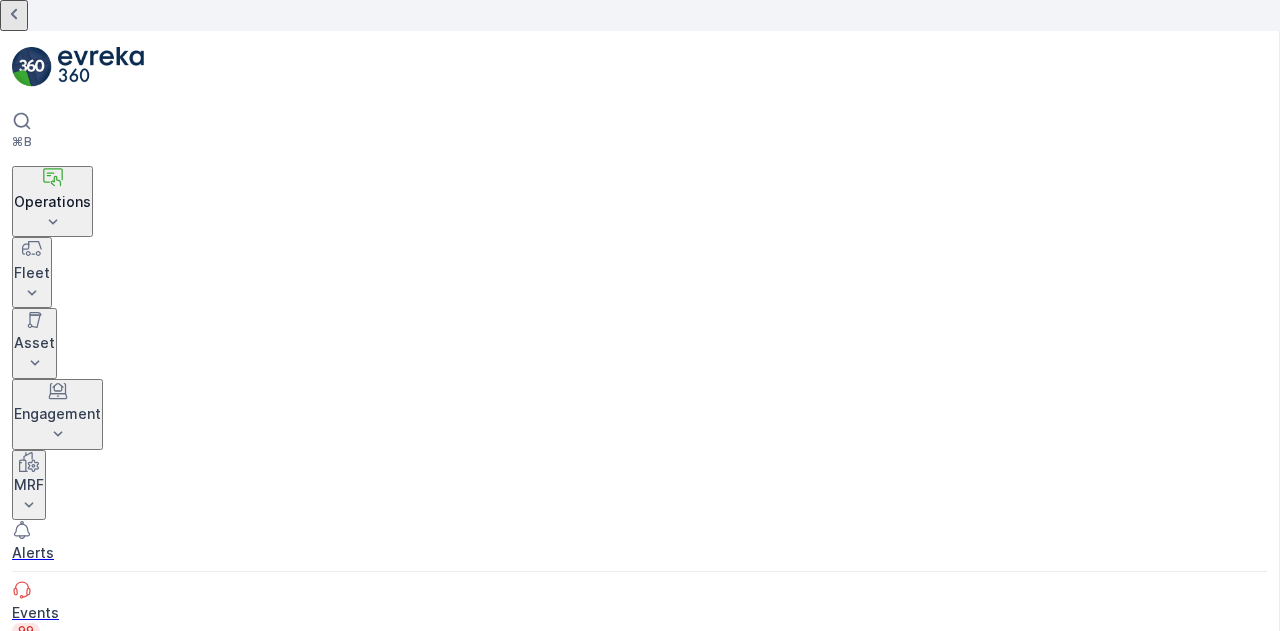 click at bounding box center [32, 67] 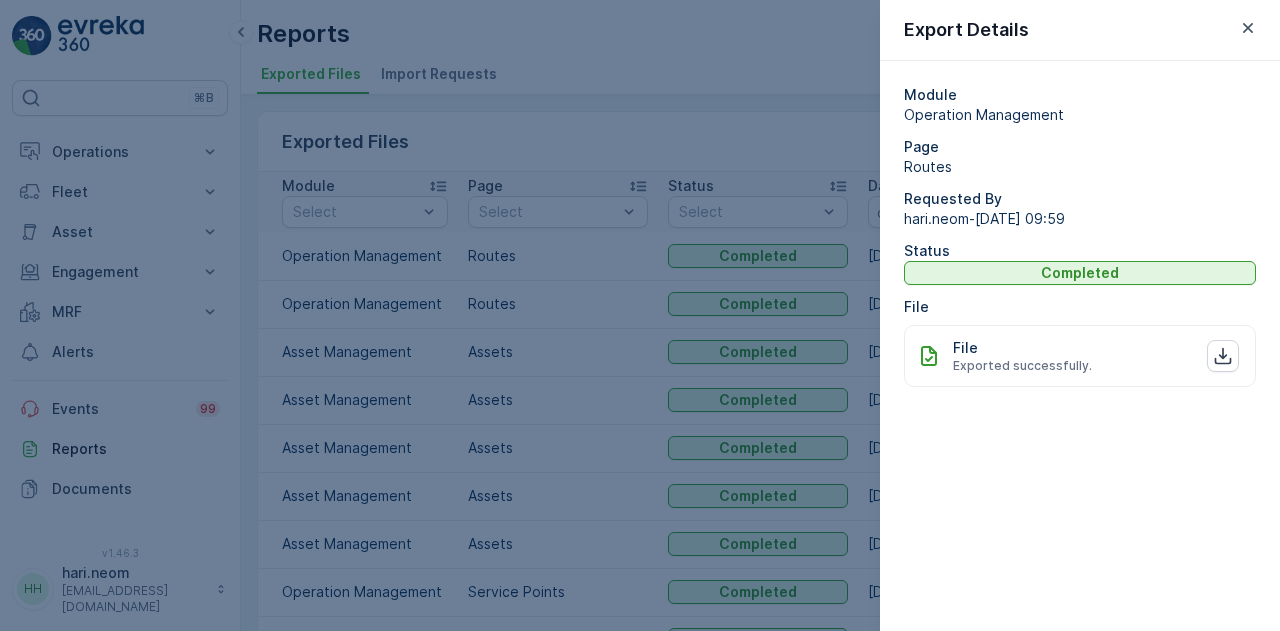 scroll, scrollTop: 0, scrollLeft: 0, axis: both 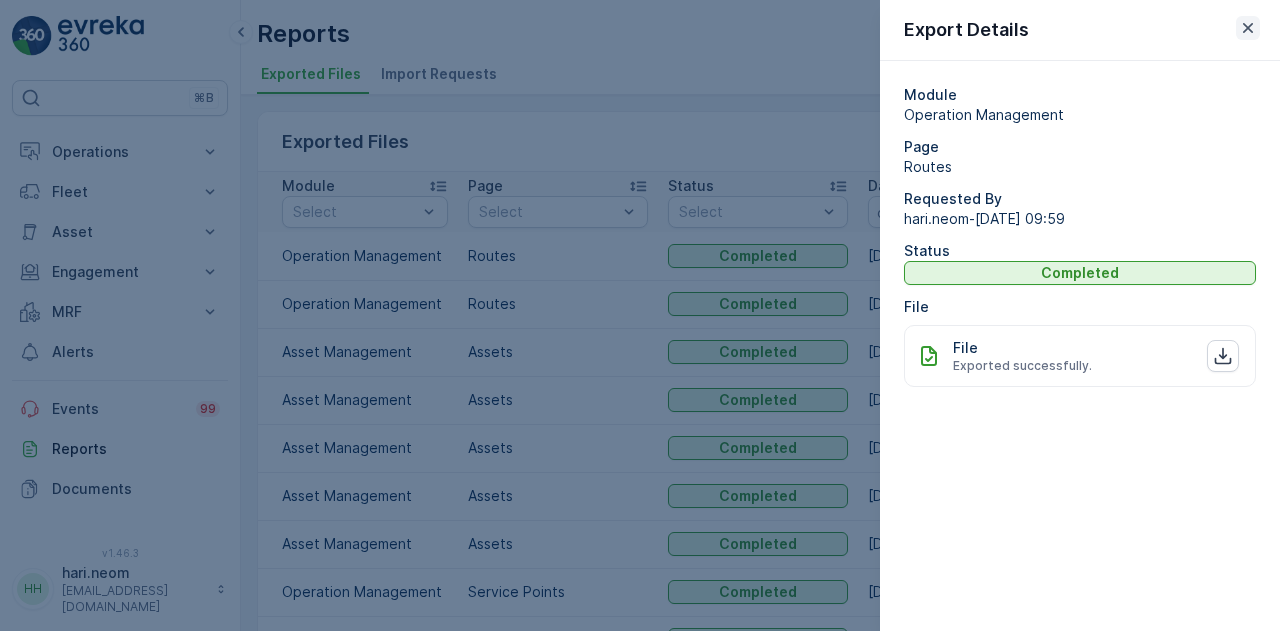 click 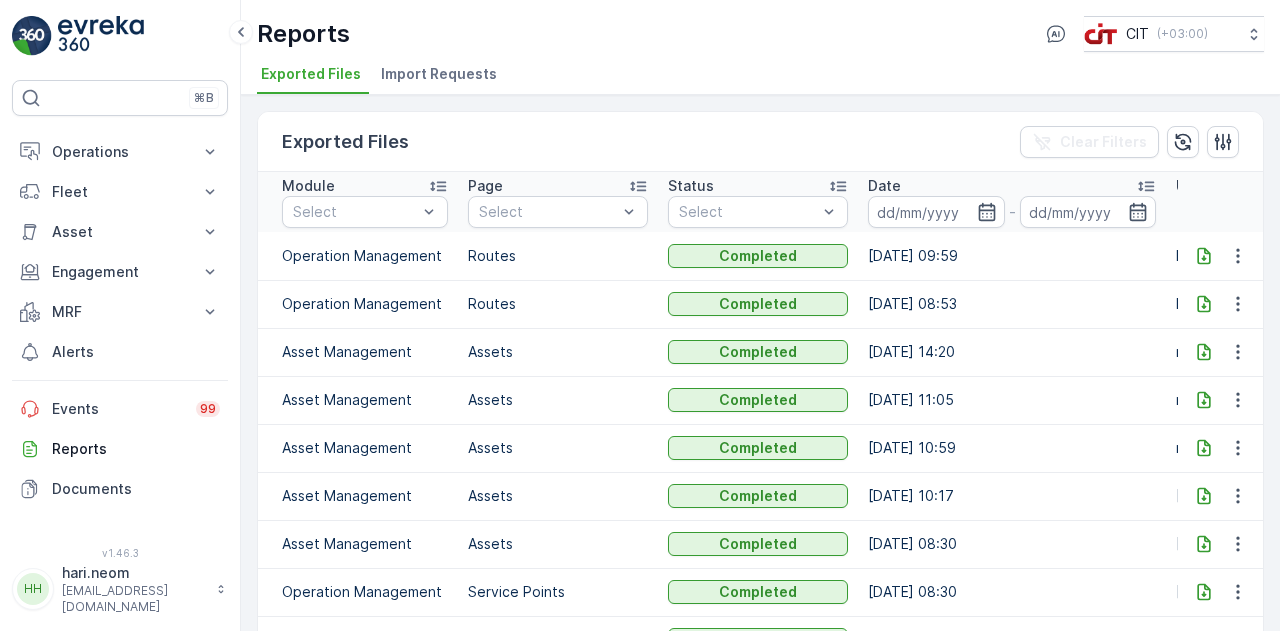 click 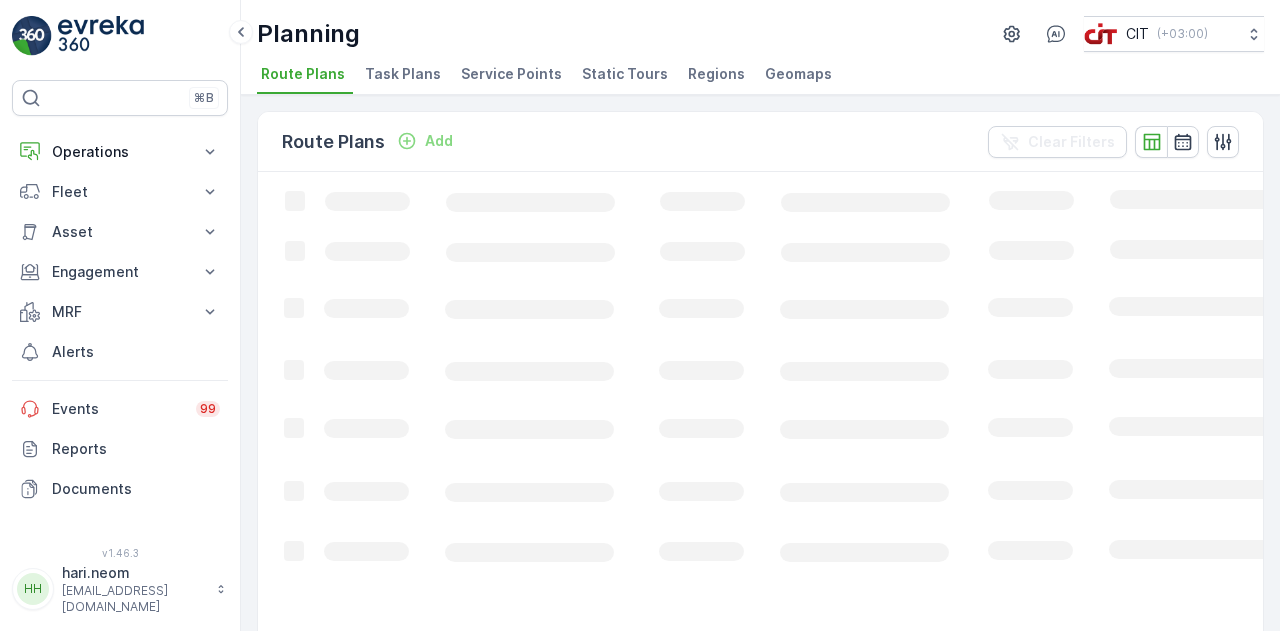 scroll, scrollTop: 0, scrollLeft: 0, axis: both 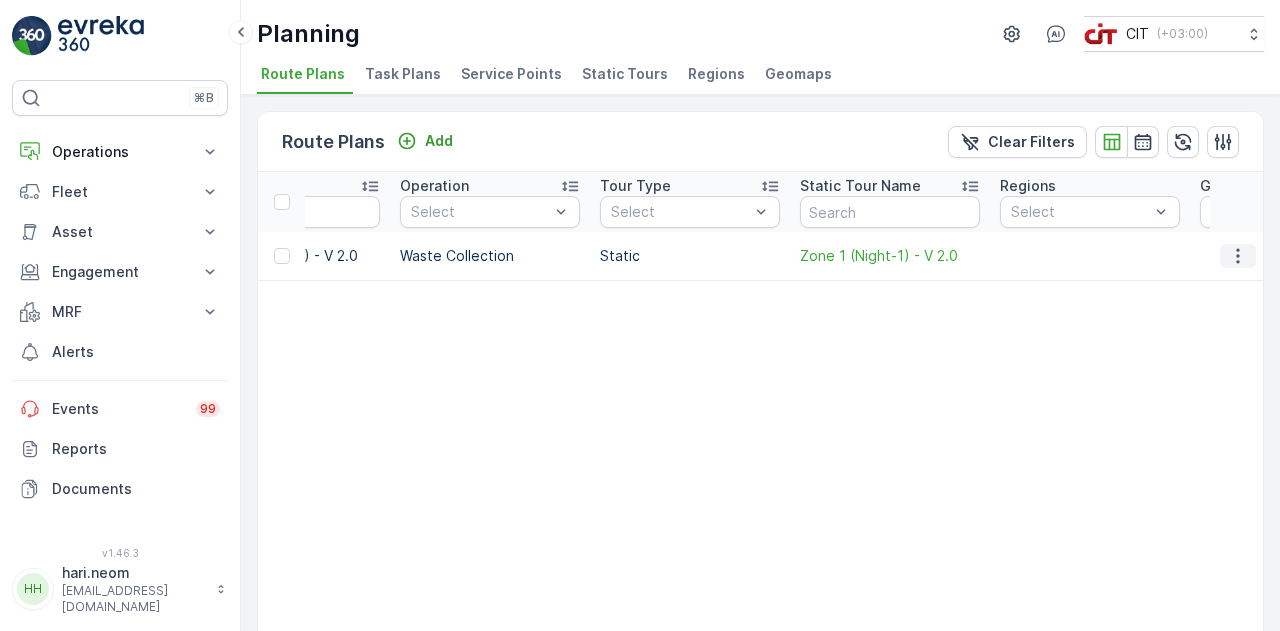 click 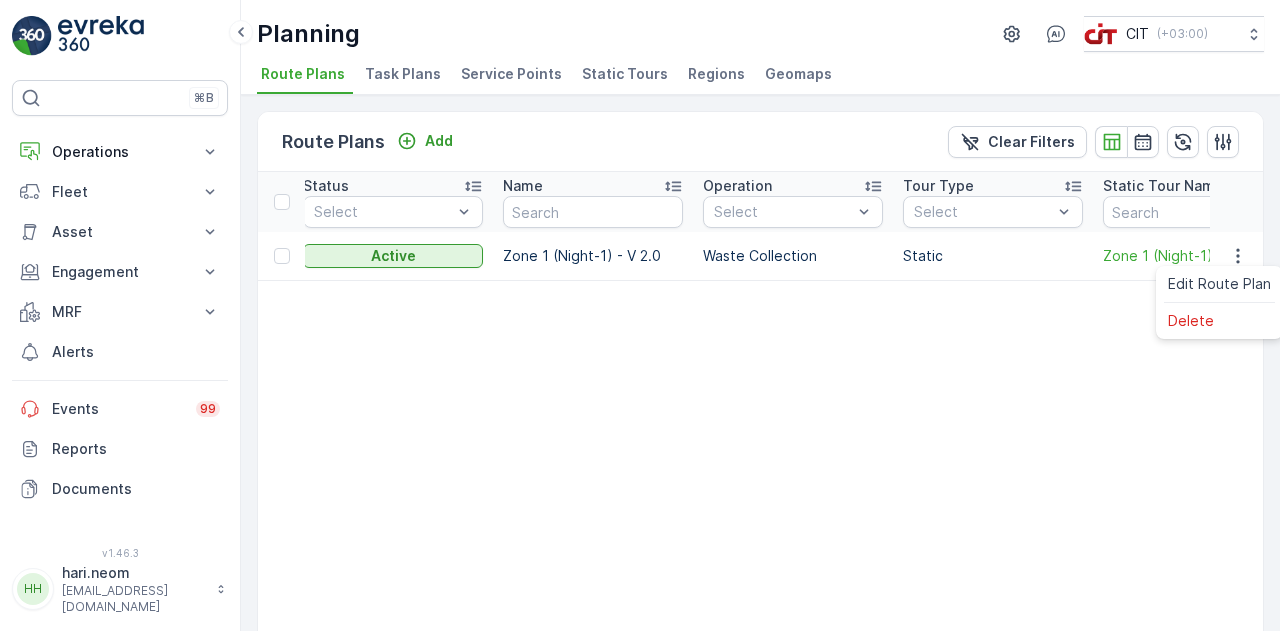 scroll, scrollTop: 0, scrollLeft: 211, axis: horizontal 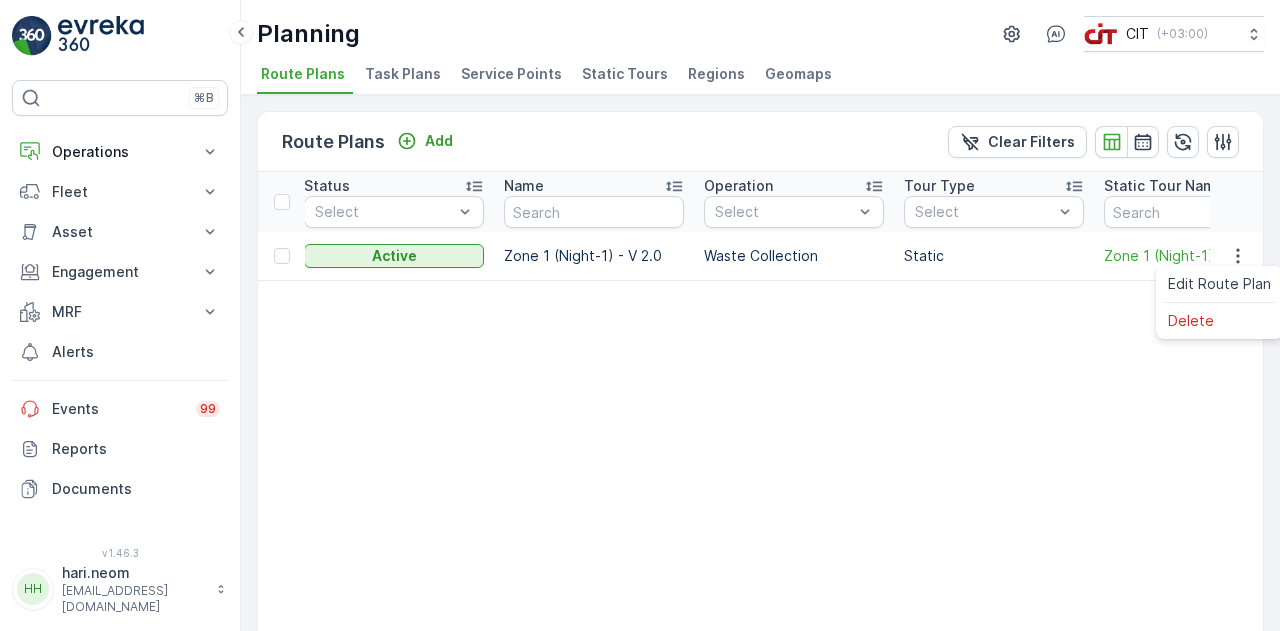 click on "ID 1789 Status Select Name Operation Select Tour Type Select Static Tour Name Regions Select Geomap Select Schedule Shift Select Start Time - End Time - Start Date - End Date - Assignee Select Employee Select Crew Member(s) Select Start Location Select End Location Select Disposal Location Select Fuel Station Select 1789 Active Zone 1 (Night-1) - V 2.0 Waste Collection Static Zone 1 (Night-1) - V 2.0 Every  Day 00:00-23:59 21:00 23:59 08.10.2024 31.12.2026 REL 9 REL9 - Al Bada Camp 10 Al Bada Camp 10" at bounding box center (2413, 415) 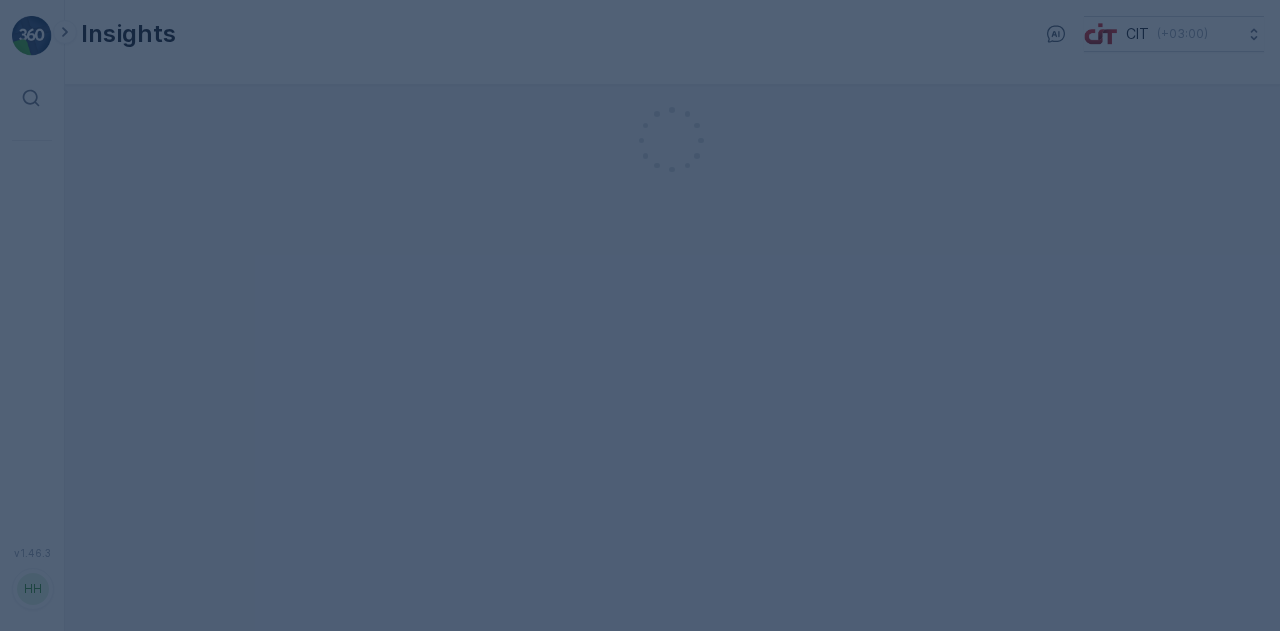 scroll, scrollTop: 0, scrollLeft: 0, axis: both 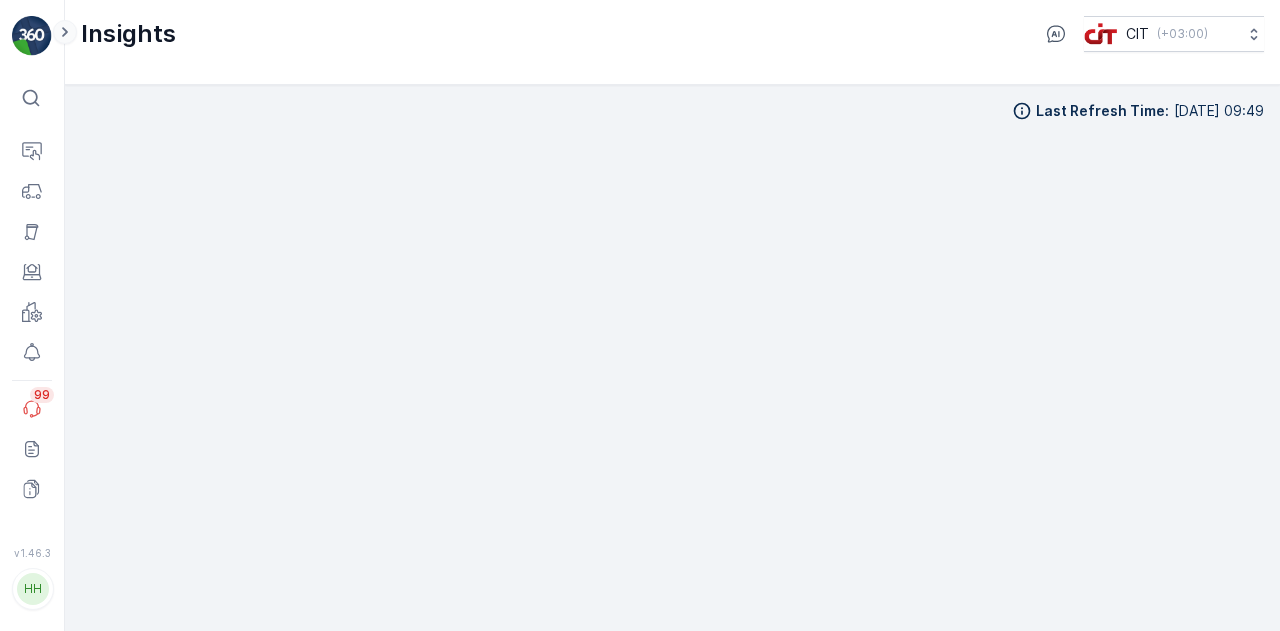 click 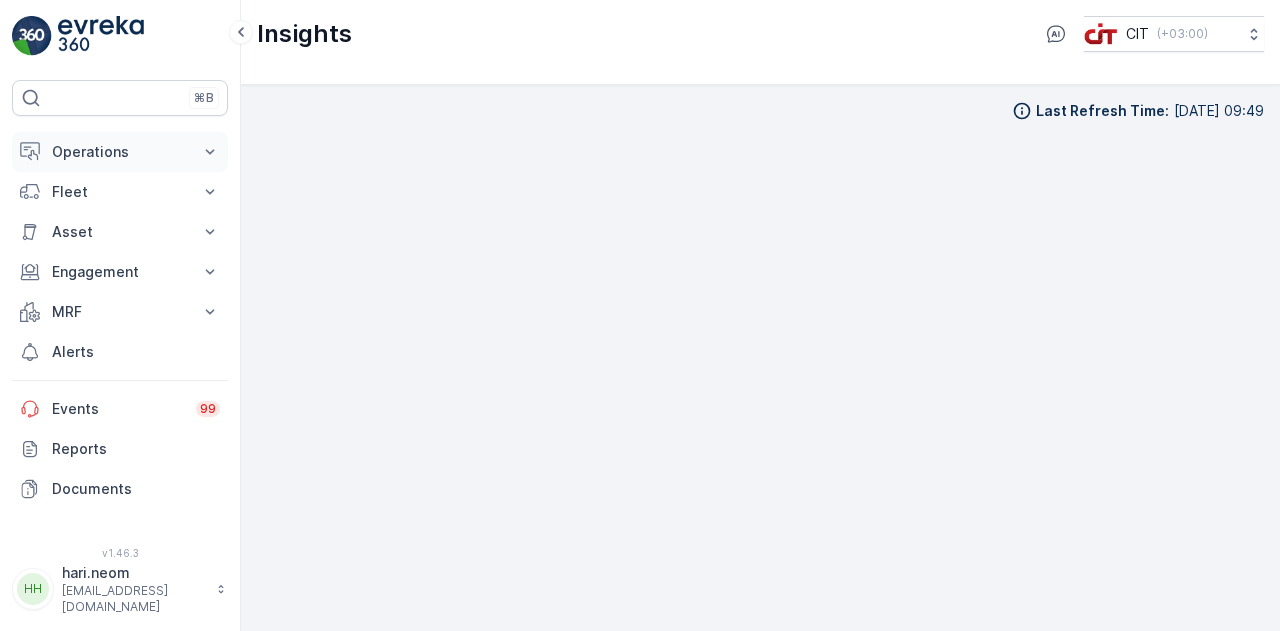 click on "Operations" at bounding box center [120, 152] 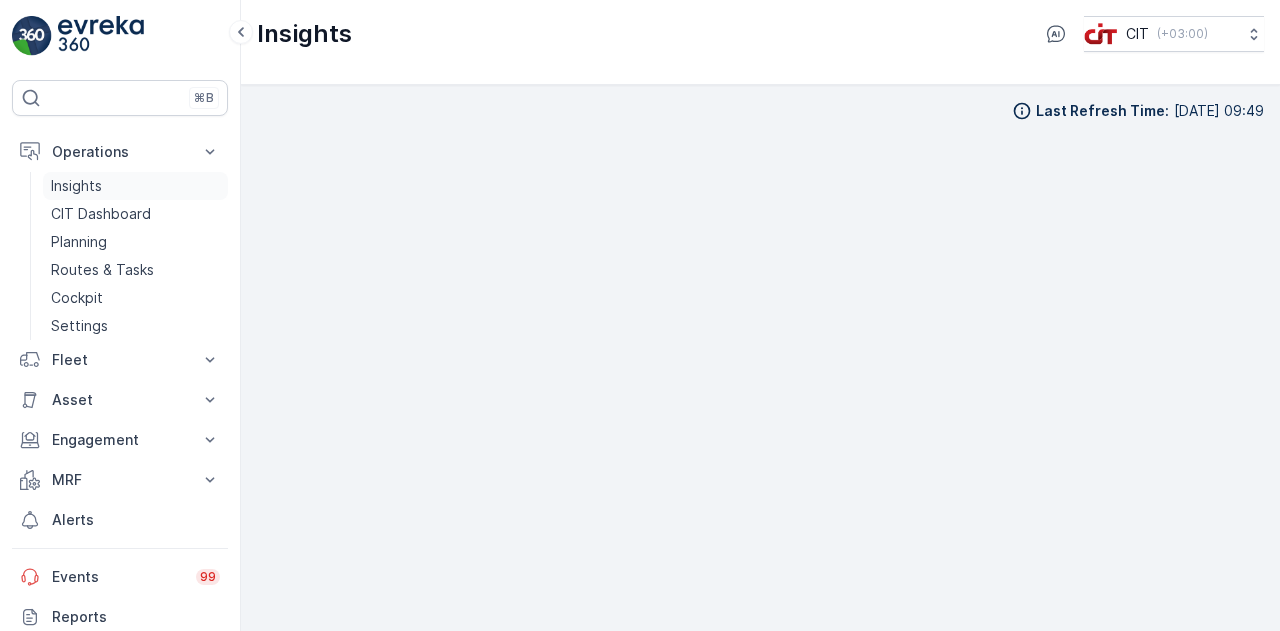 click on "Insights" at bounding box center [76, 186] 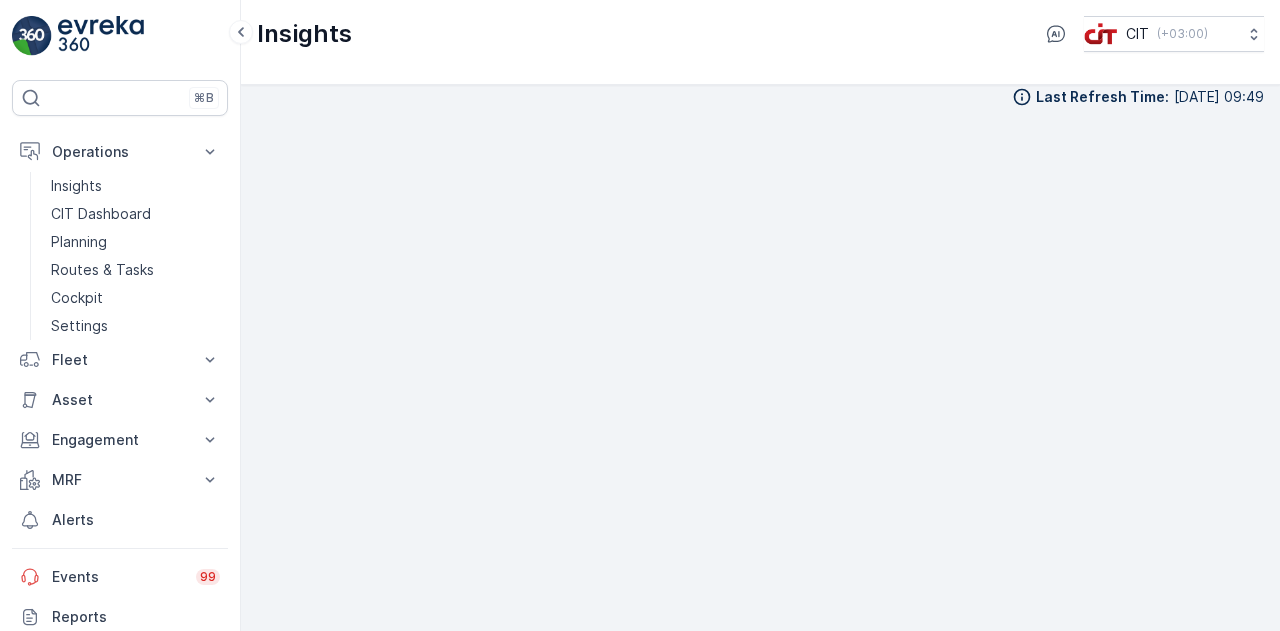 scroll, scrollTop: 17, scrollLeft: 0, axis: vertical 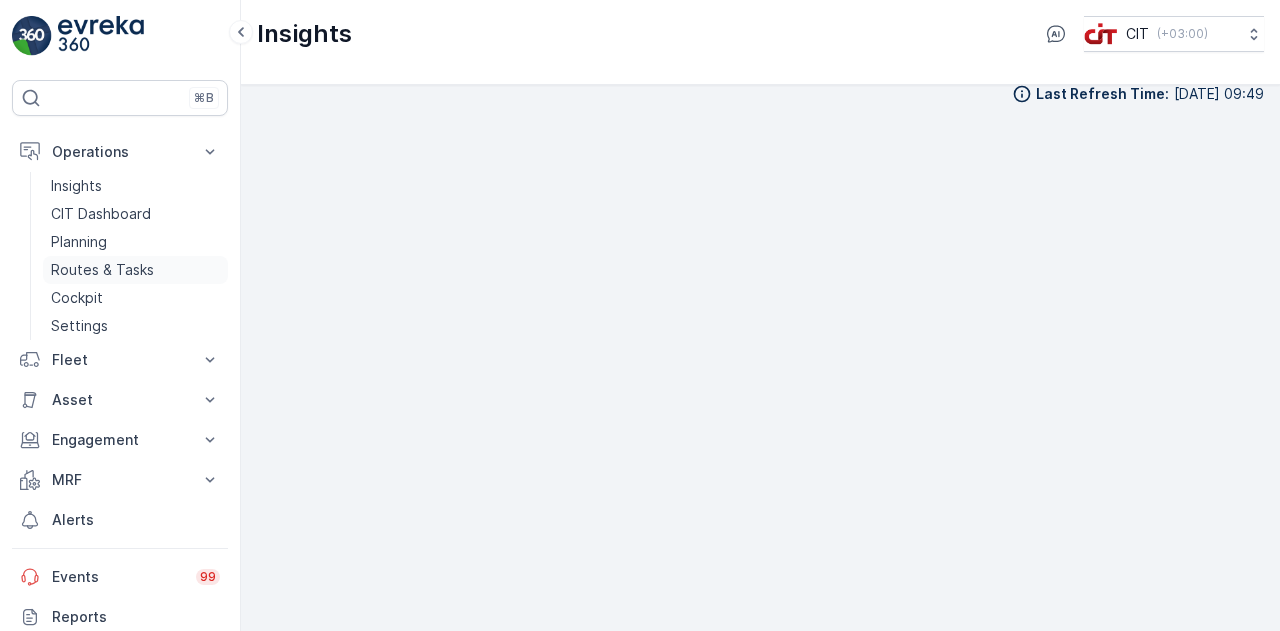 click on "Routes & Tasks" at bounding box center (102, 270) 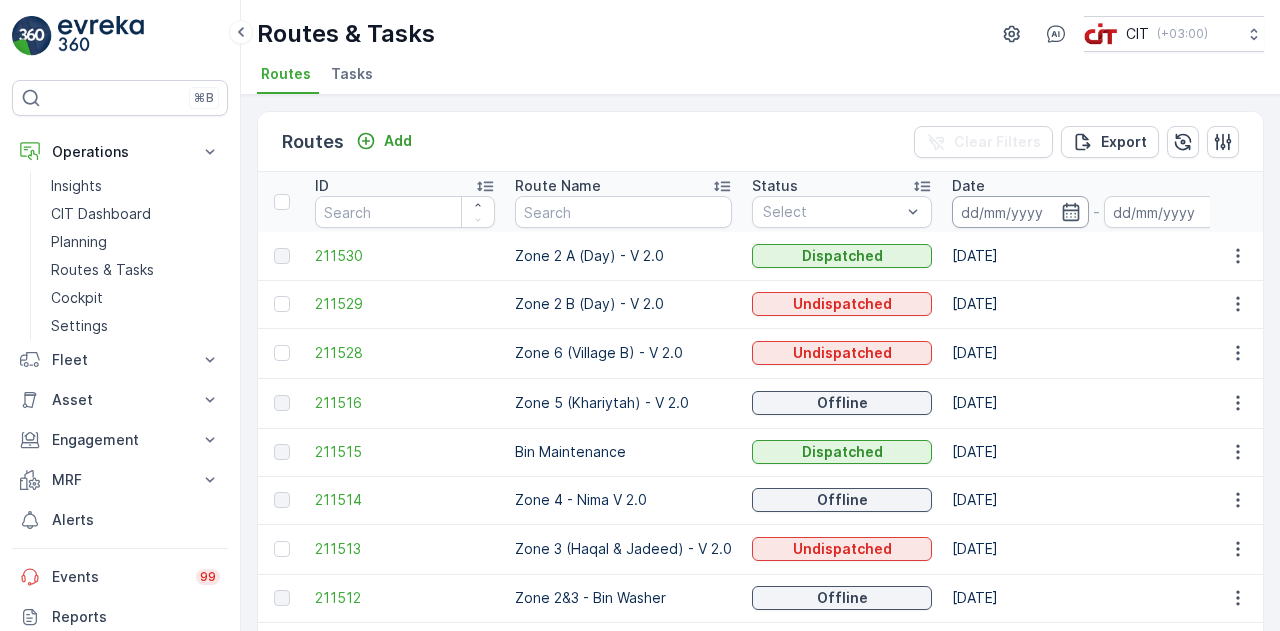 click at bounding box center (1020, 212) 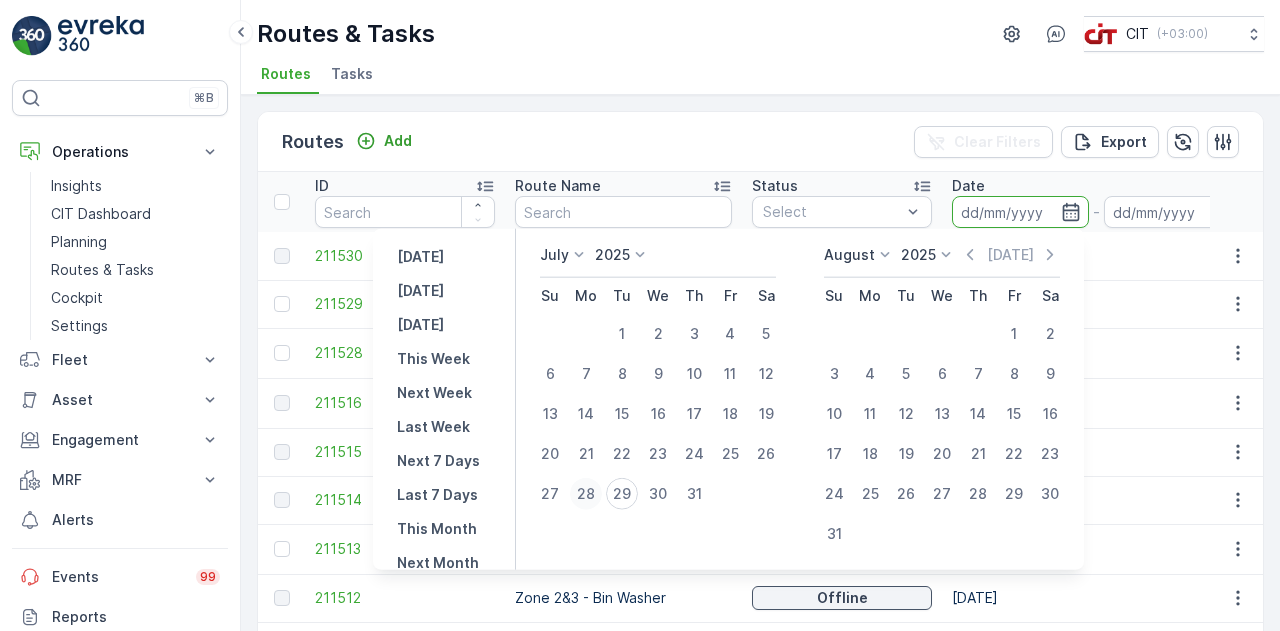 click on "28" at bounding box center [586, 494] 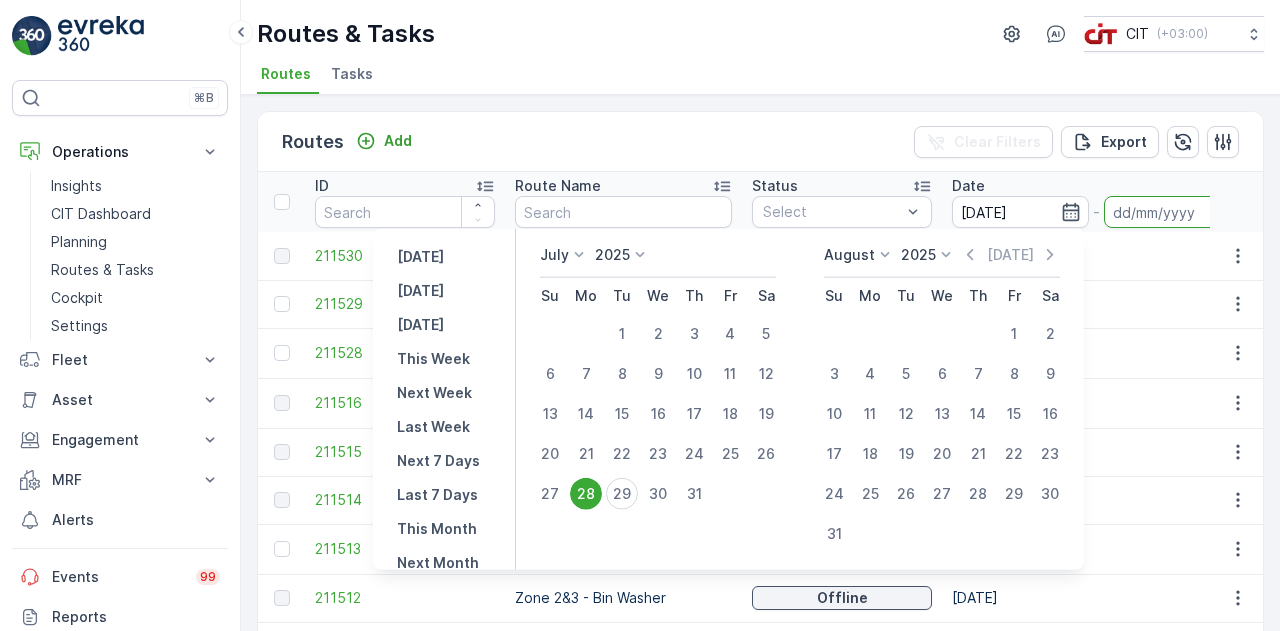 type on "28.07.2025" 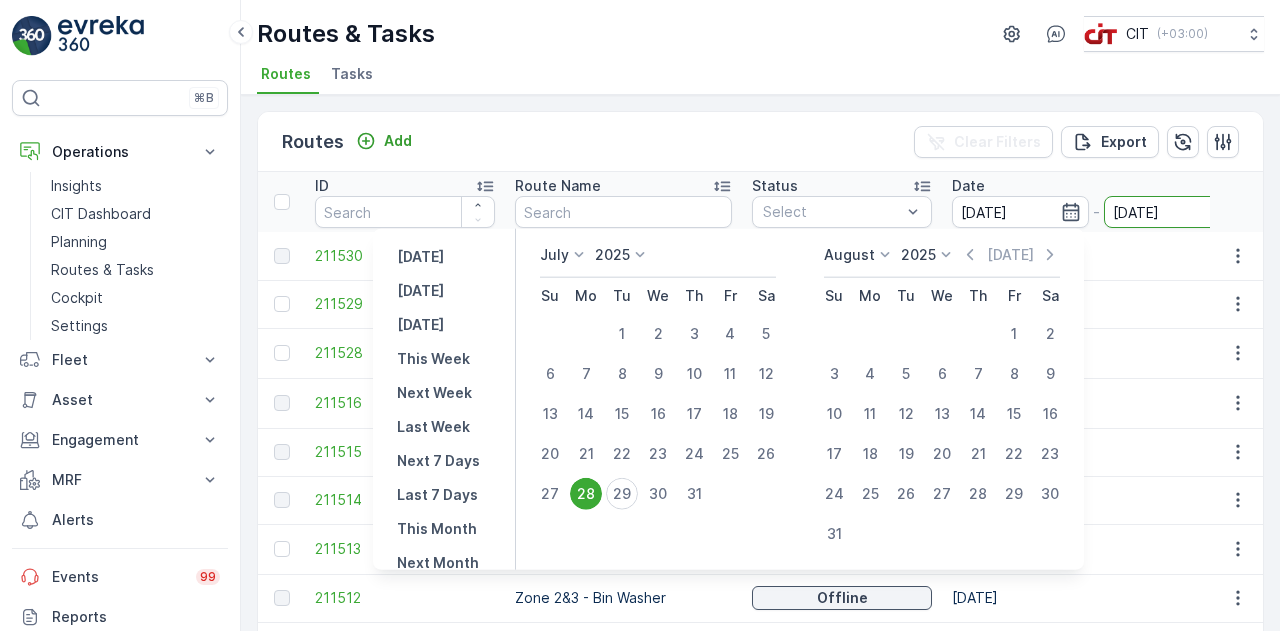 click on "28.07.2025" at bounding box center (1172, 212) 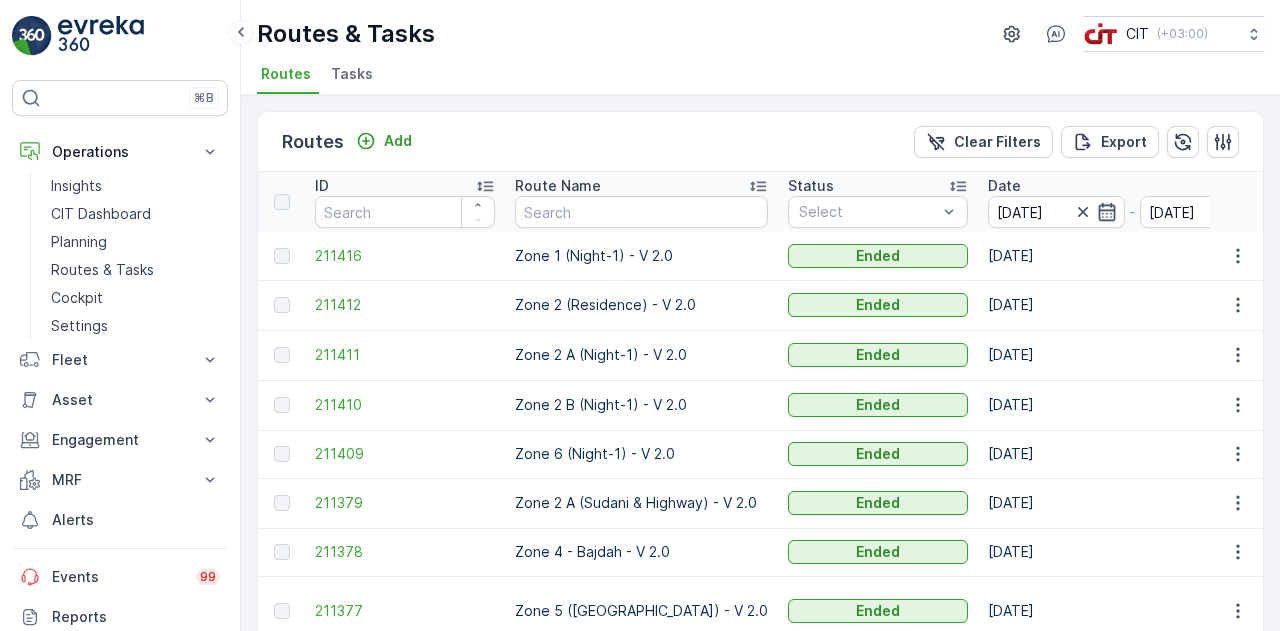 click 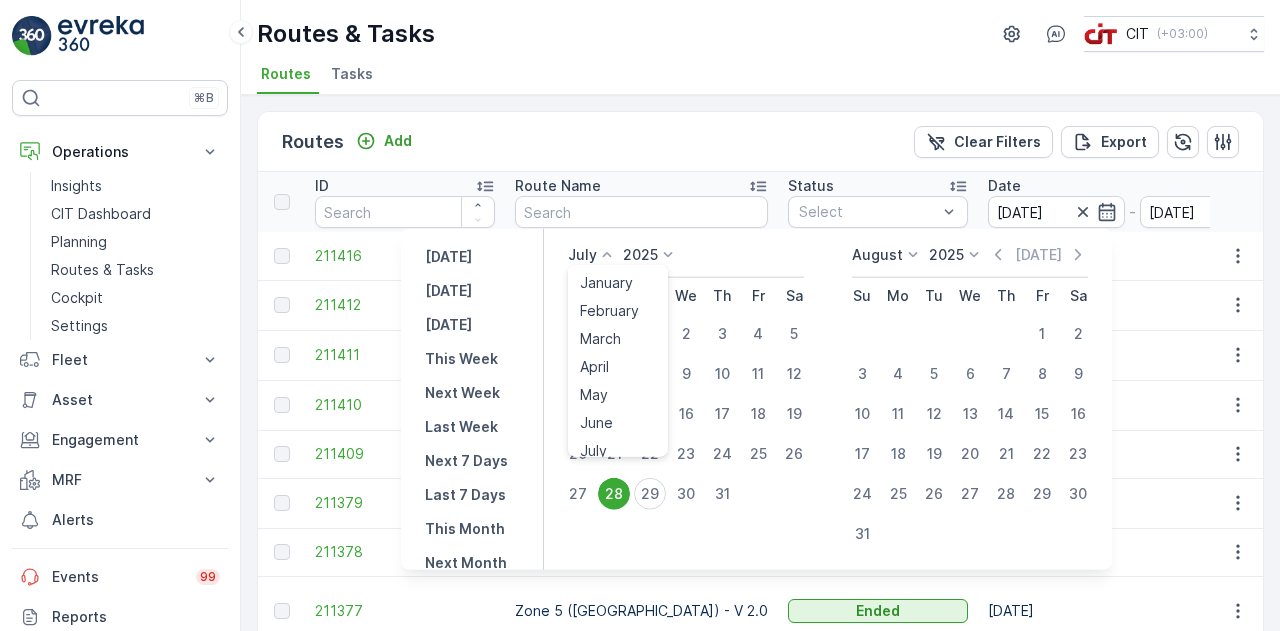 click 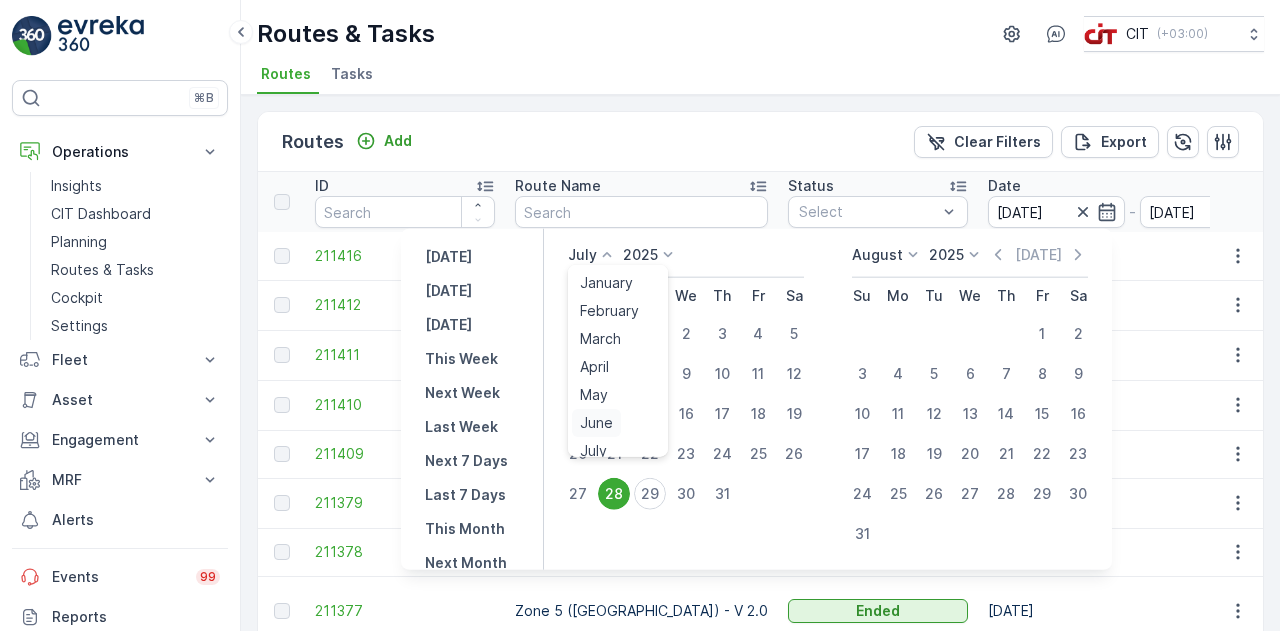 click on "June" at bounding box center (596, 423) 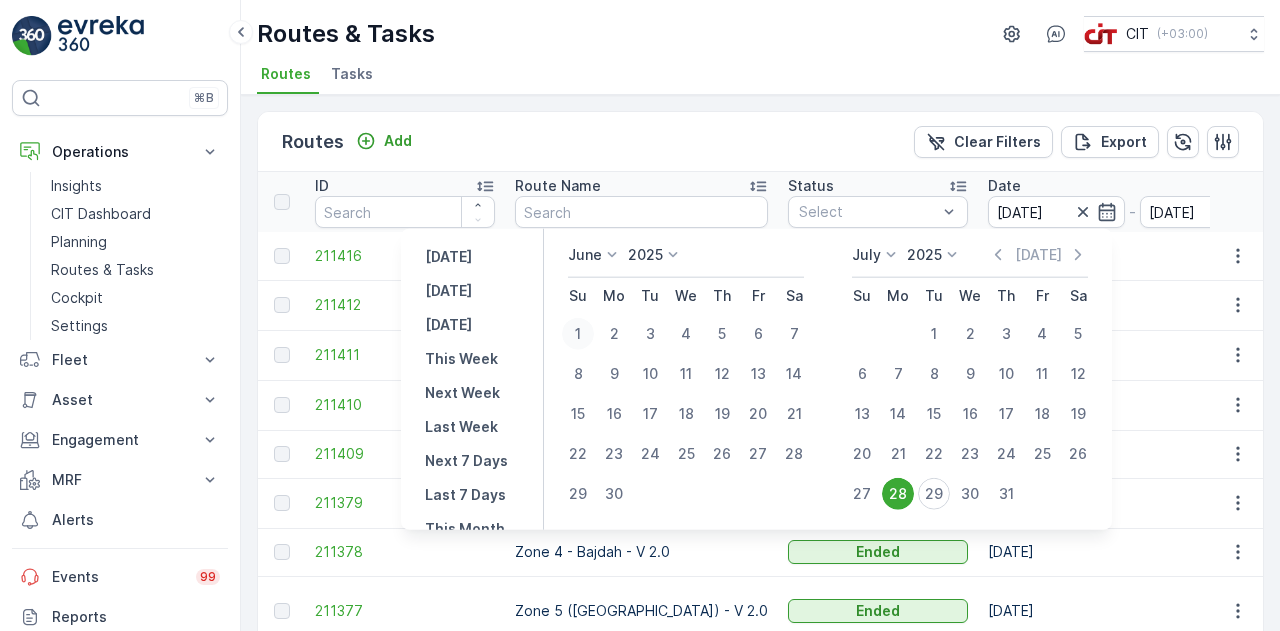 click on "1" at bounding box center (578, 334) 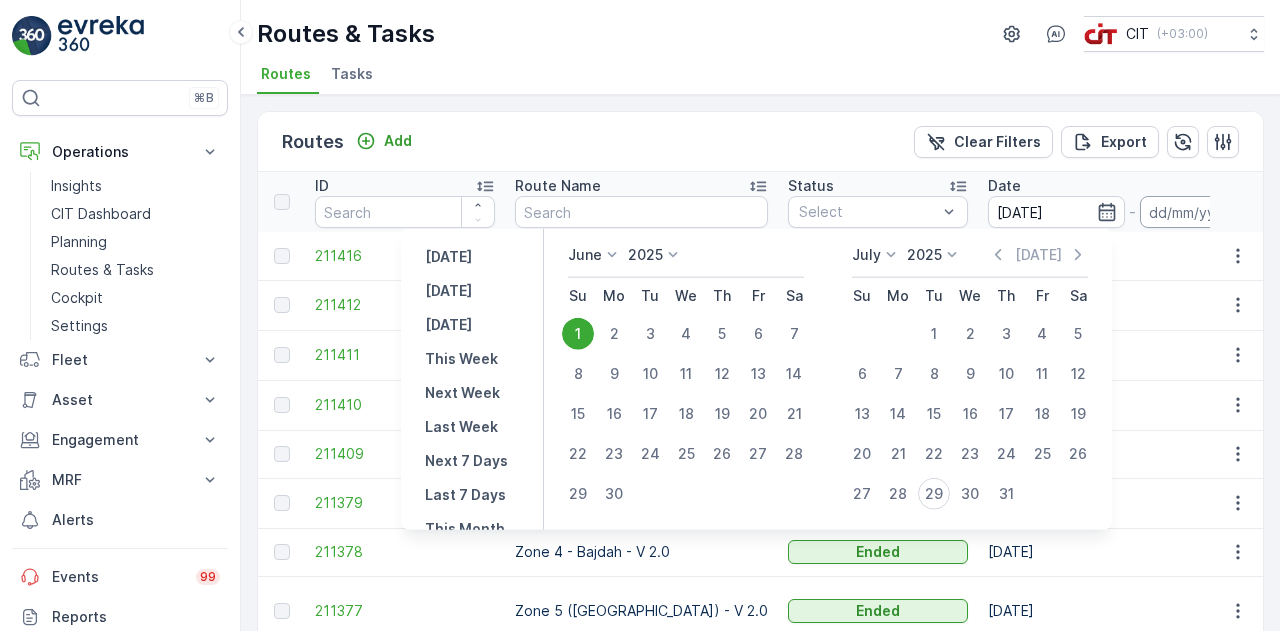 type on "01.06.2025" 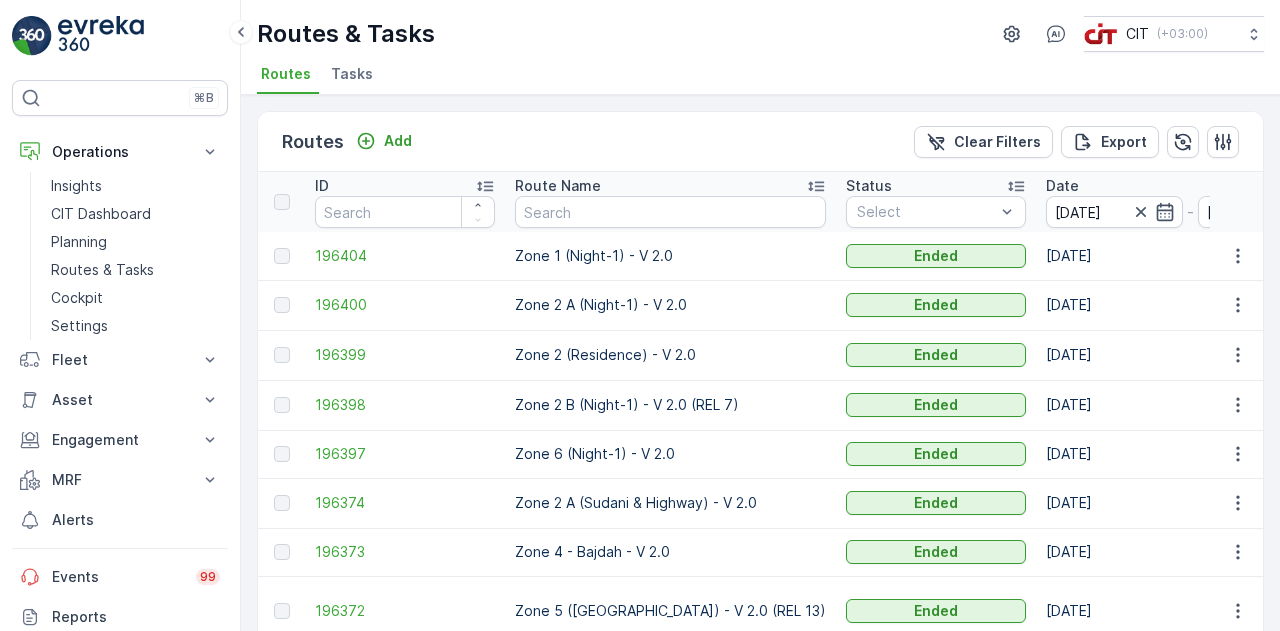 drag, startPoint x: 1167, startPoint y: 207, endPoint x: 932, endPoint y: 95, distance: 260.3248 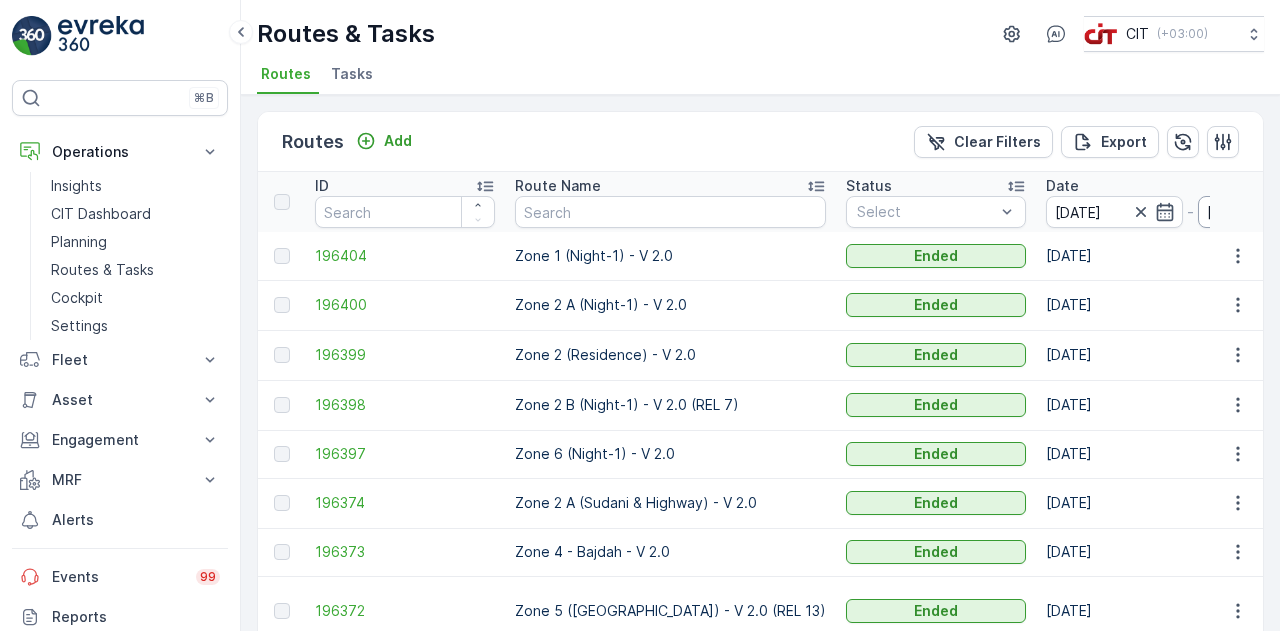 click on "01.06.2025" at bounding box center [1266, 212] 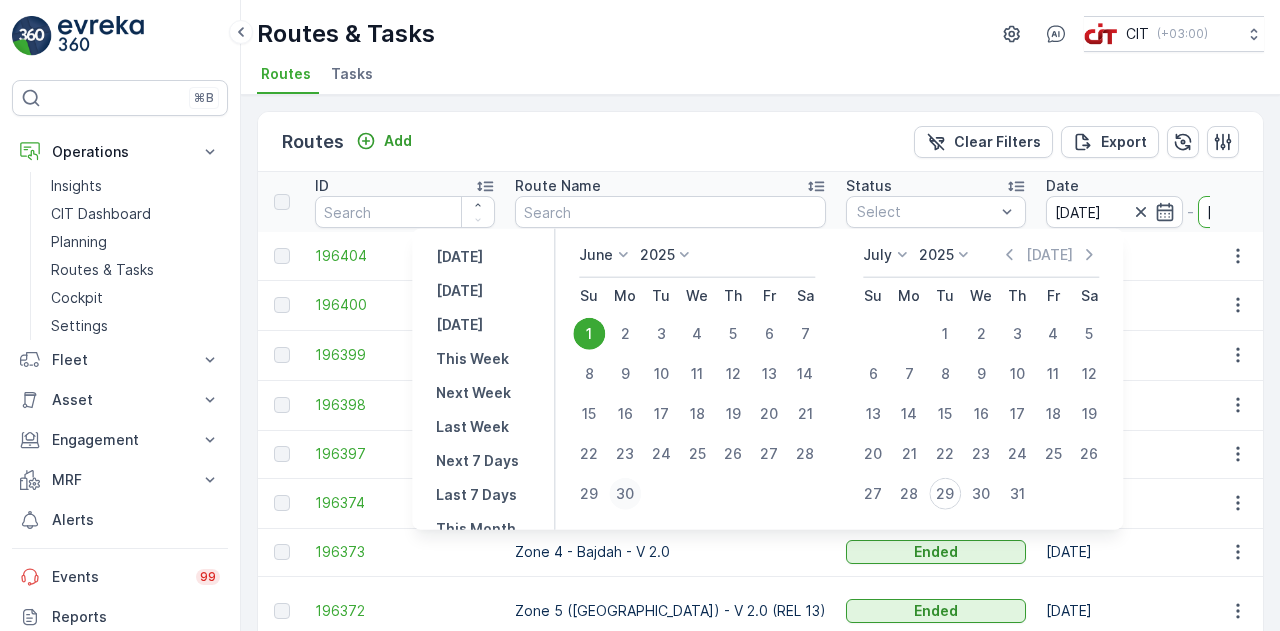 click on "30" at bounding box center [625, 494] 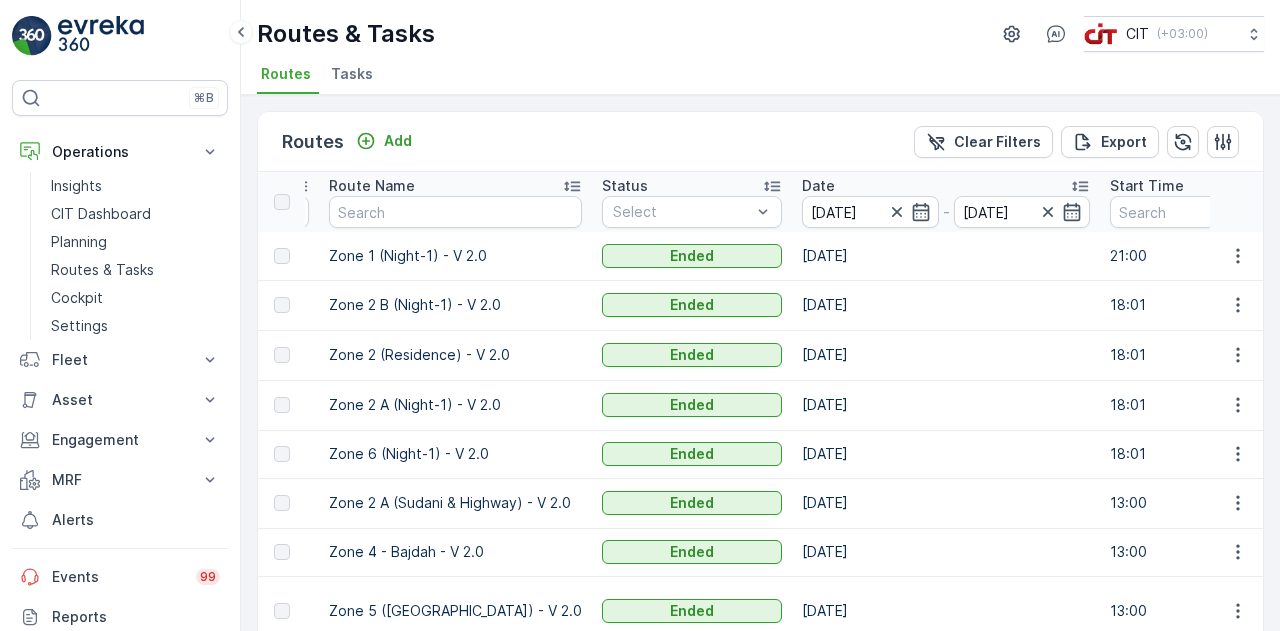 scroll, scrollTop: 0, scrollLeft: 227, axis: horizontal 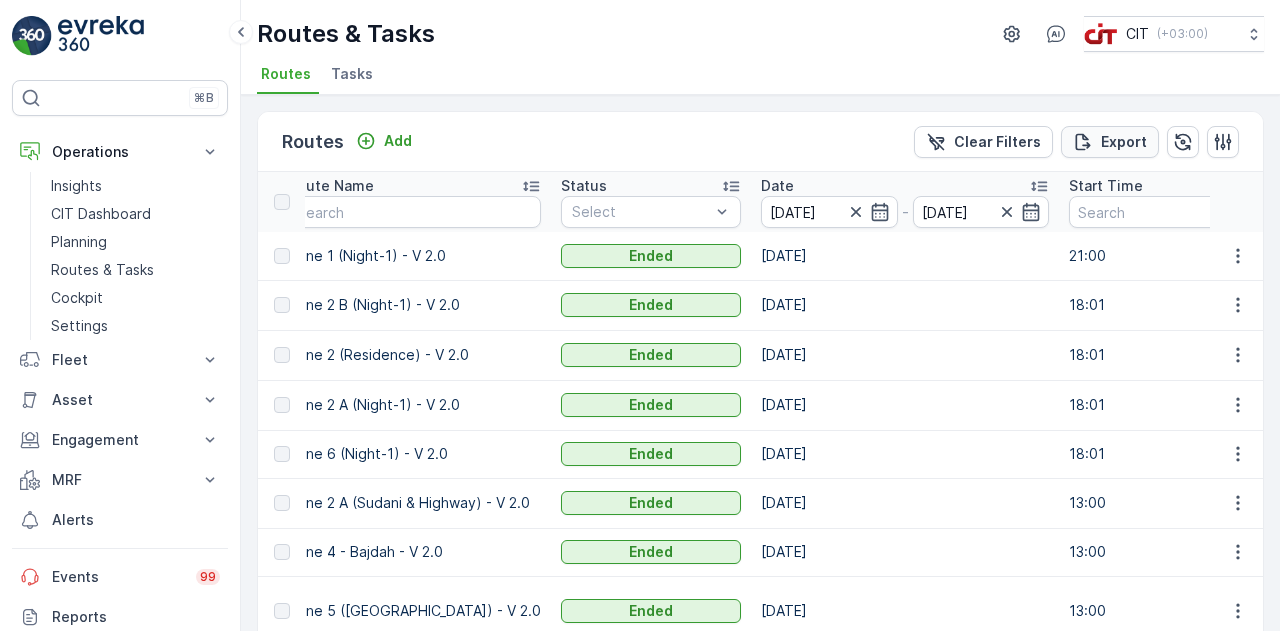 click on "Export" at bounding box center [1124, 142] 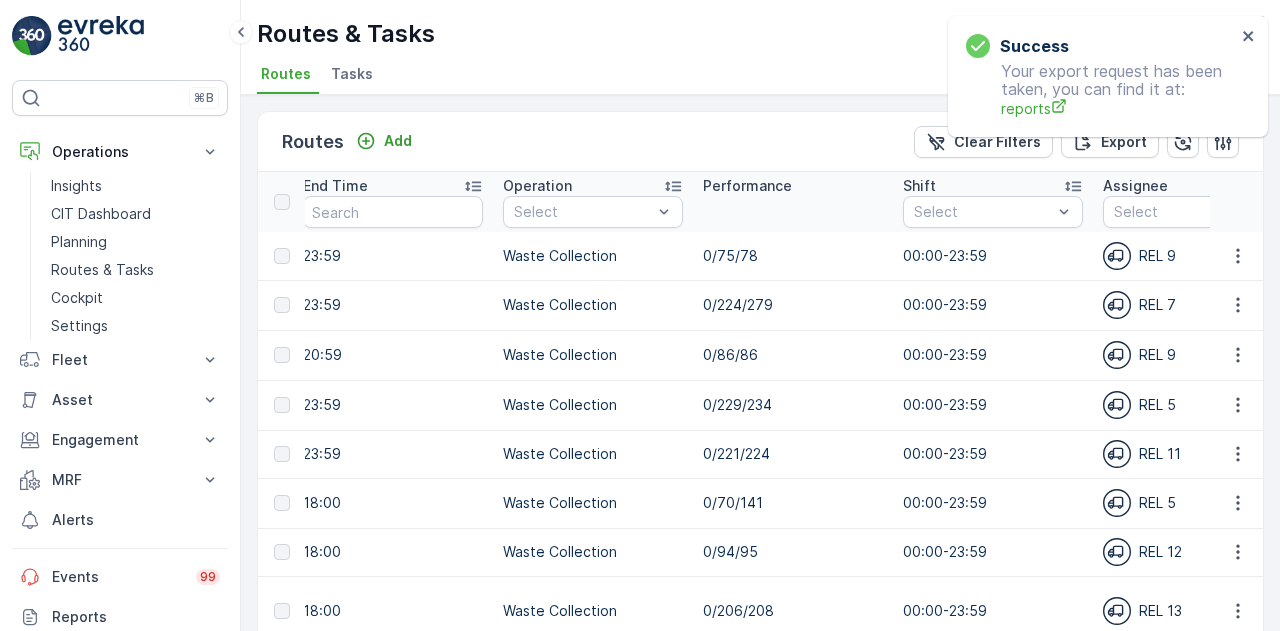 scroll, scrollTop: 0, scrollLeft: 1218, axis: horizontal 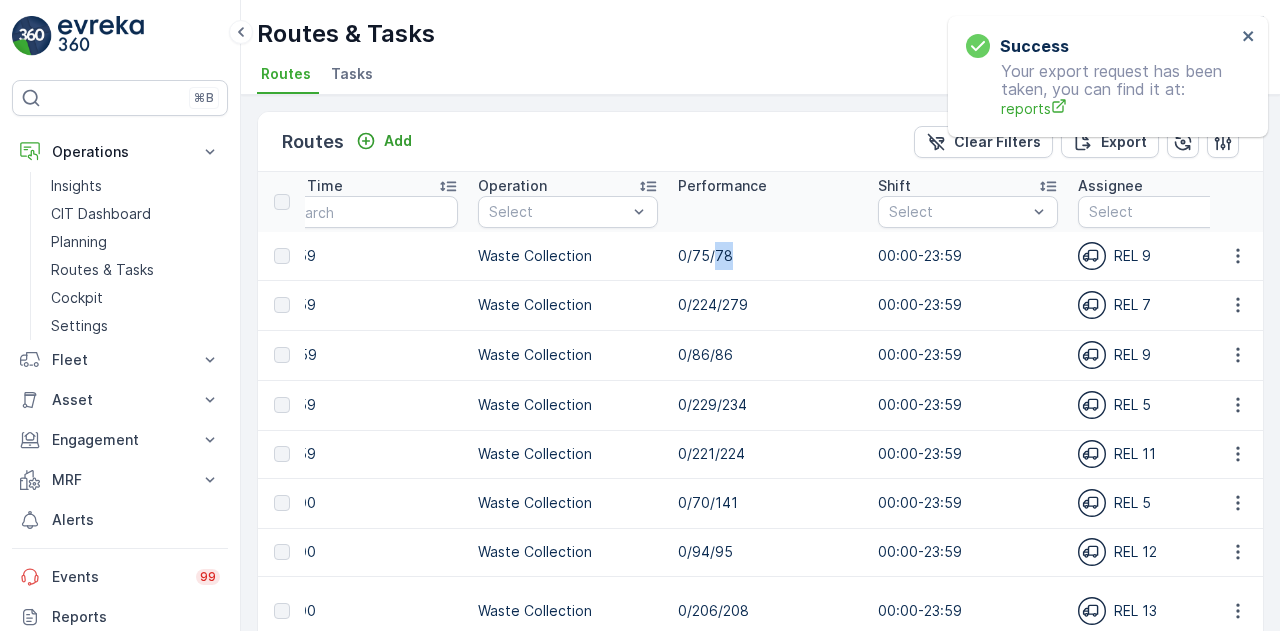 drag, startPoint x: 718, startPoint y: 253, endPoint x: 704, endPoint y: 250, distance: 14.3178215 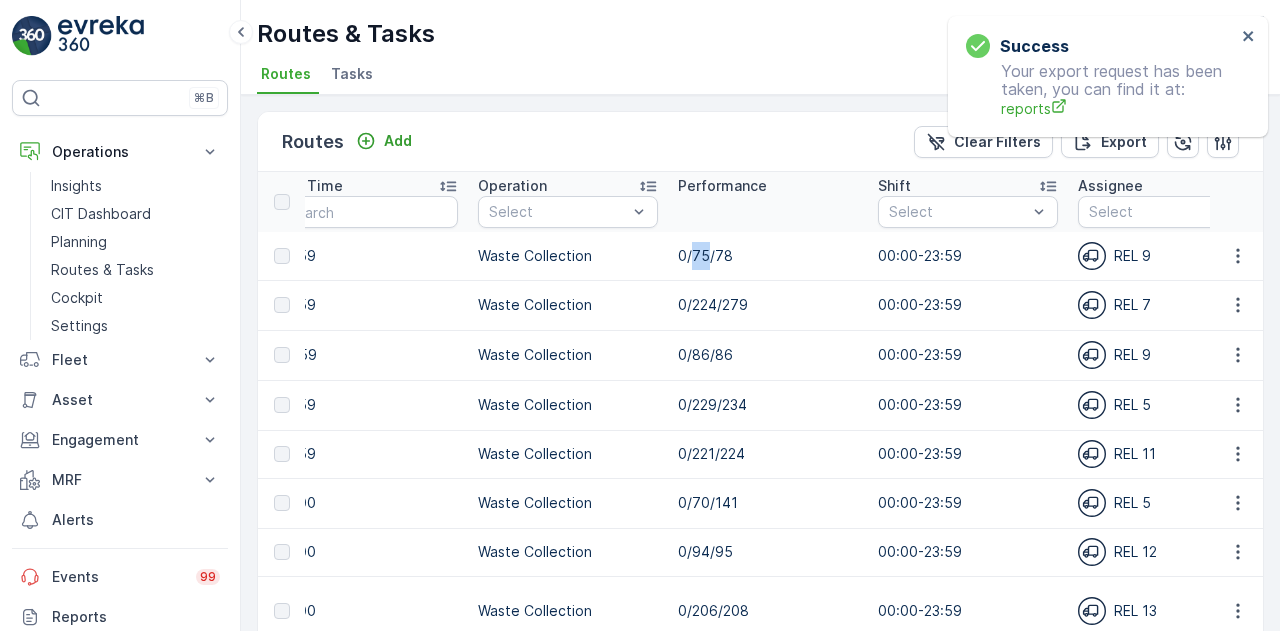 drag, startPoint x: 694, startPoint y: 251, endPoint x: 678, endPoint y: 250, distance: 16.03122 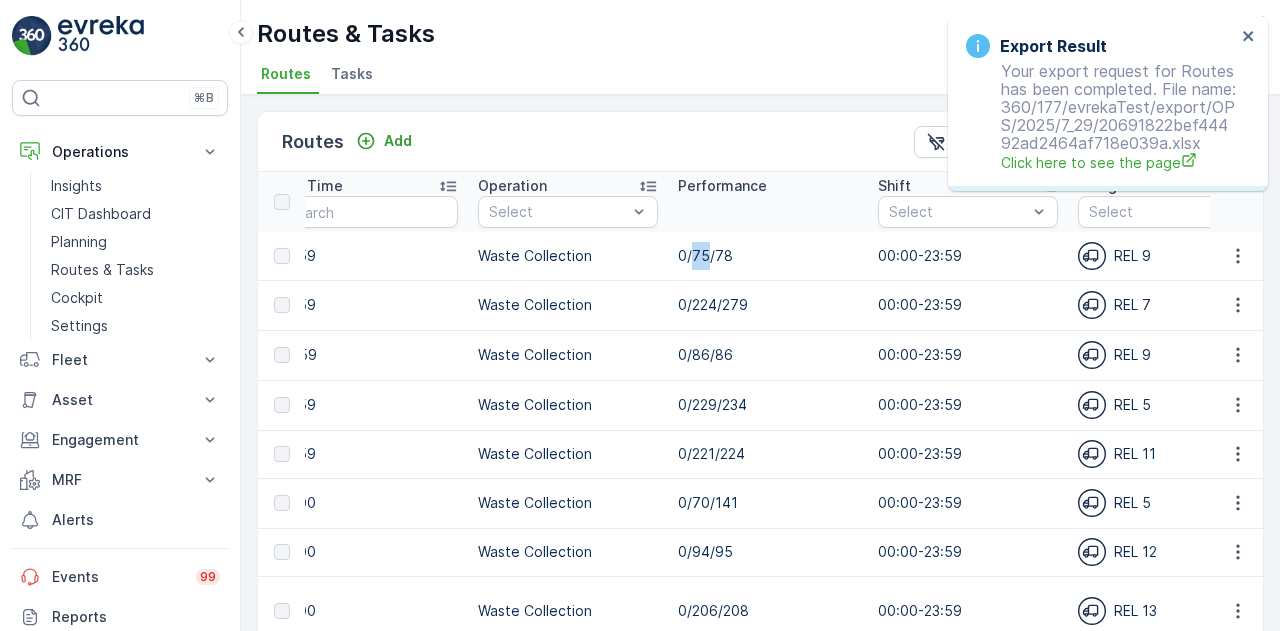 click on "0/75/78" at bounding box center (768, 256) 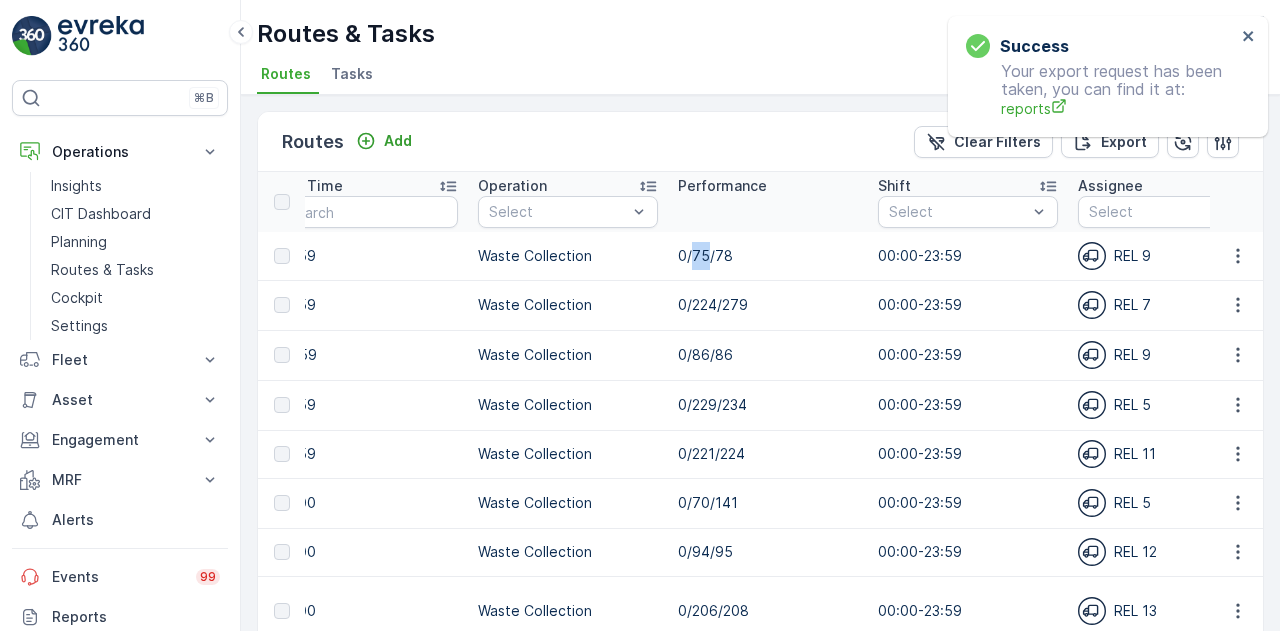 drag, startPoint x: 694, startPoint y: 253, endPoint x: 682, endPoint y: 255, distance: 12.165525 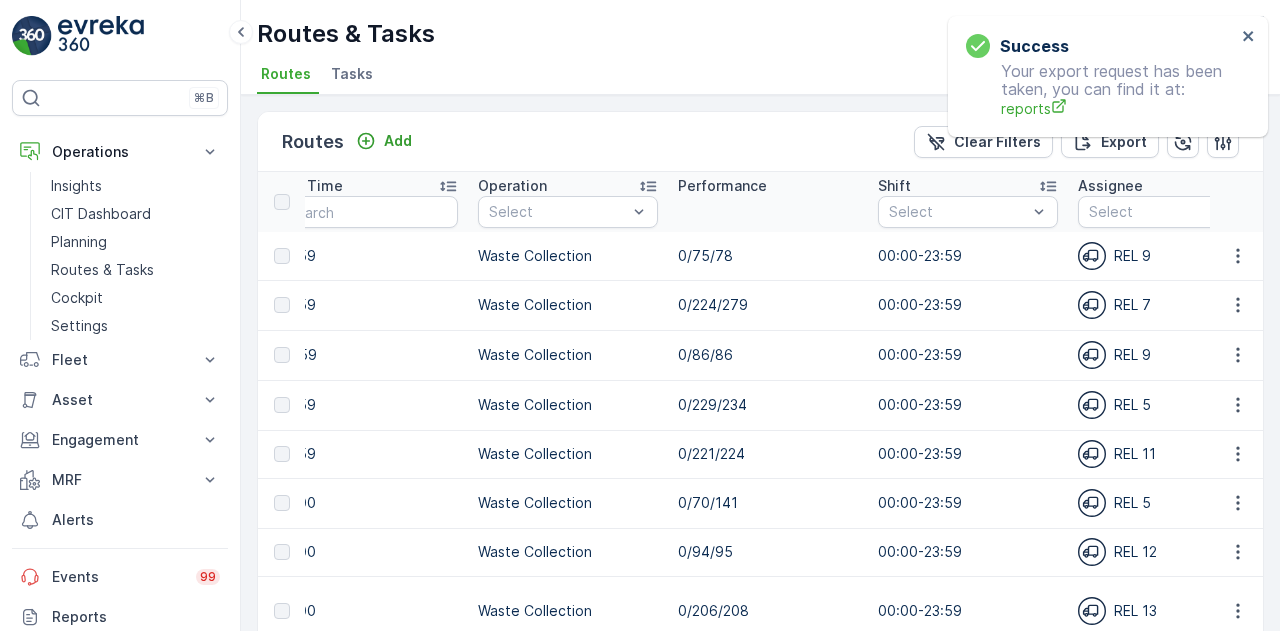 click on "0/224/279" at bounding box center [768, 305] 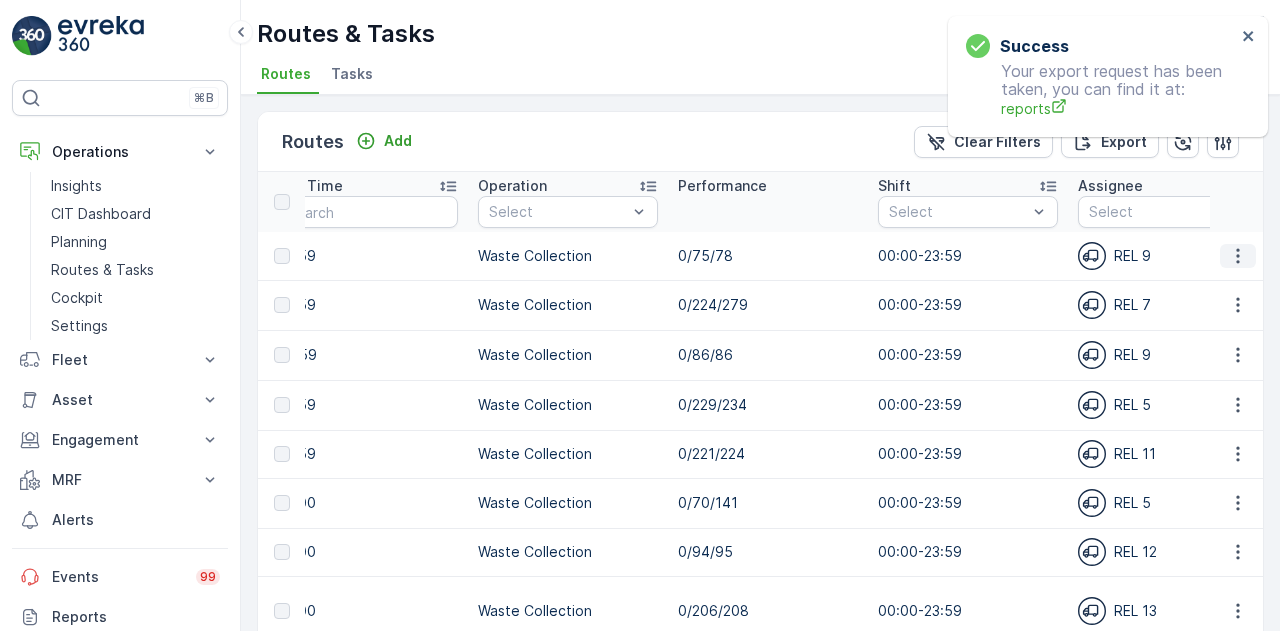 click 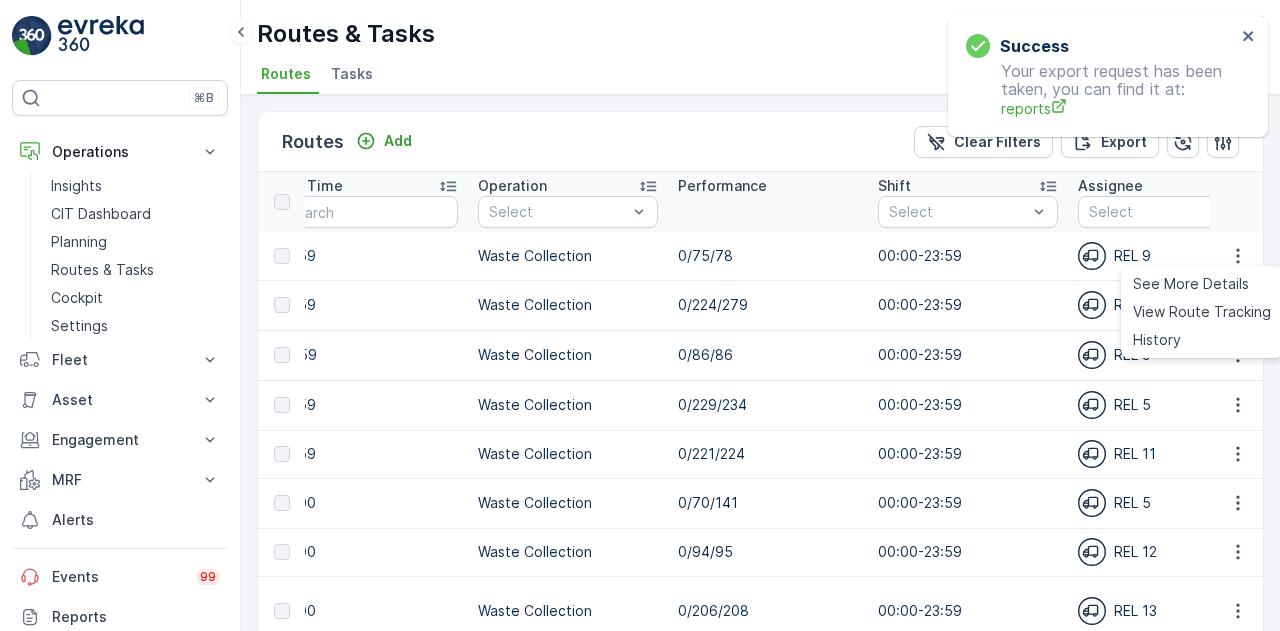 click on "0/75/78" at bounding box center [768, 256] 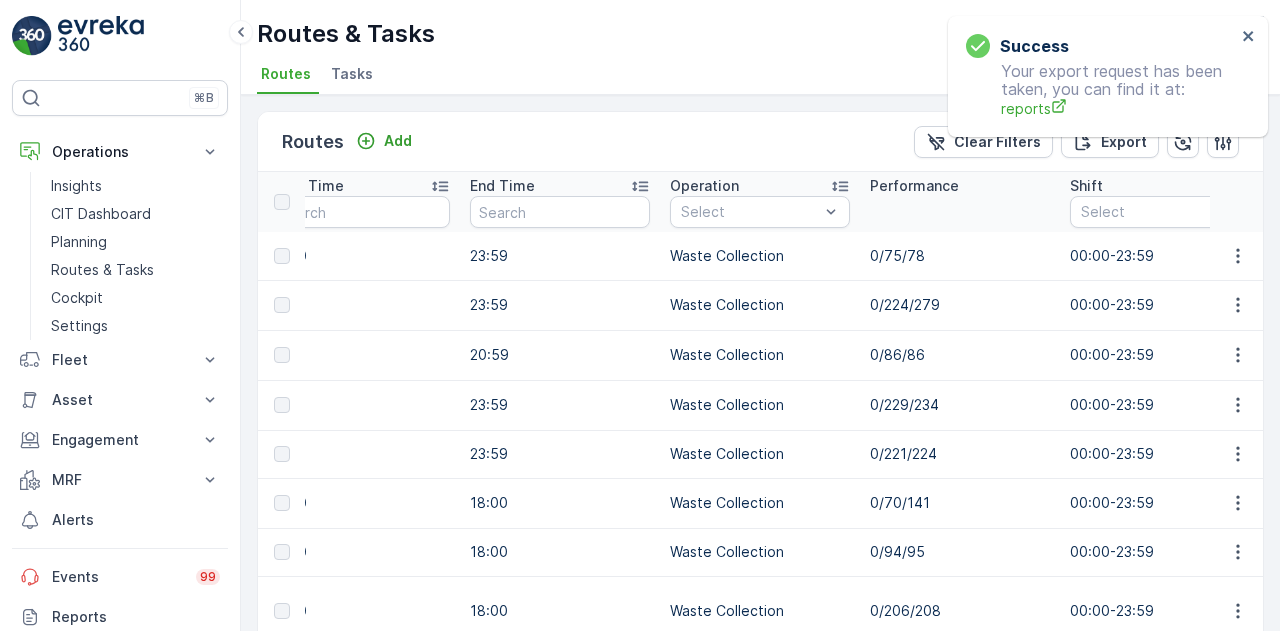 scroll, scrollTop: 0, scrollLeft: 1027, axis: horizontal 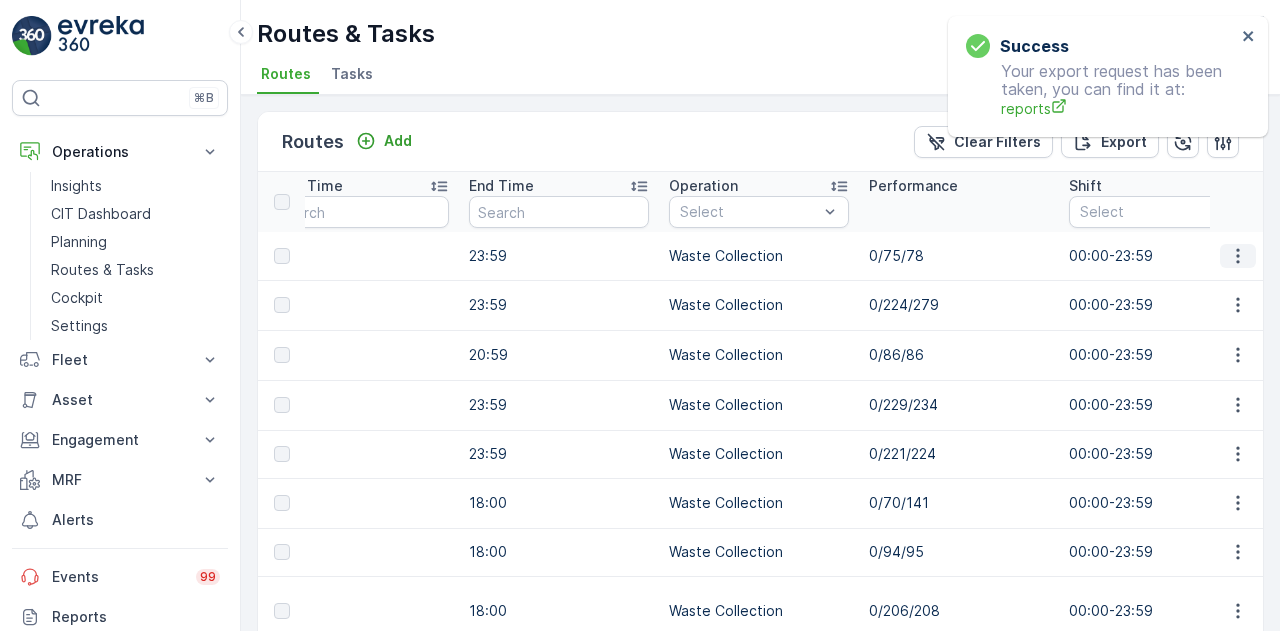 click 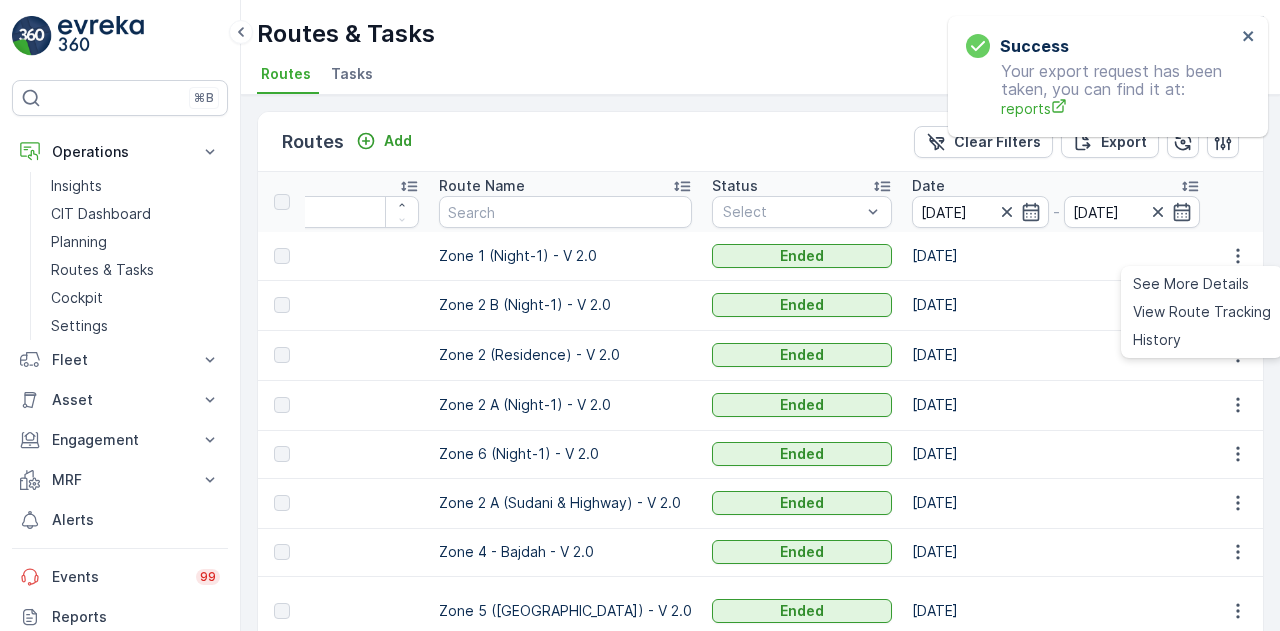 scroll, scrollTop: 0, scrollLeft: 3, axis: horizontal 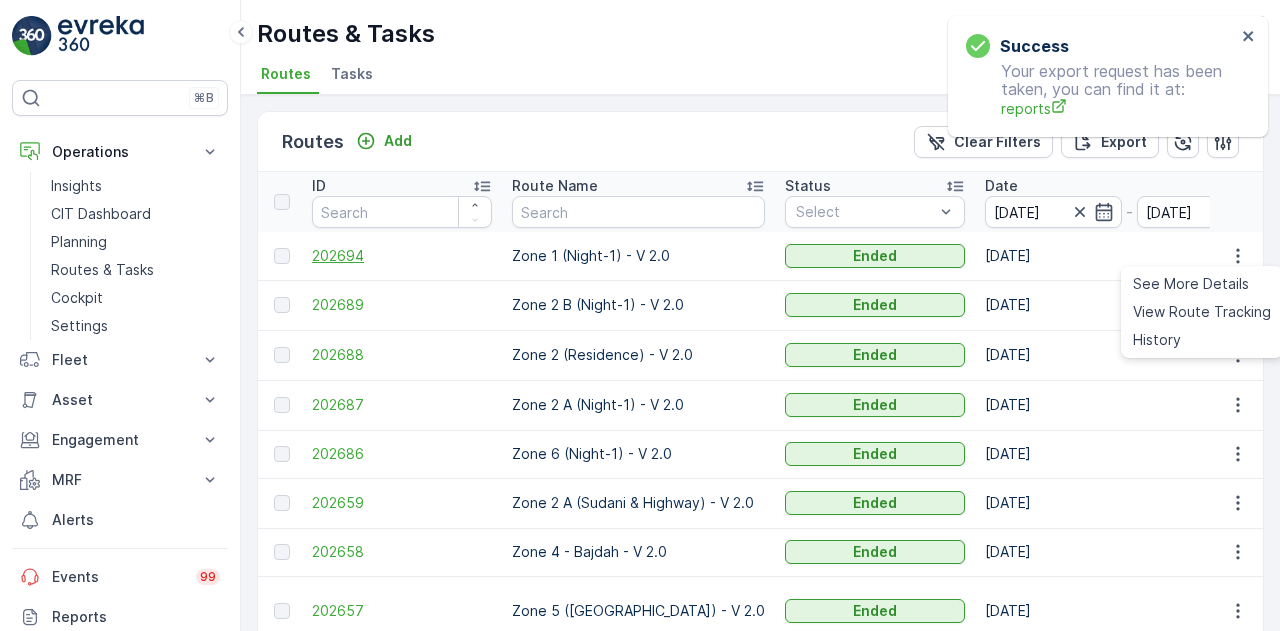 click on "202694" at bounding box center [402, 256] 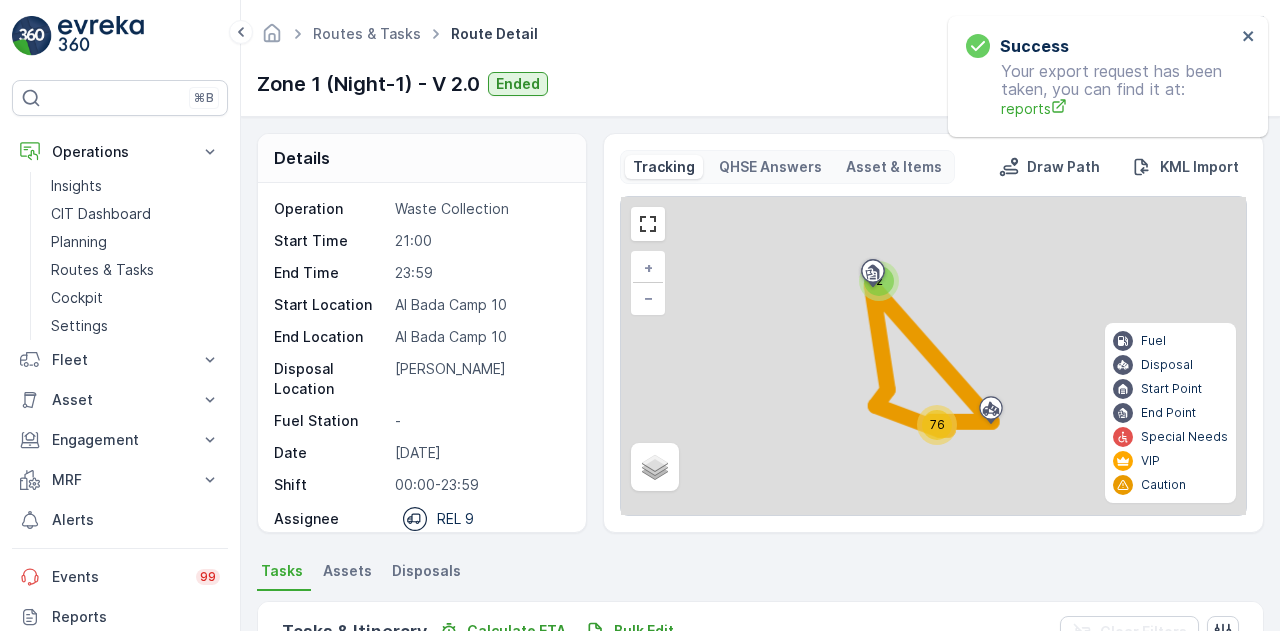 drag, startPoint x: 1251, startPoint y: 35, endPoint x: 825, endPoint y: 65, distance: 427.05502 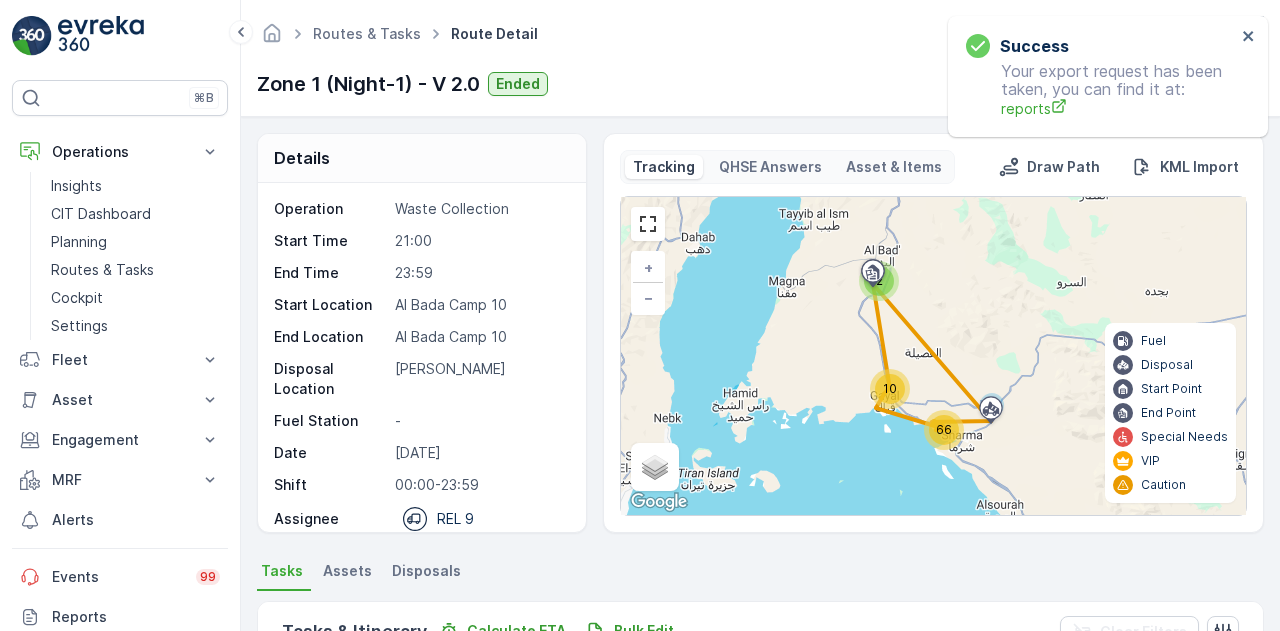 scroll, scrollTop: 82, scrollLeft: 0, axis: vertical 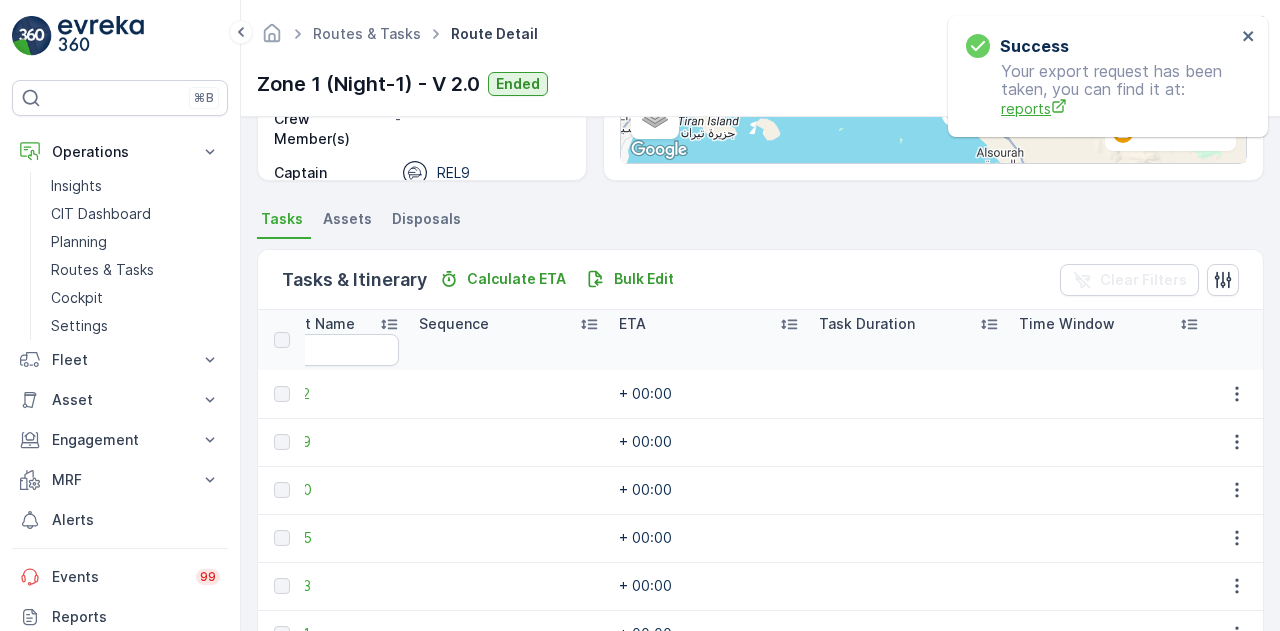 click on "reports" at bounding box center (1118, 108) 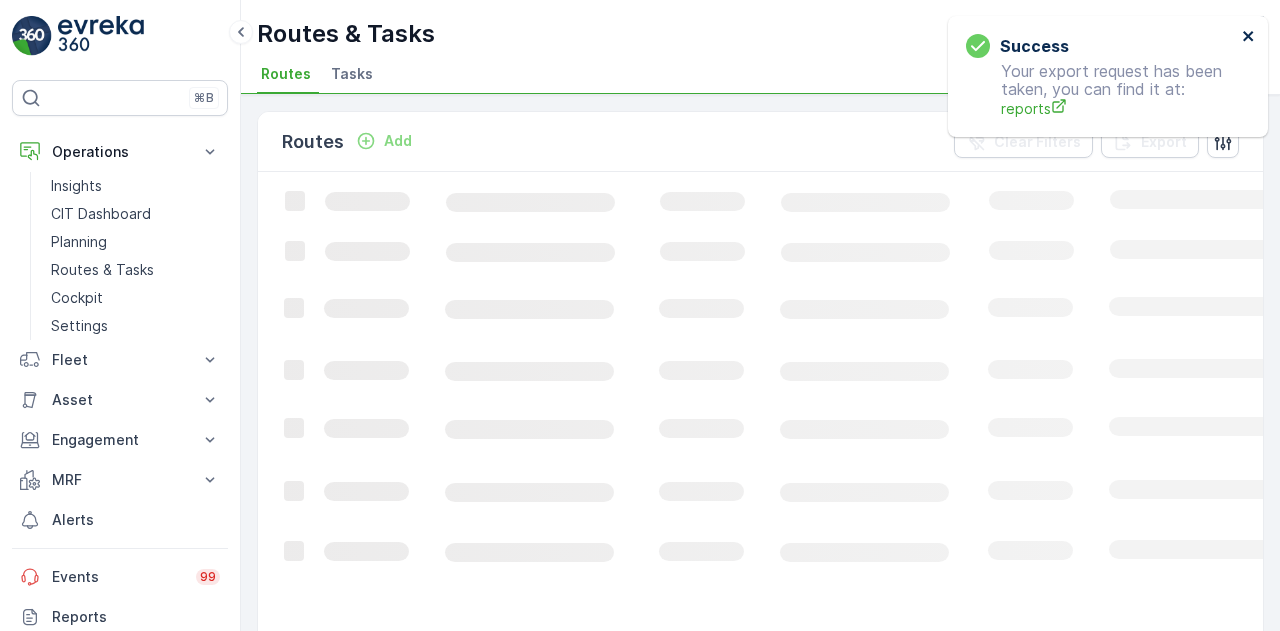 click 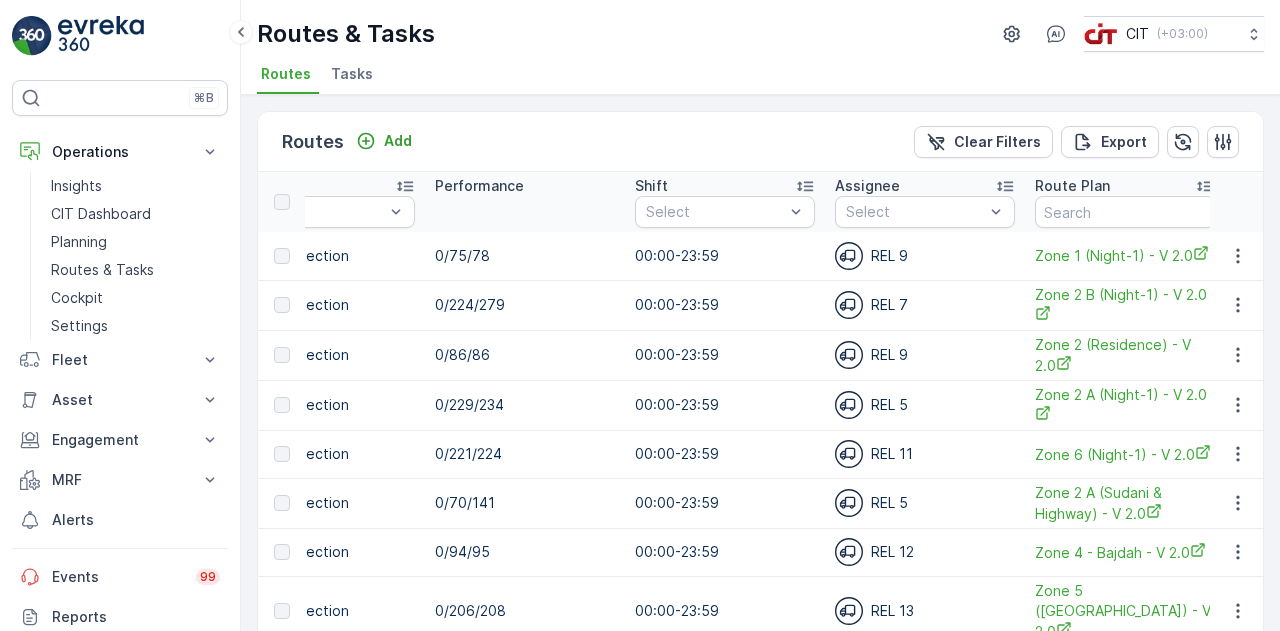 scroll, scrollTop: 0, scrollLeft: 1439, axis: horizontal 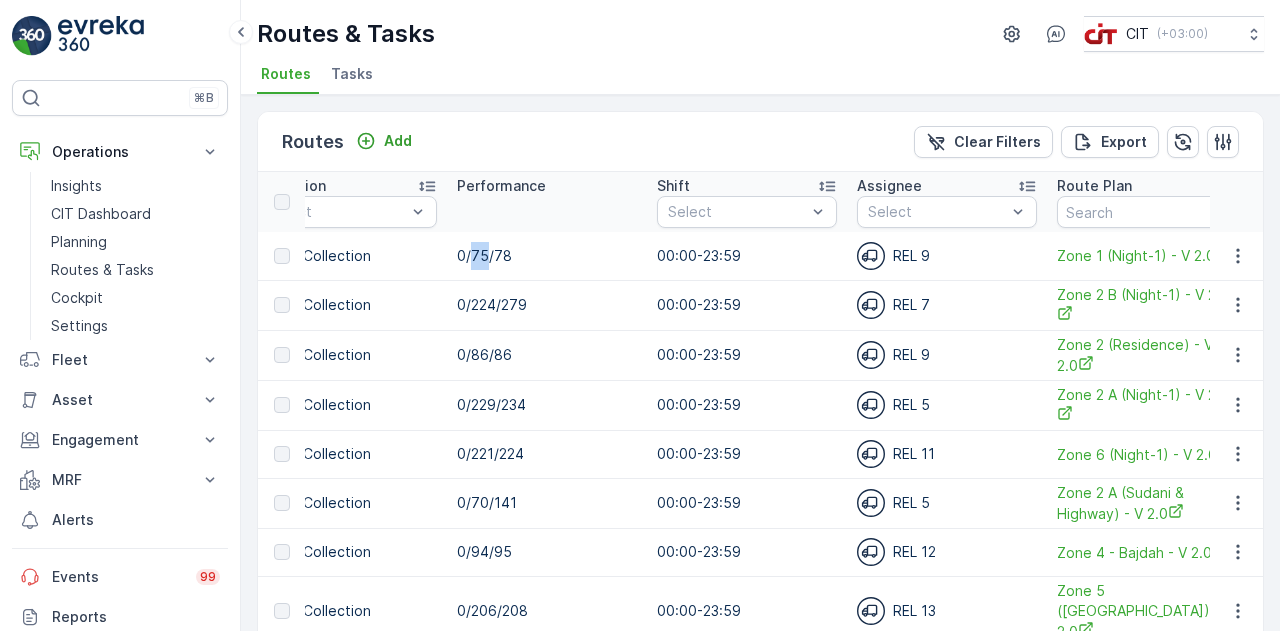 drag, startPoint x: 471, startPoint y: 251, endPoint x: 460, endPoint y: 252, distance: 11.045361 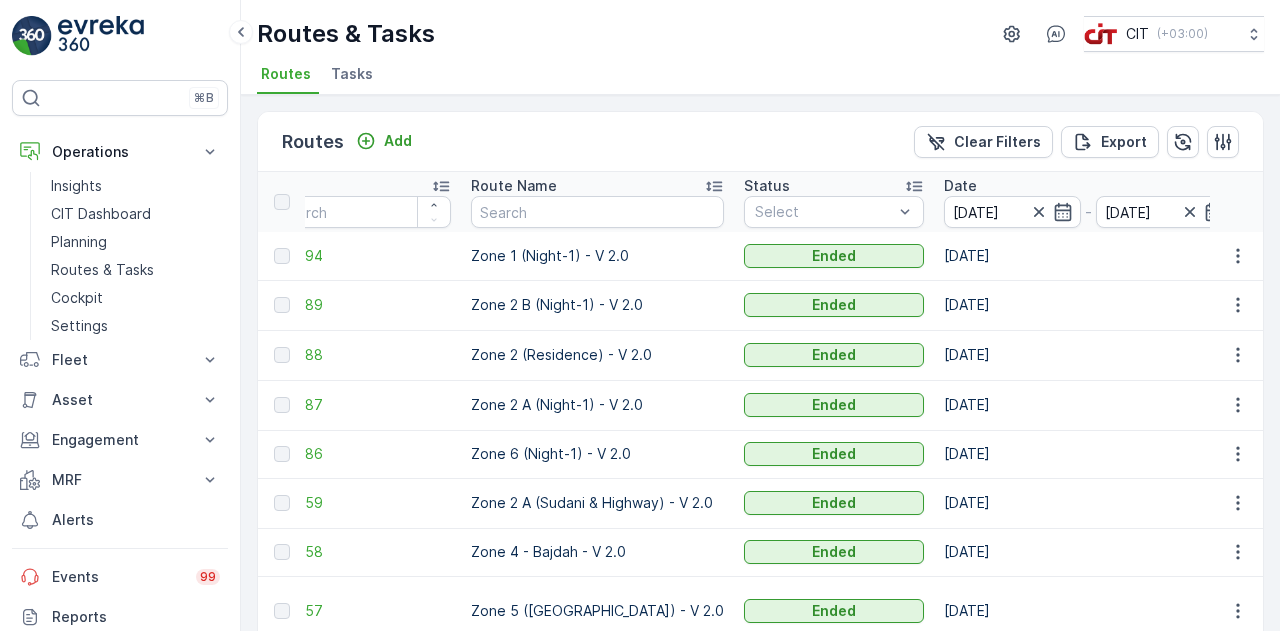 scroll, scrollTop: 0, scrollLeft: 0, axis: both 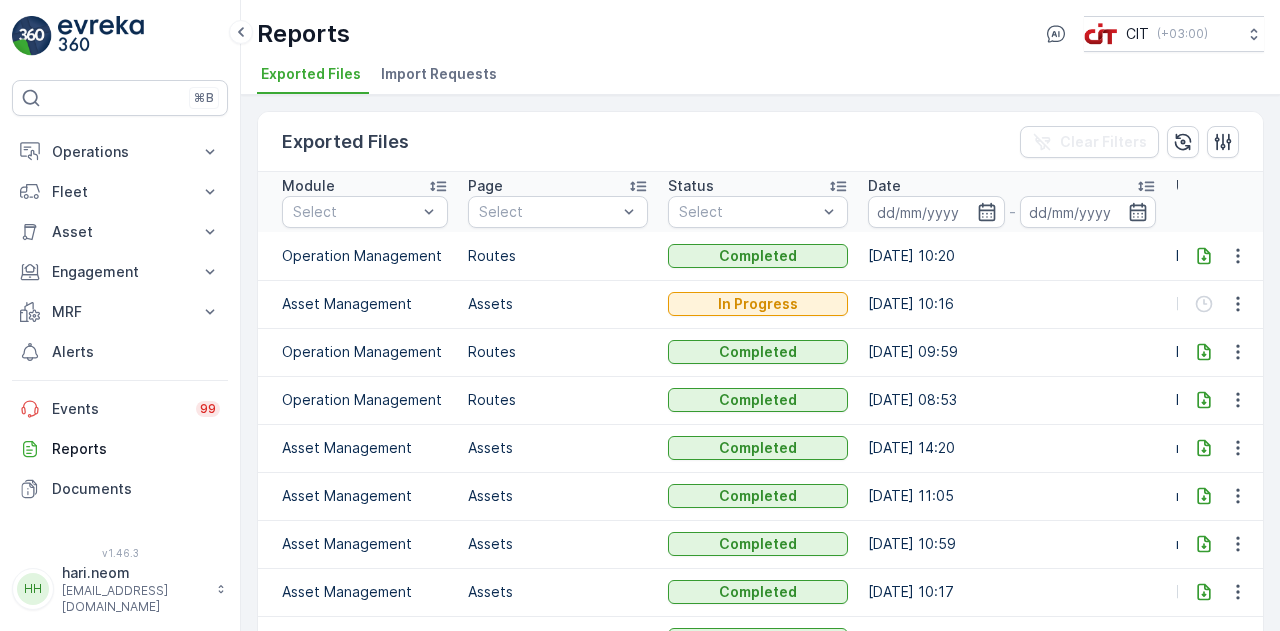 click 